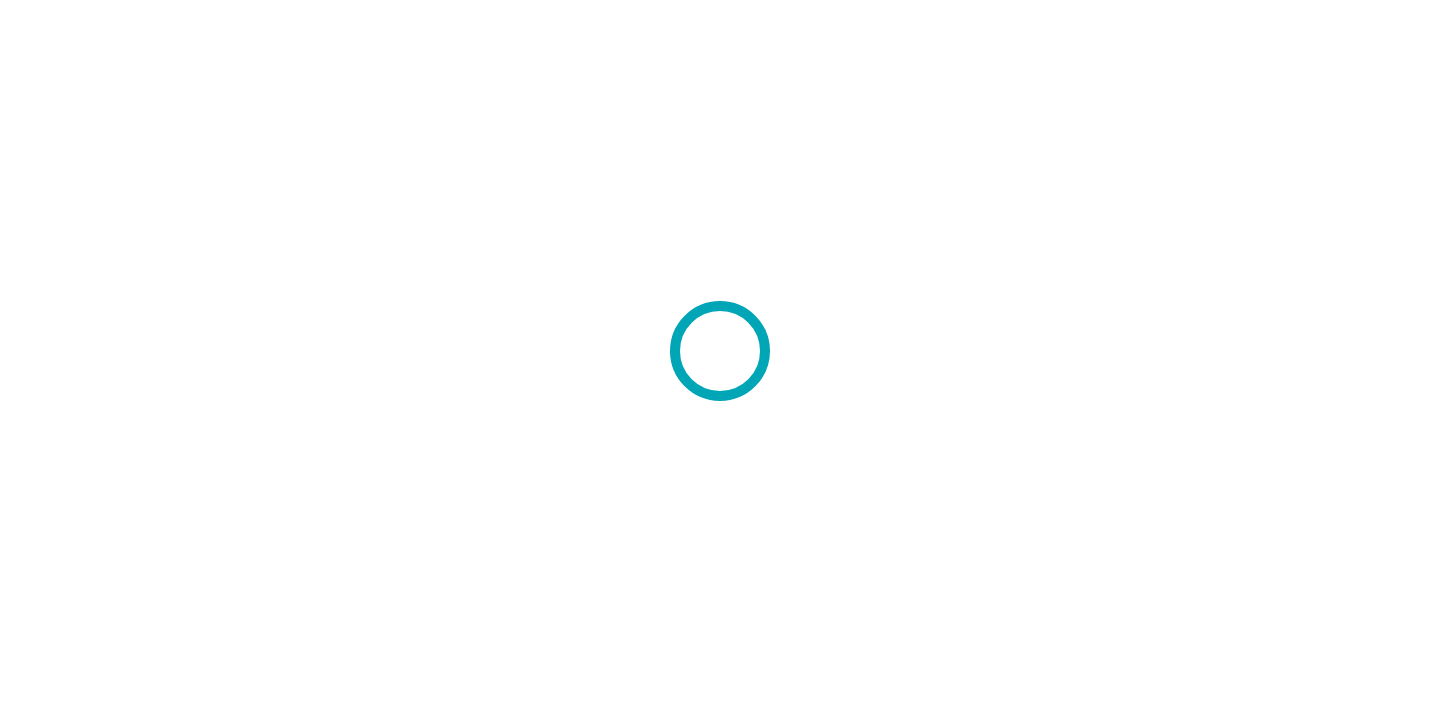 scroll, scrollTop: 0, scrollLeft: 0, axis: both 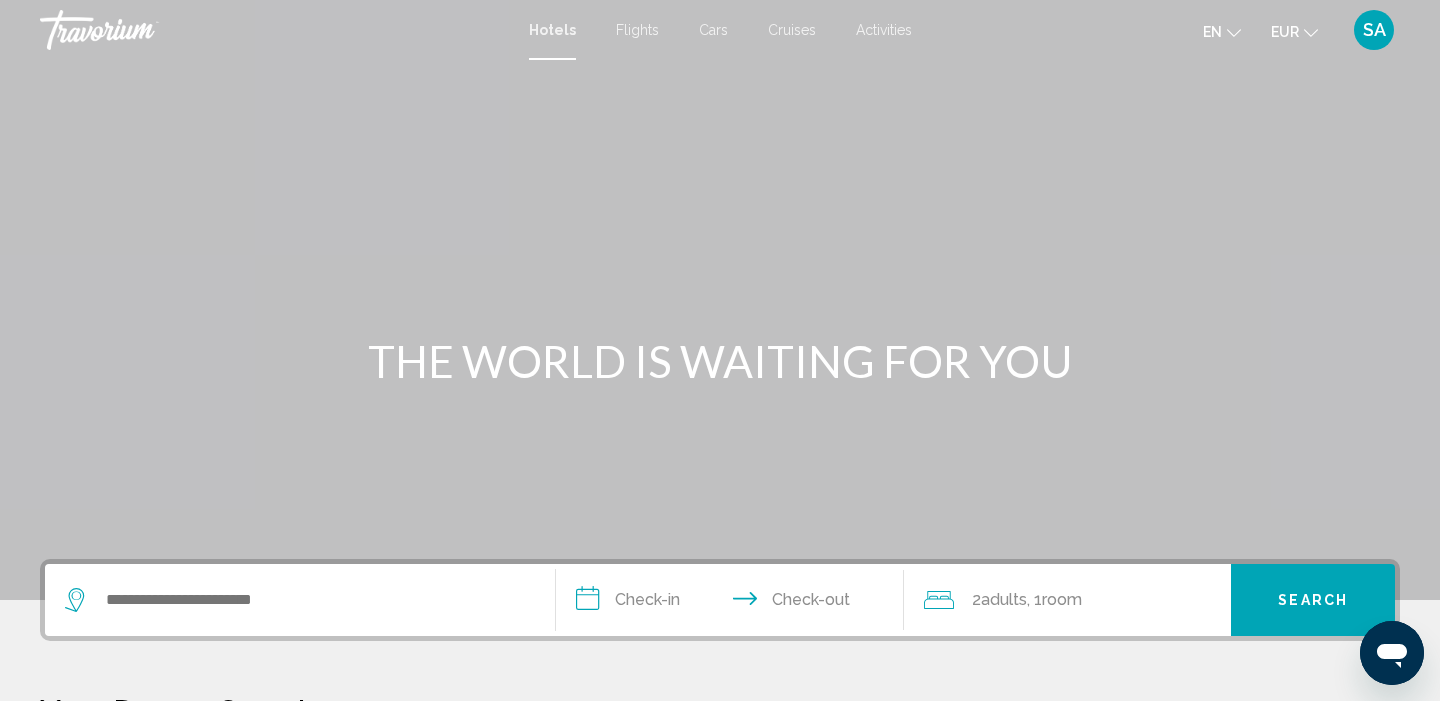 click at bounding box center [720, 300] 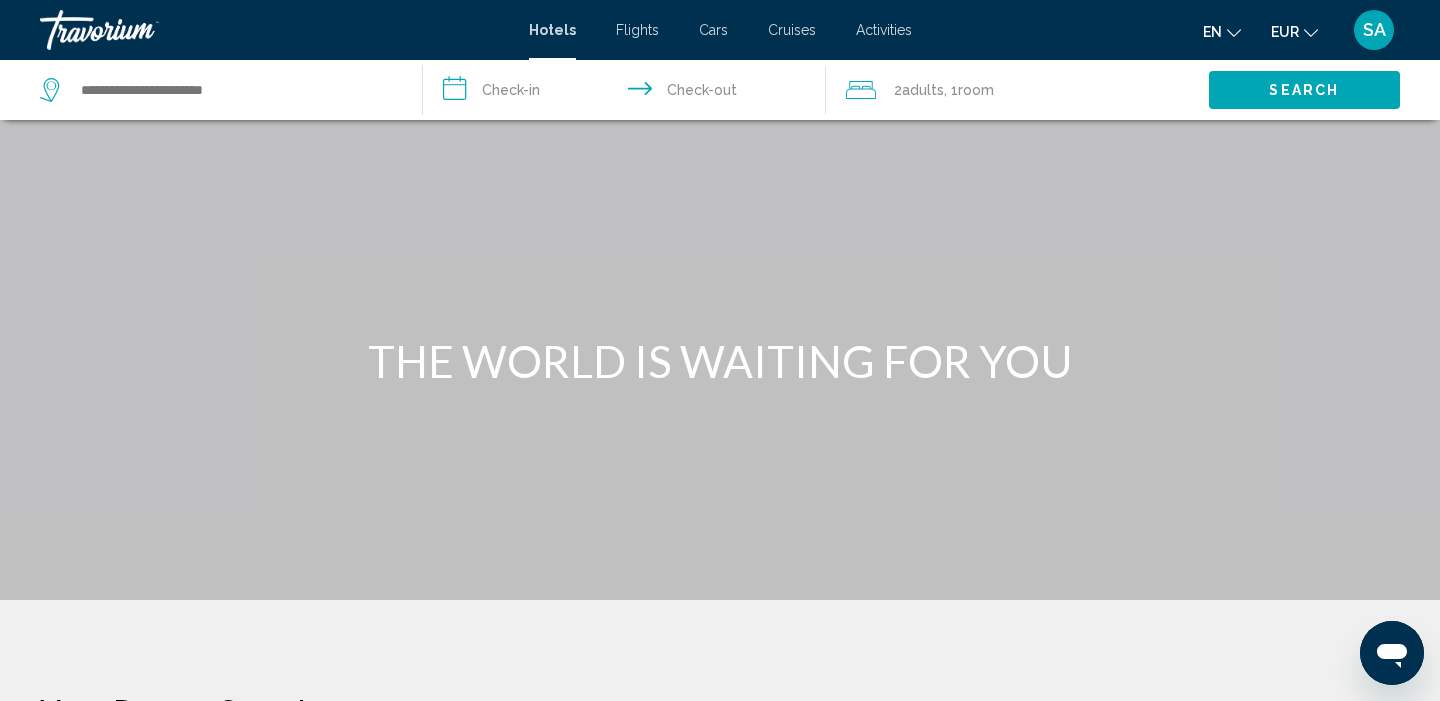 scroll, scrollTop: 661, scrollLeft: 0, axis: vertical 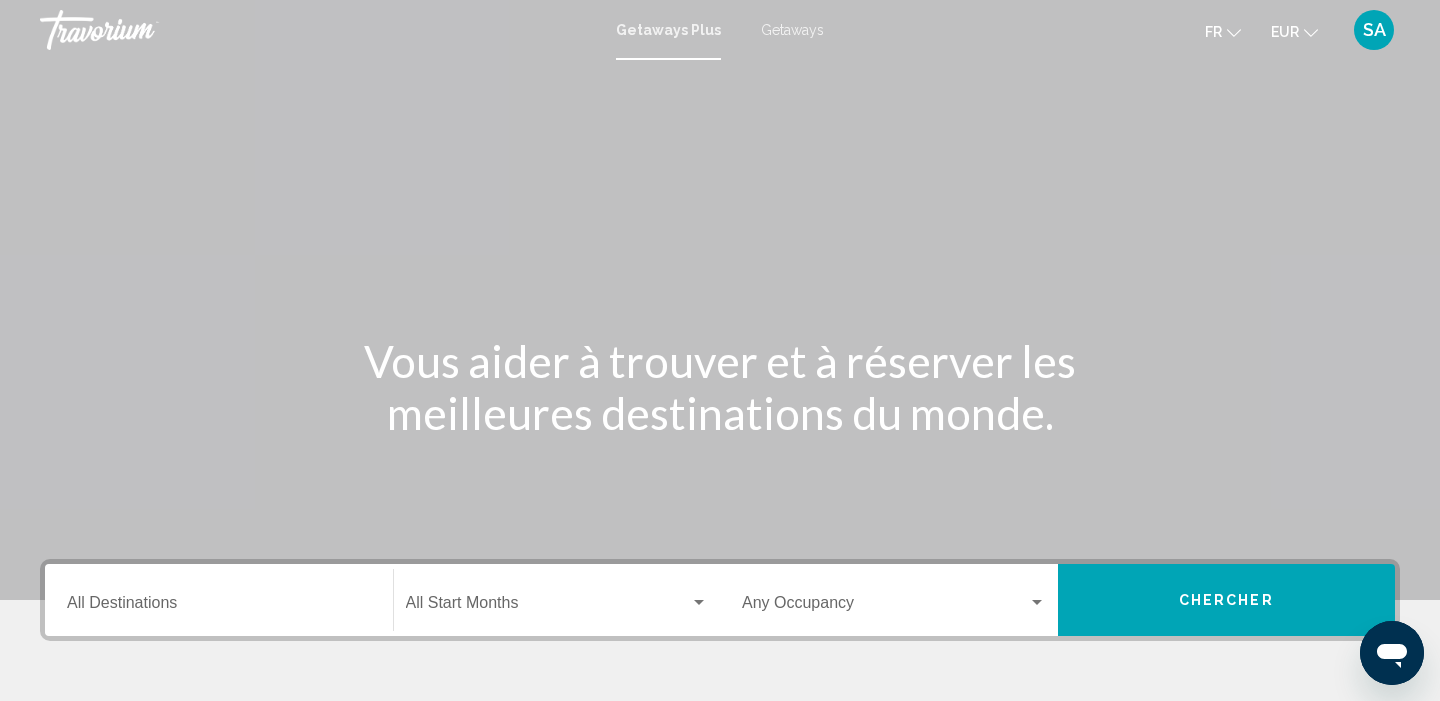 click on "Getaways" at bounding box center [792, 30] 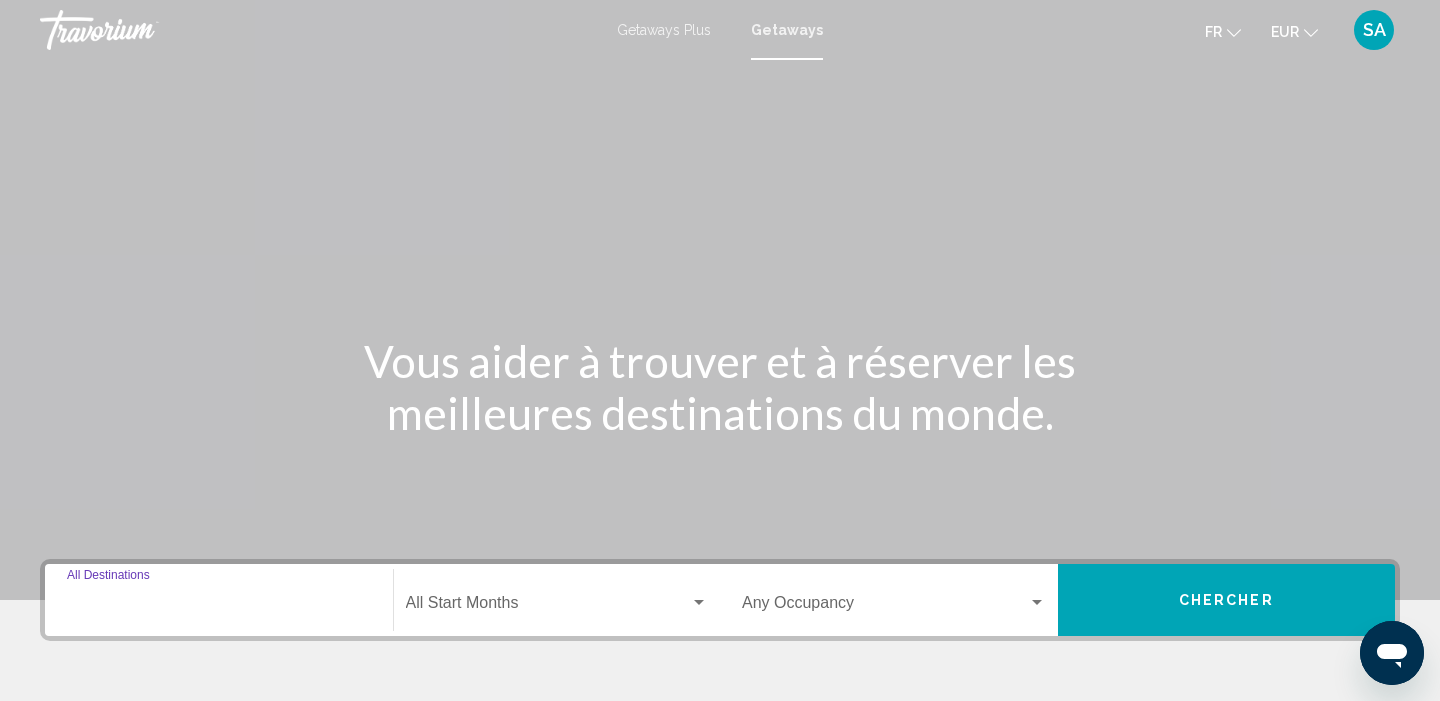 click on "Destination All Destinations" at bounding box center (219, 607) 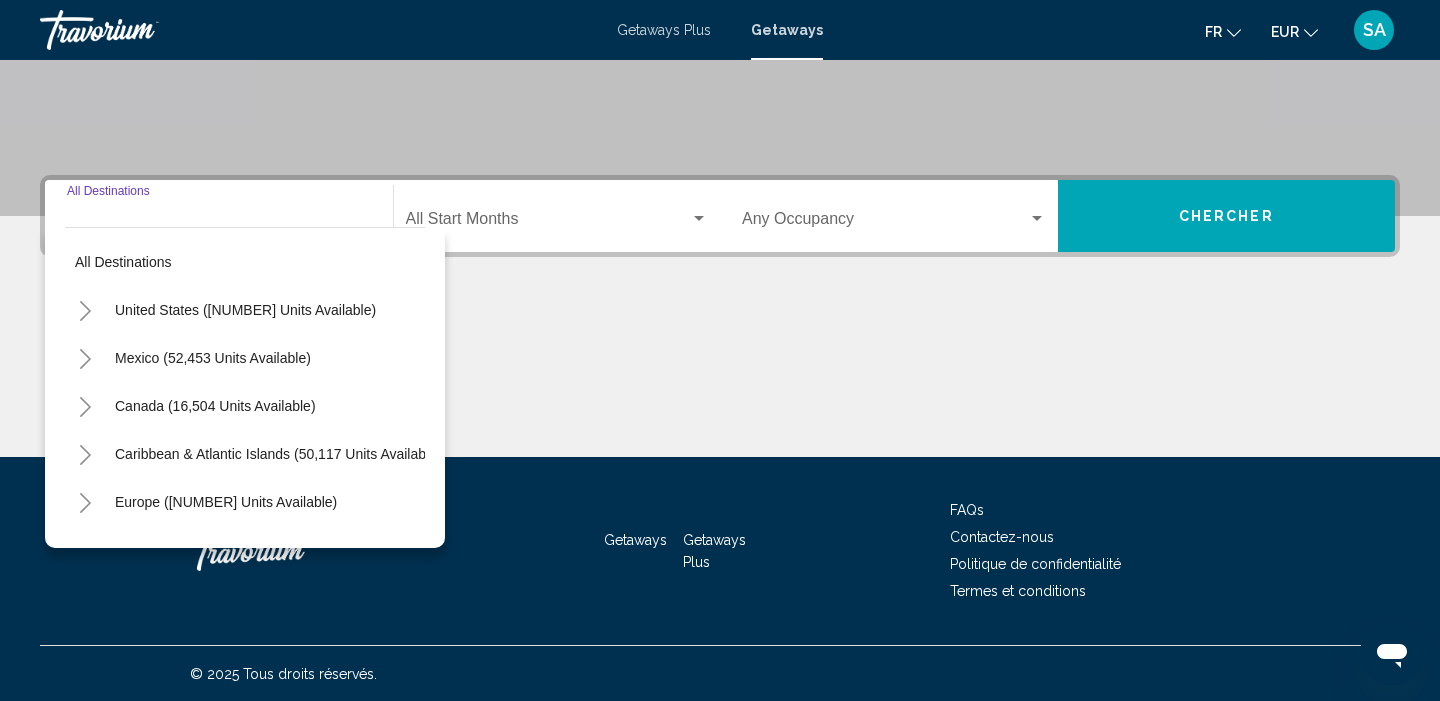 scroll, scrollTop: 385, scrollLeft: 0, axis: vertical 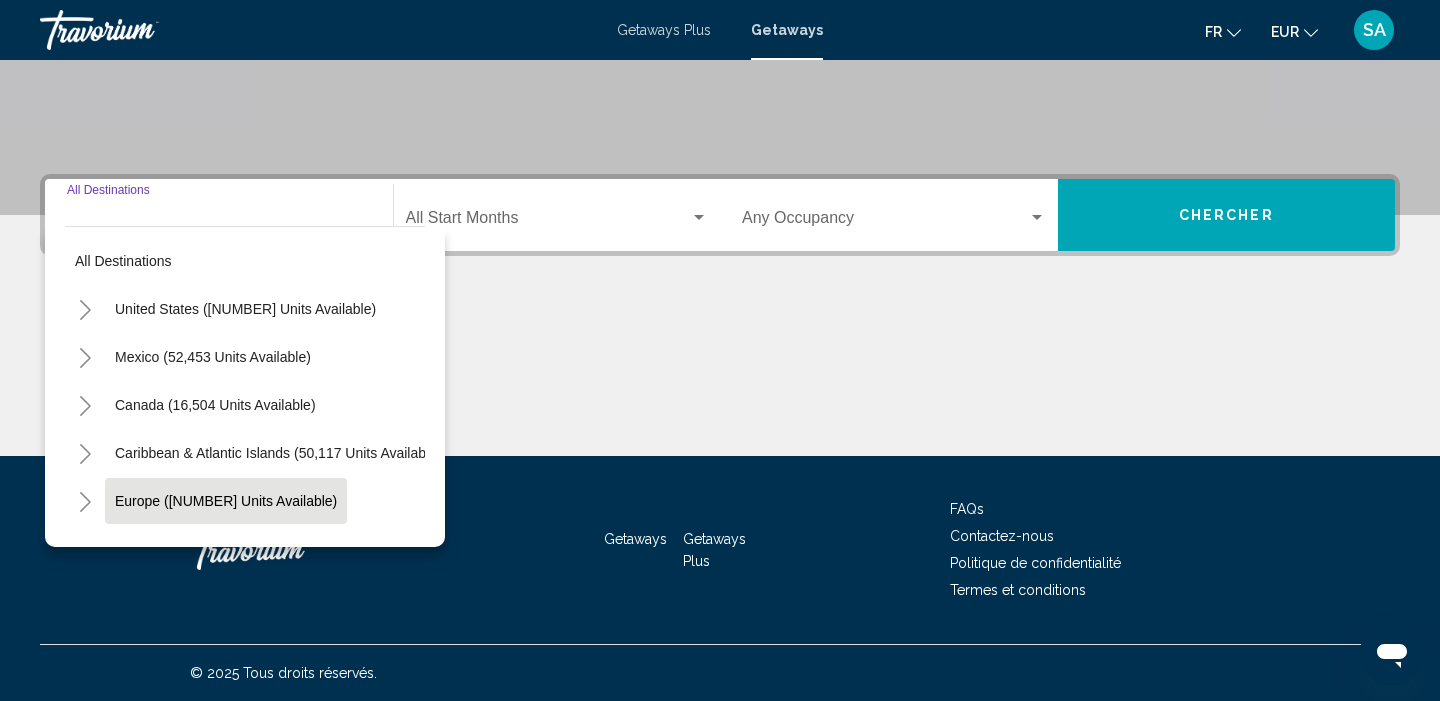 click on "Europe ([NUMBER] units available)" at bounding box center [214, 549] 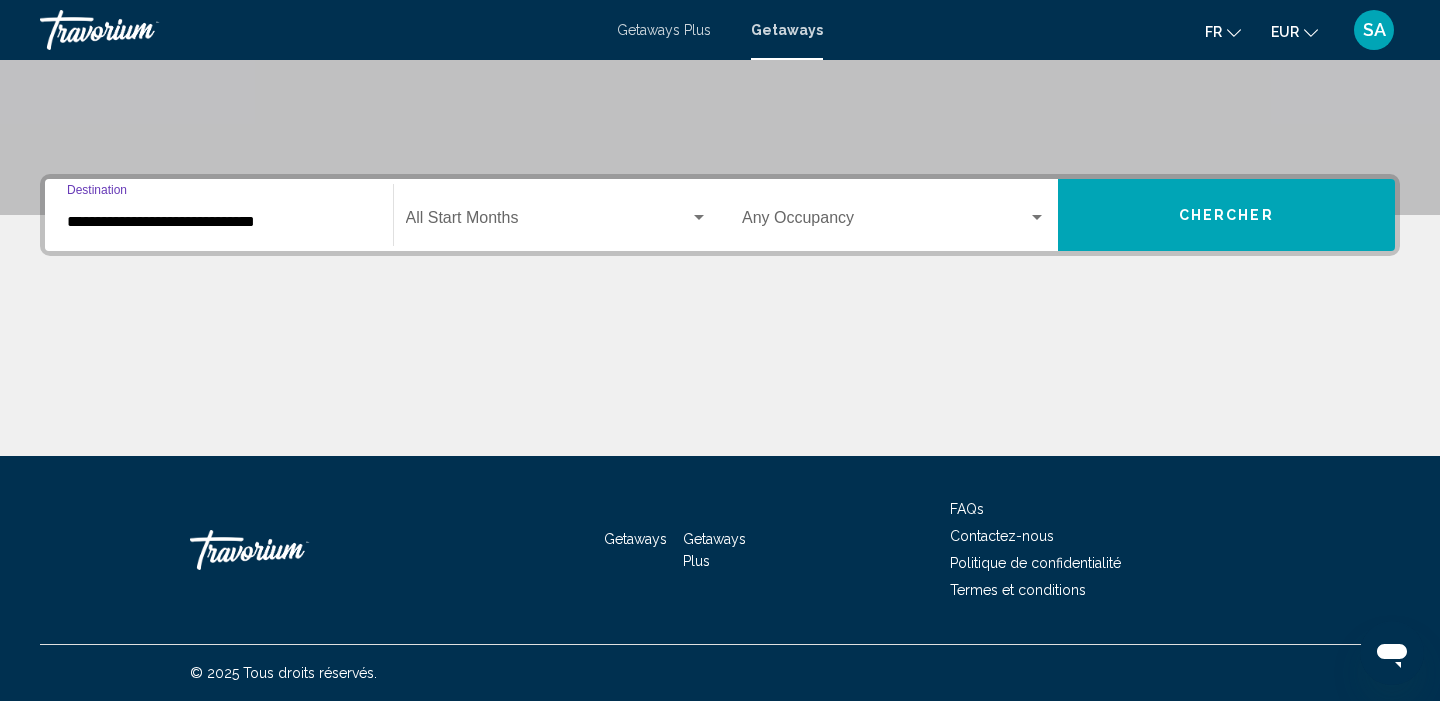 click on "**********" at bounding box center (219, 222) 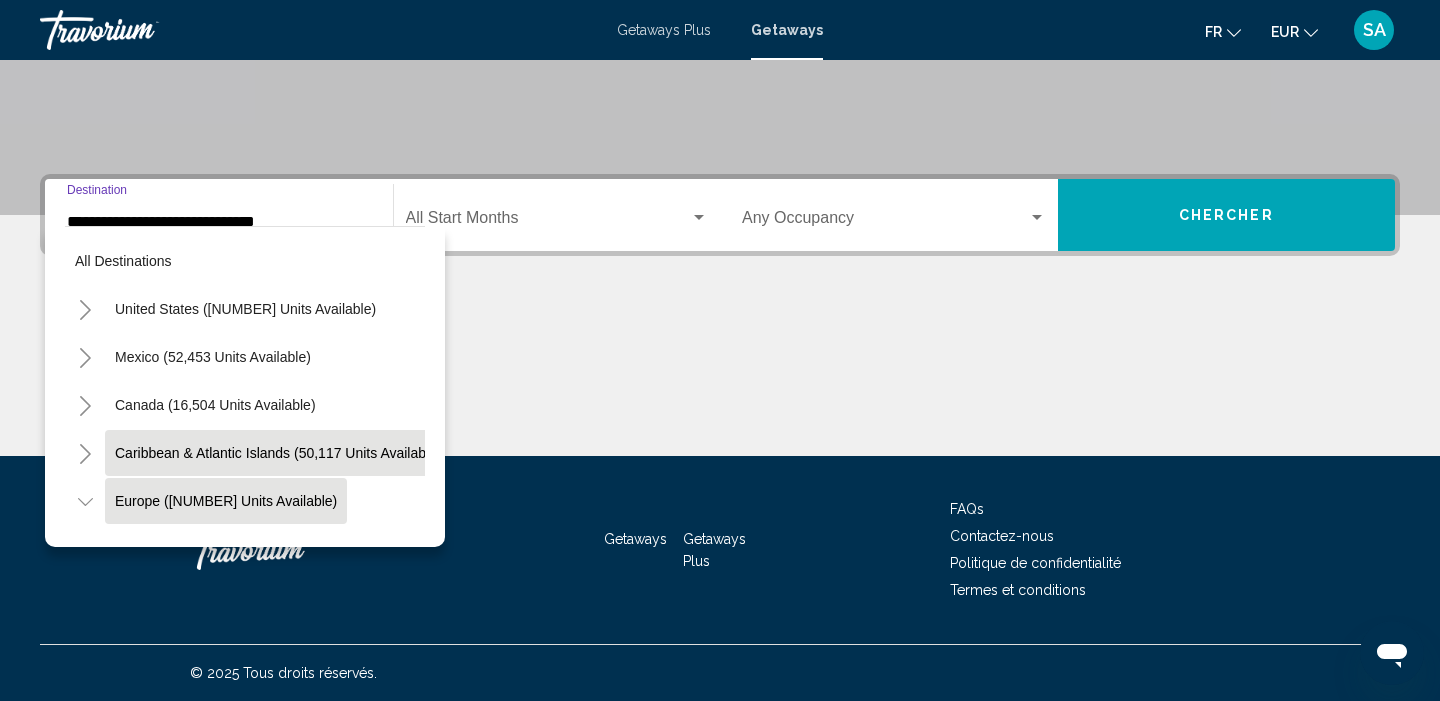 scroll, scrollTop: 0, scrollLeft: 0, axis: both 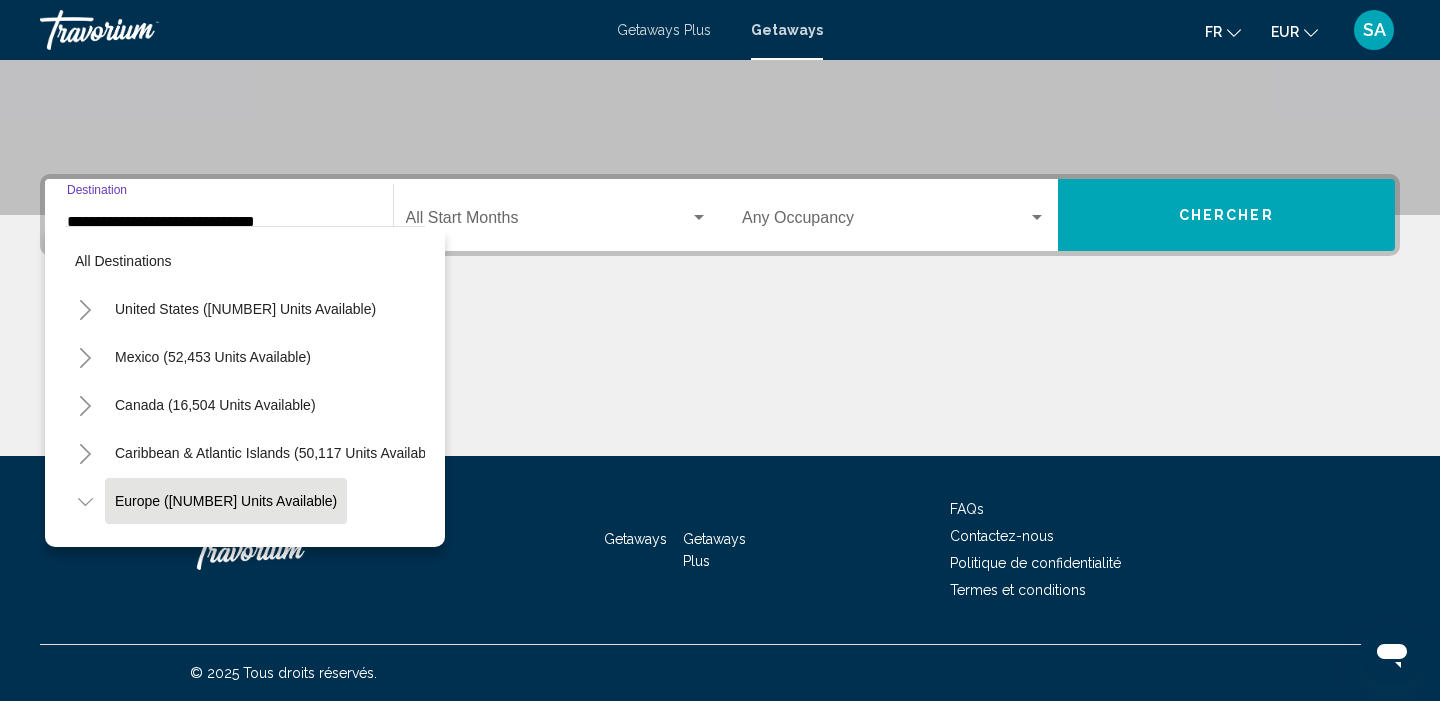 click 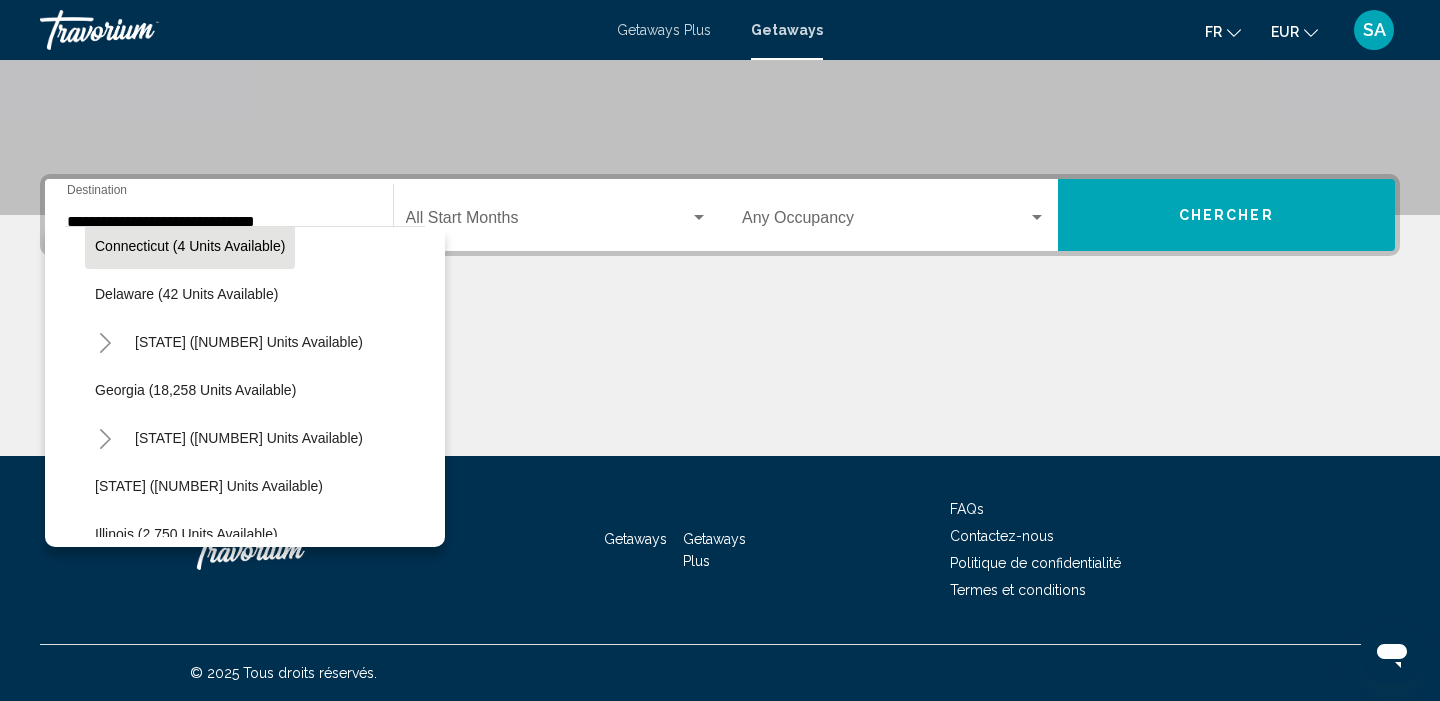 scroll, scrollTop: 307, scrollLeft: 0, axis: vertical 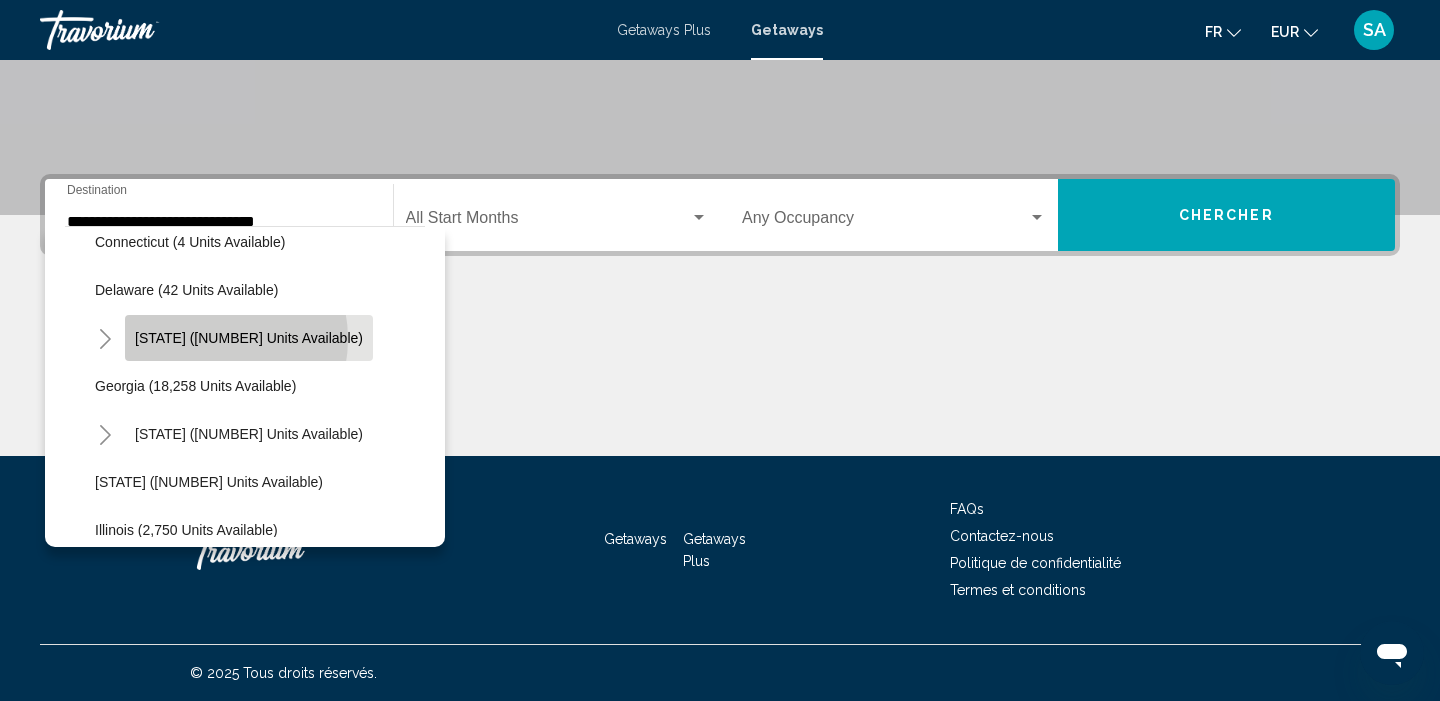 click on "[STATE] ([NUMBER] units available)" 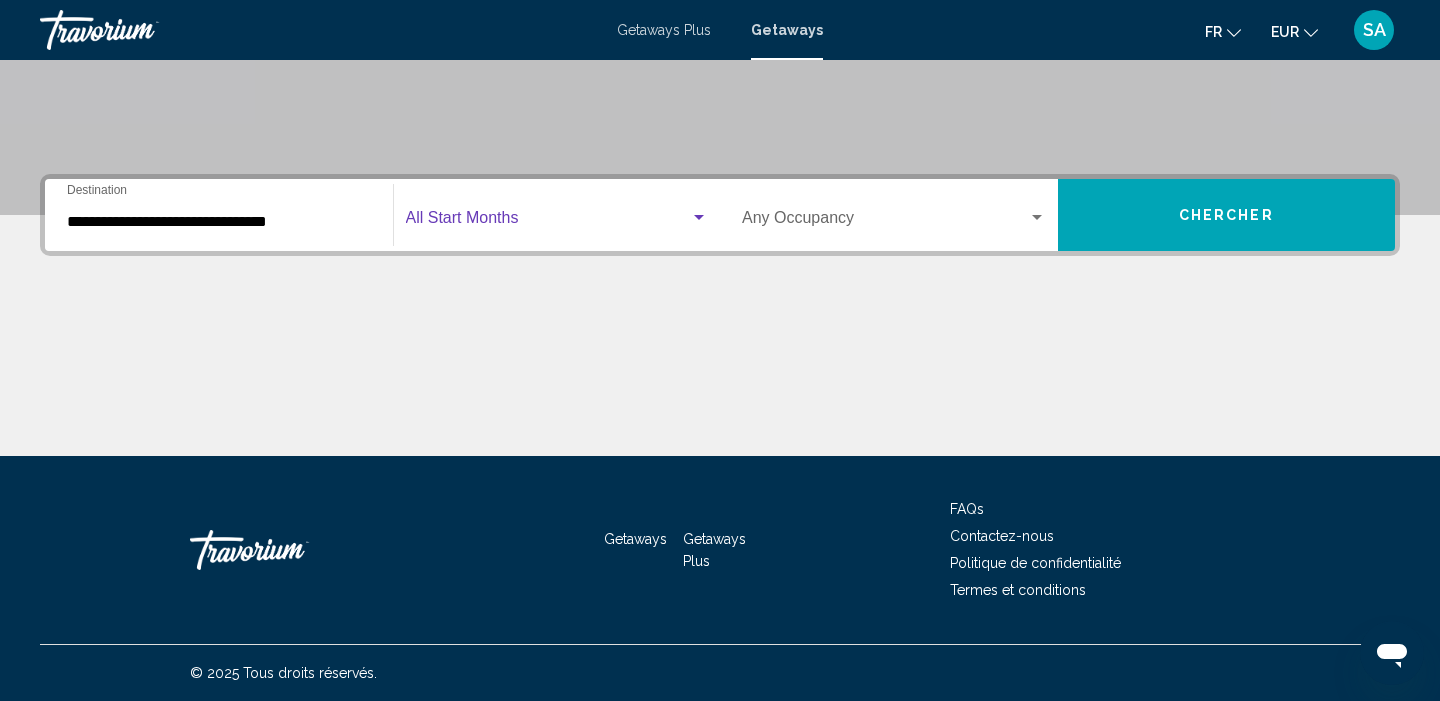 click at bounding box center (548, 222) 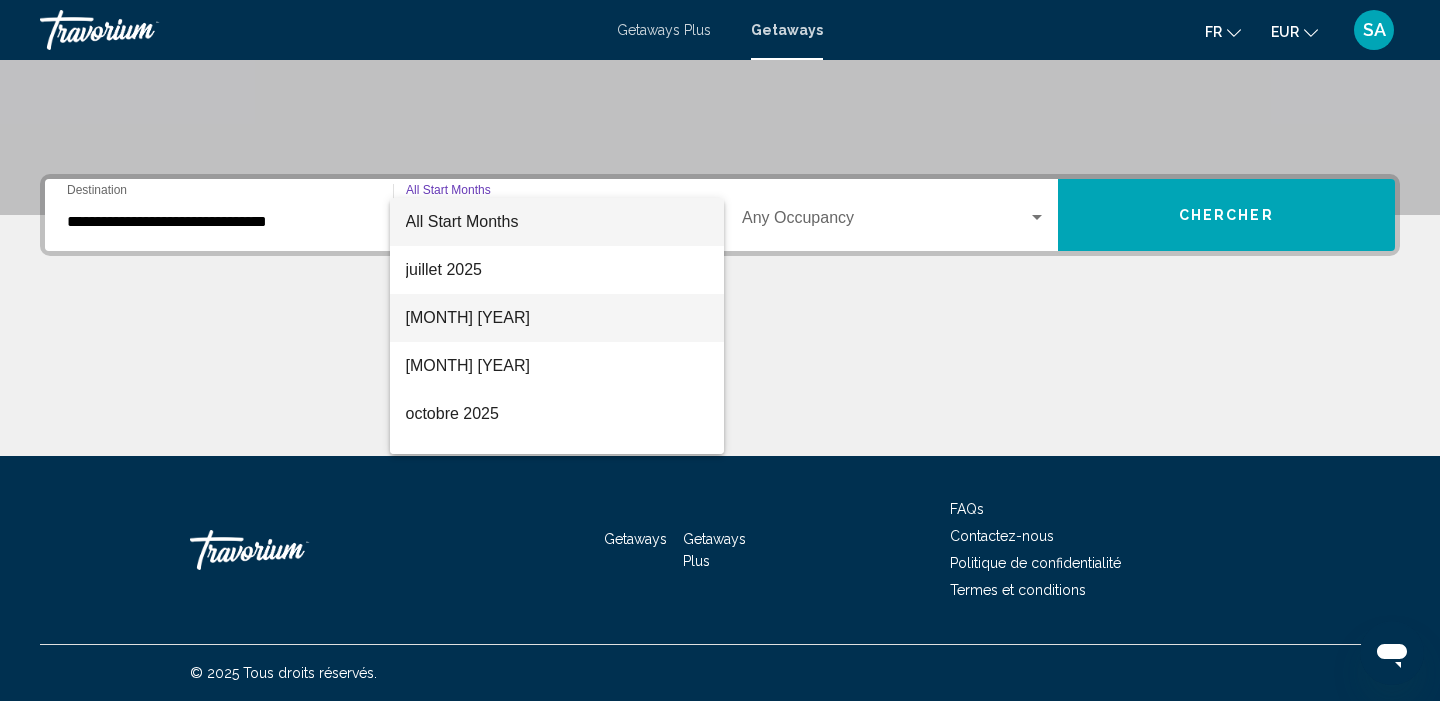 click on "[MONTH] [YEAR]" at bounding box center [557, 318] 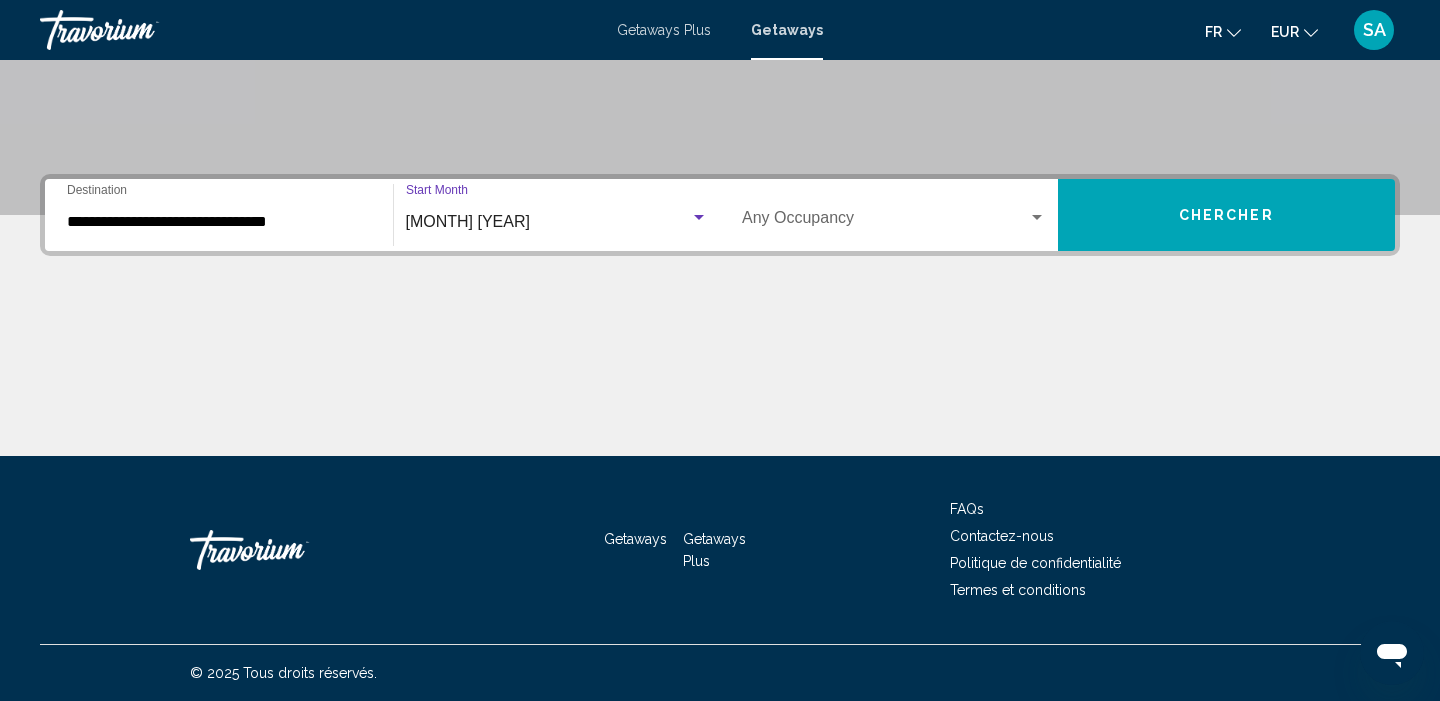 click at bounding box center (885, 222) 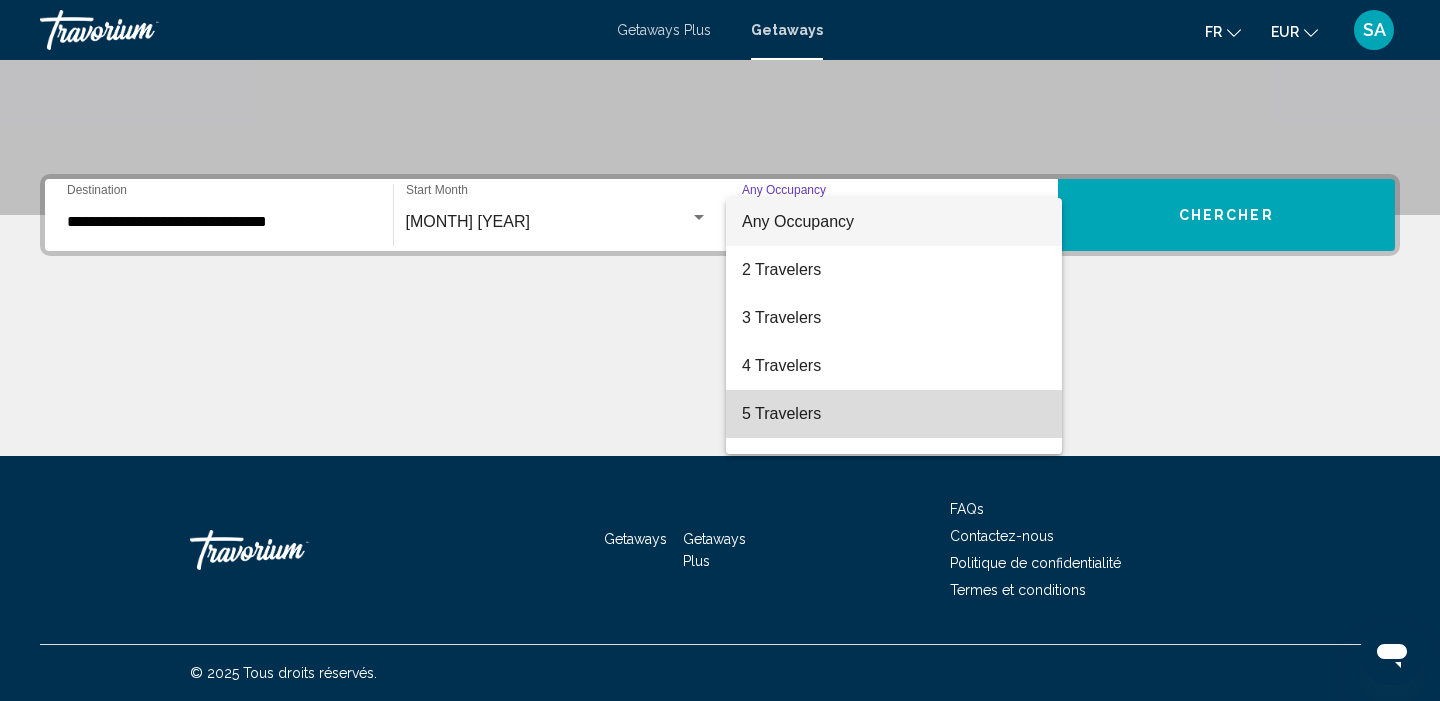 click on "5 Travelers" at bounding box center (894, 414) 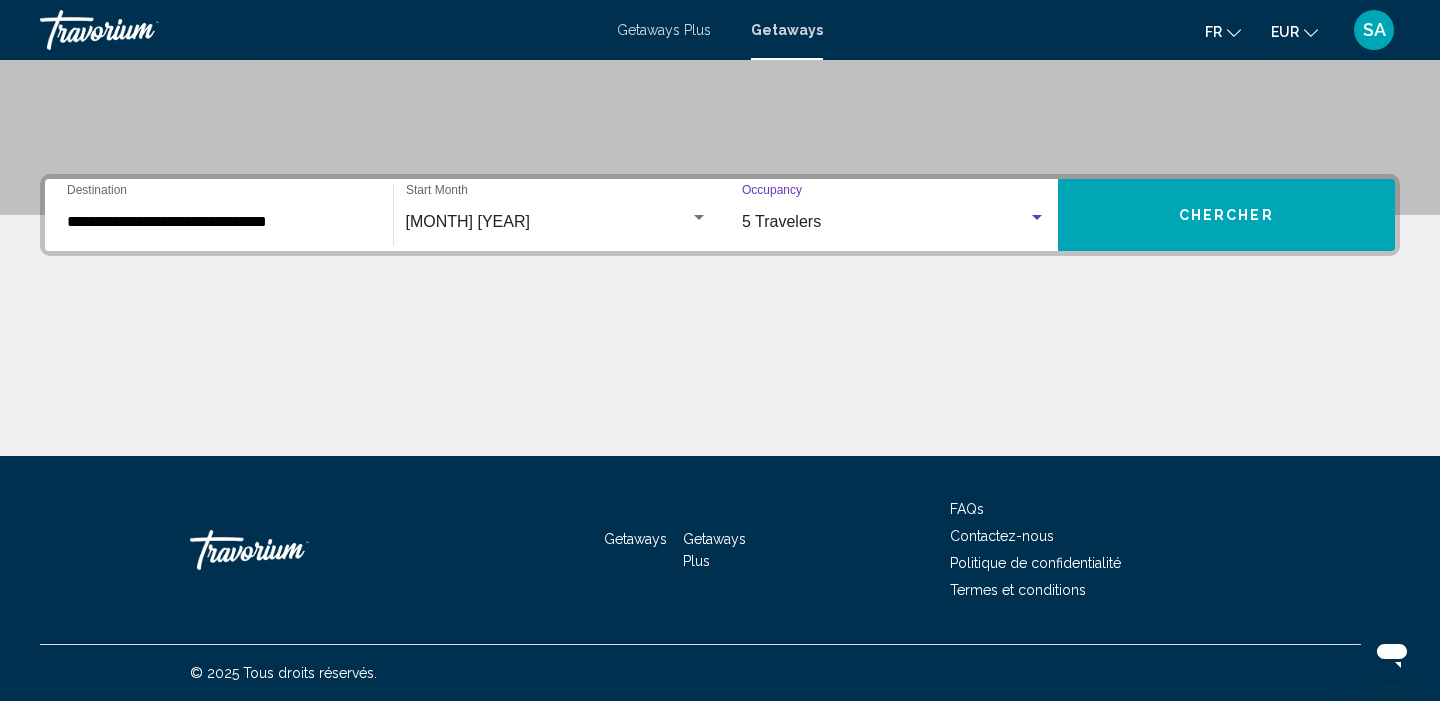 click on "Chercher" at bounding box center [1226, 216] 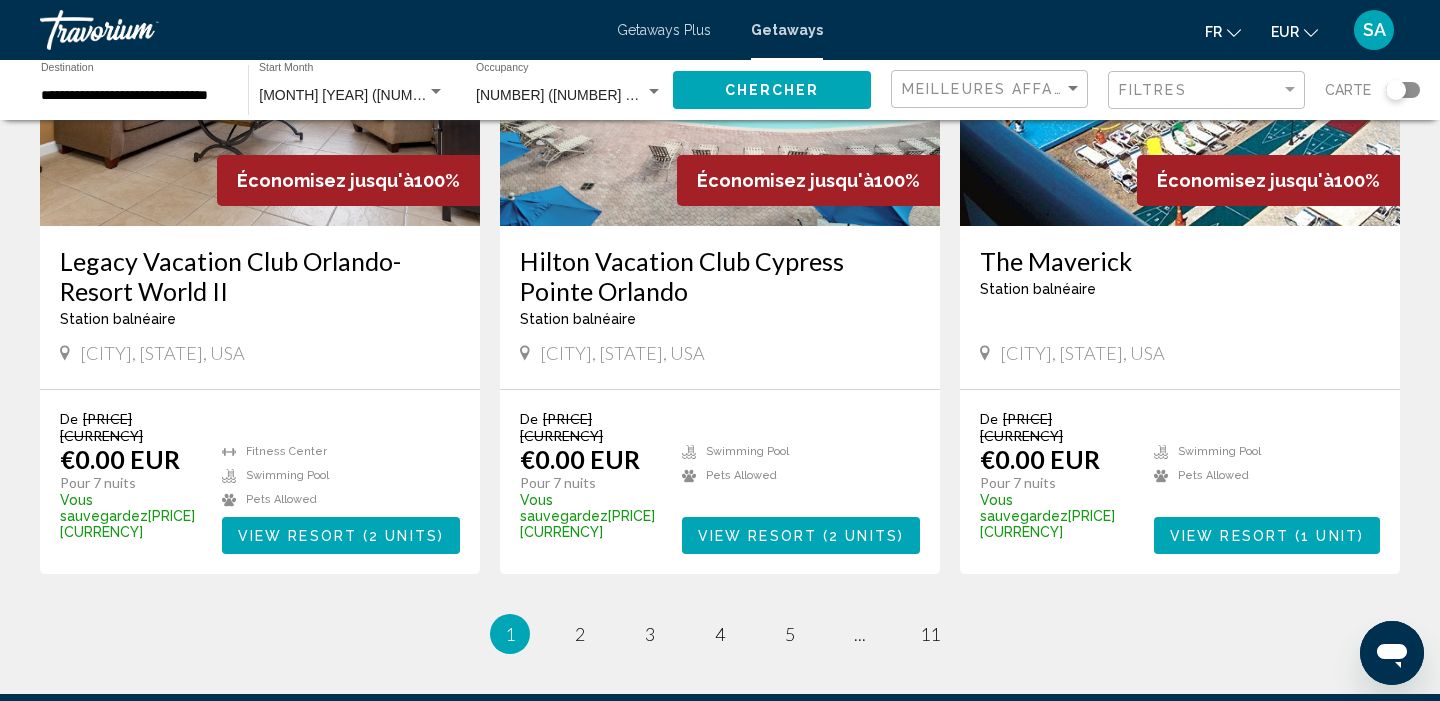 scroll, scrollTop: 2421, scrollLeft: 0, axis: vertical 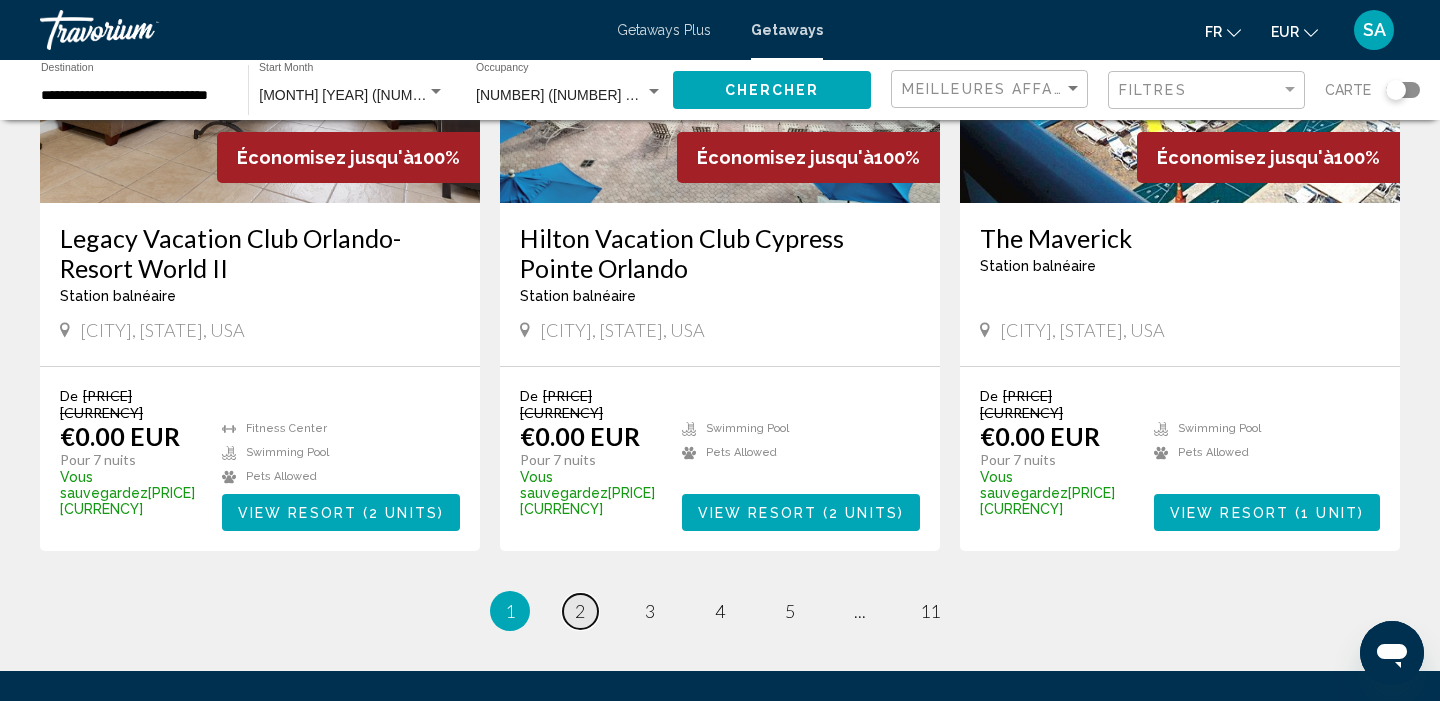 click on "page  2" at bounding box center (580, 611) 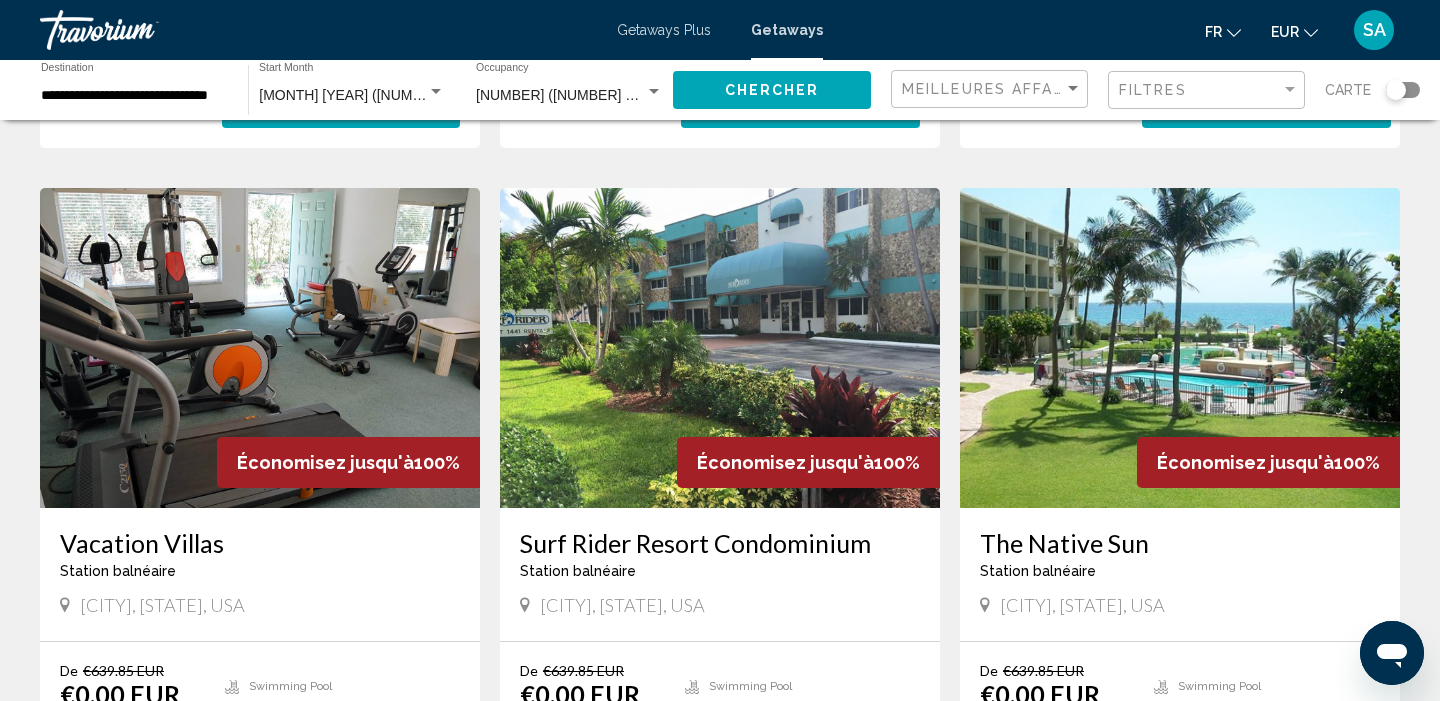 scroll, scrollTop: 1409, scrollLeft: 0, axis: vertical 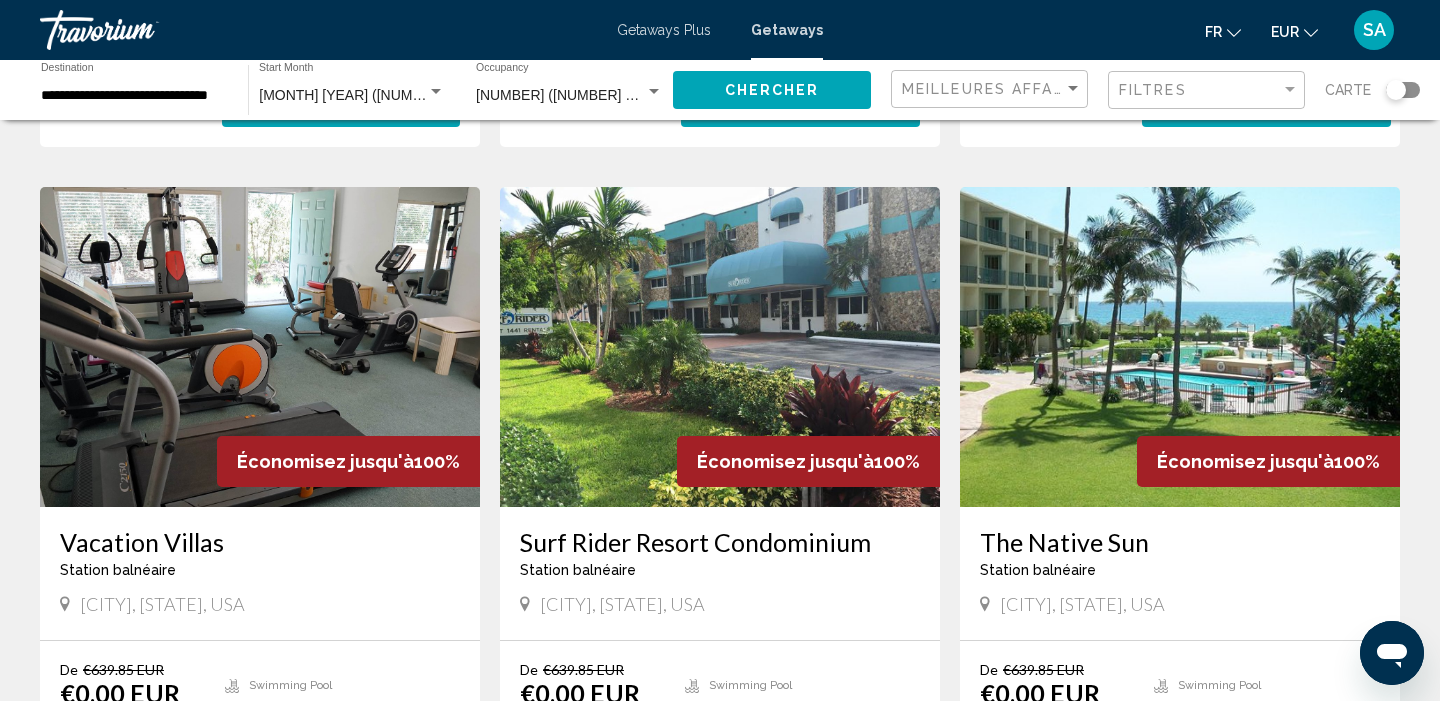 click at bounding box center [720, 347] 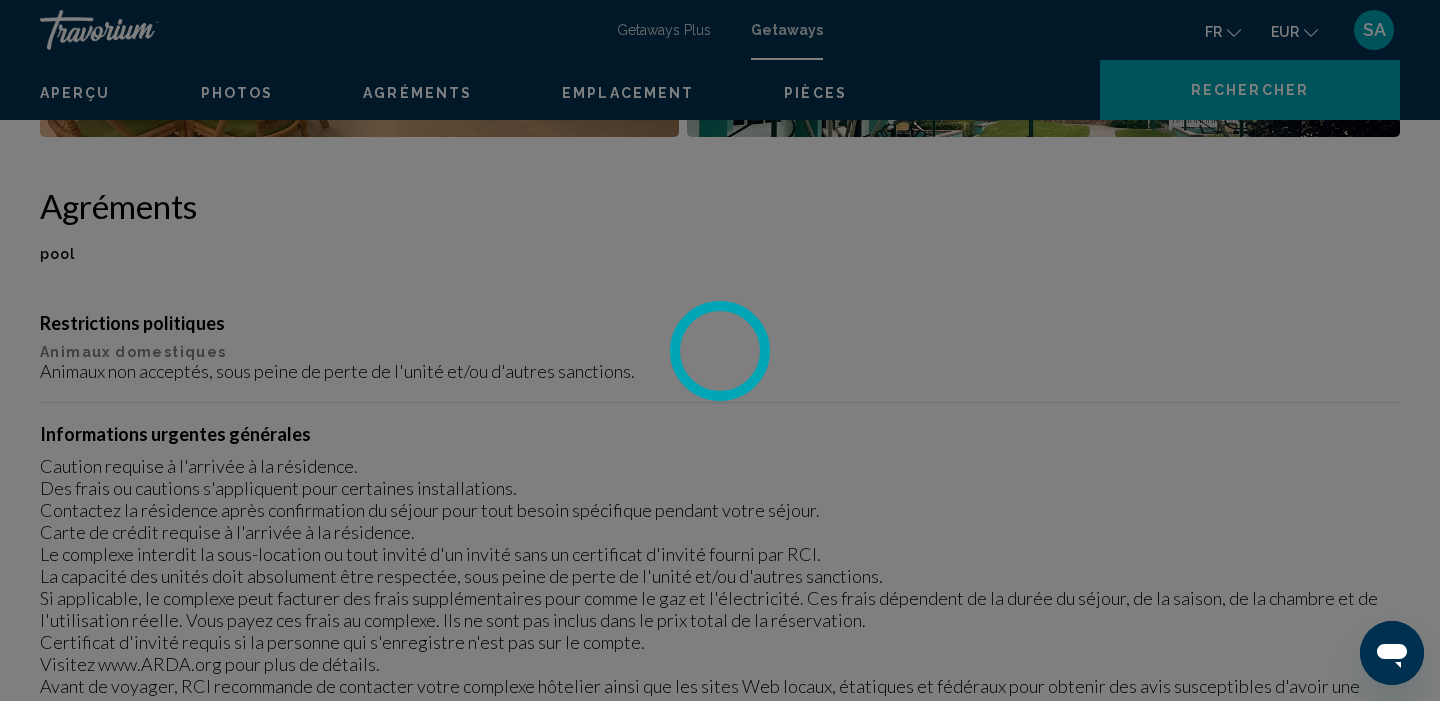 scroll, scrollTop: 0, scrollLeft: 0, axis: both 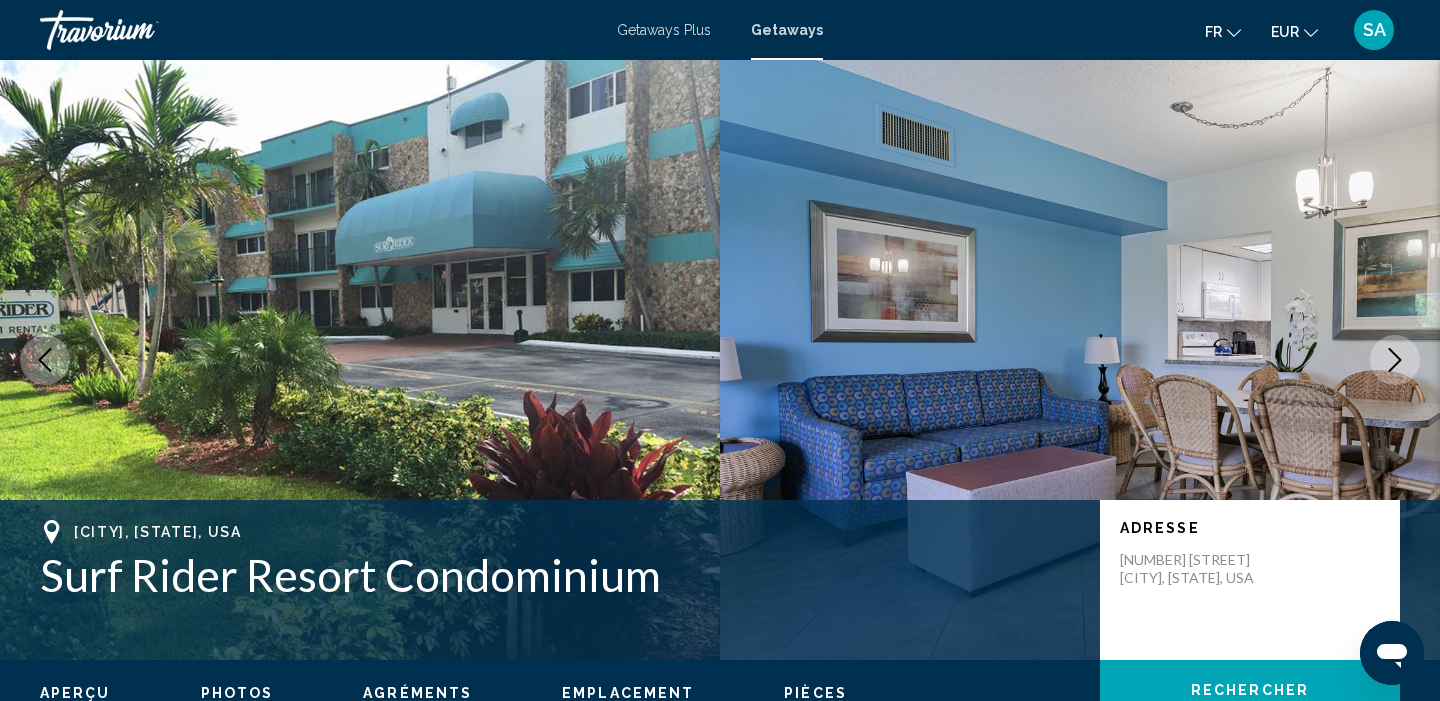 click at bounding box center [1395, 360] 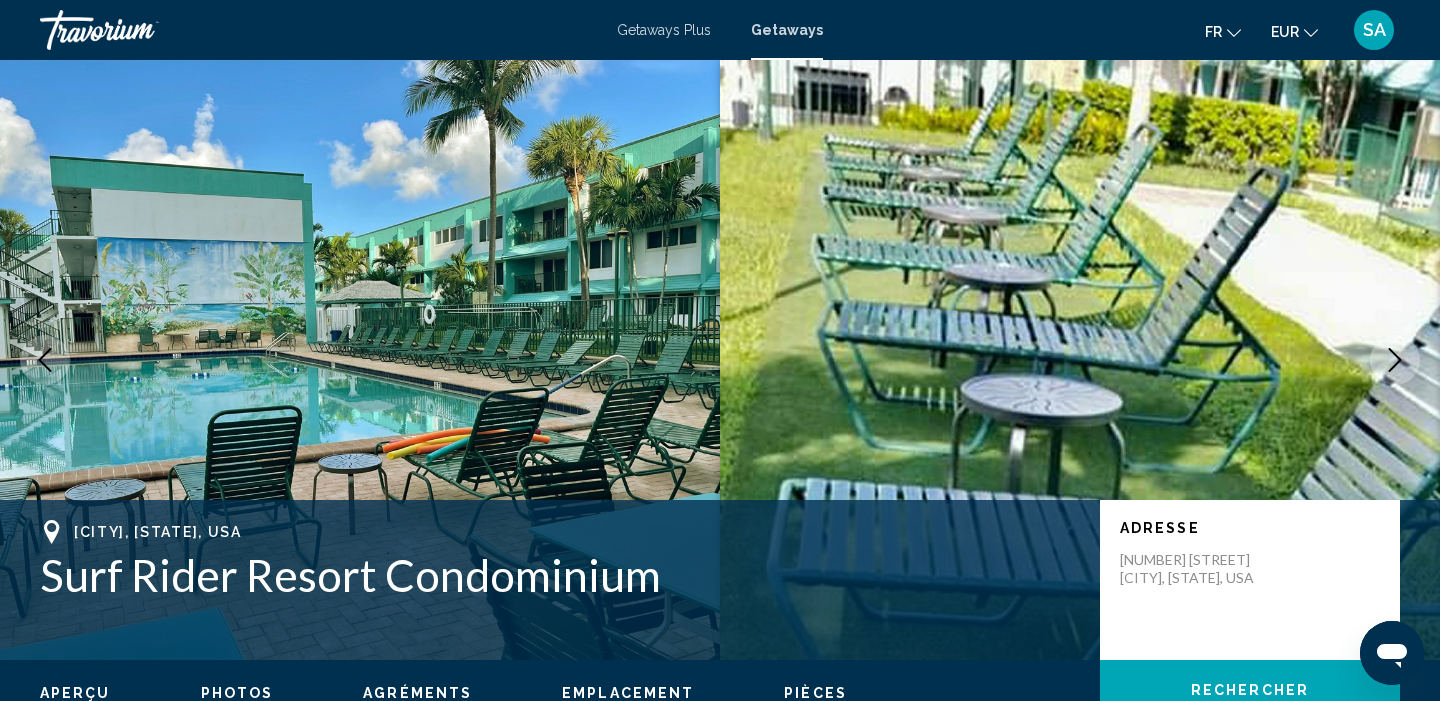 click 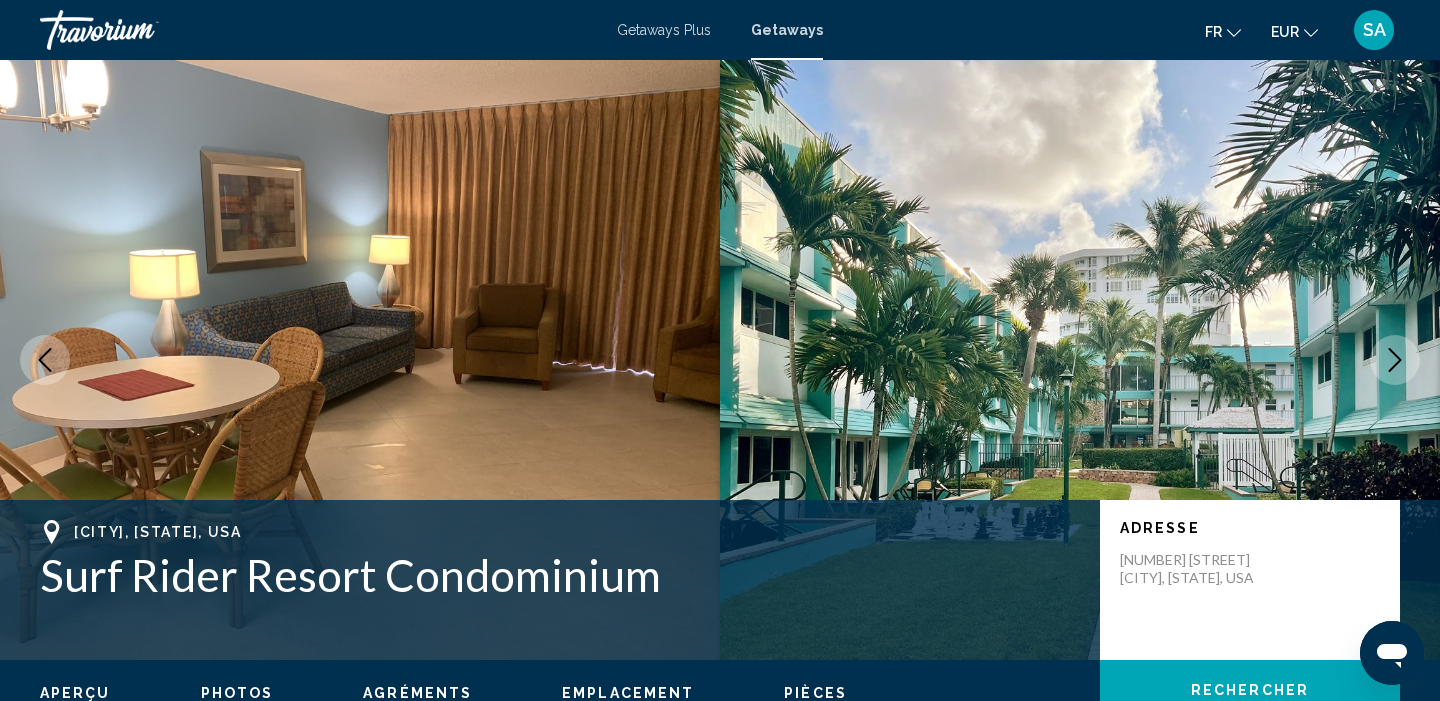 click 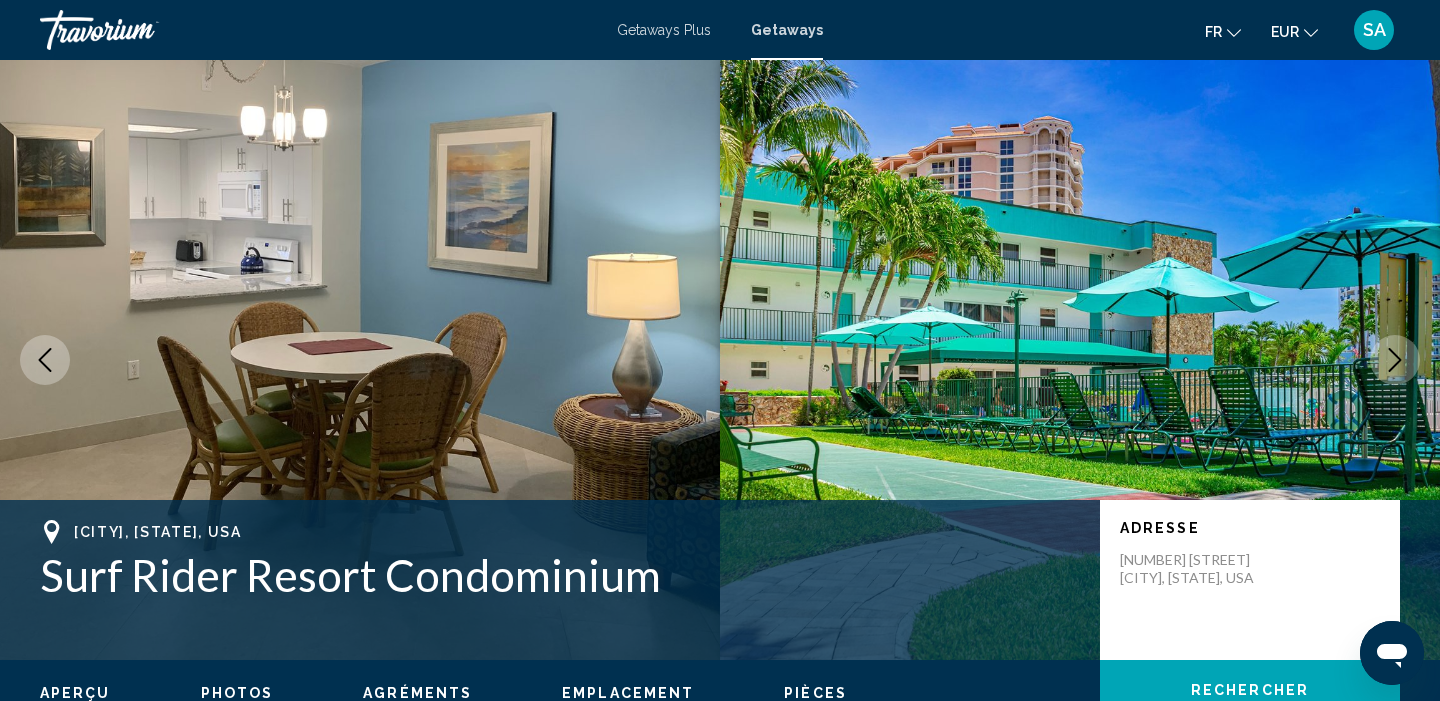 click 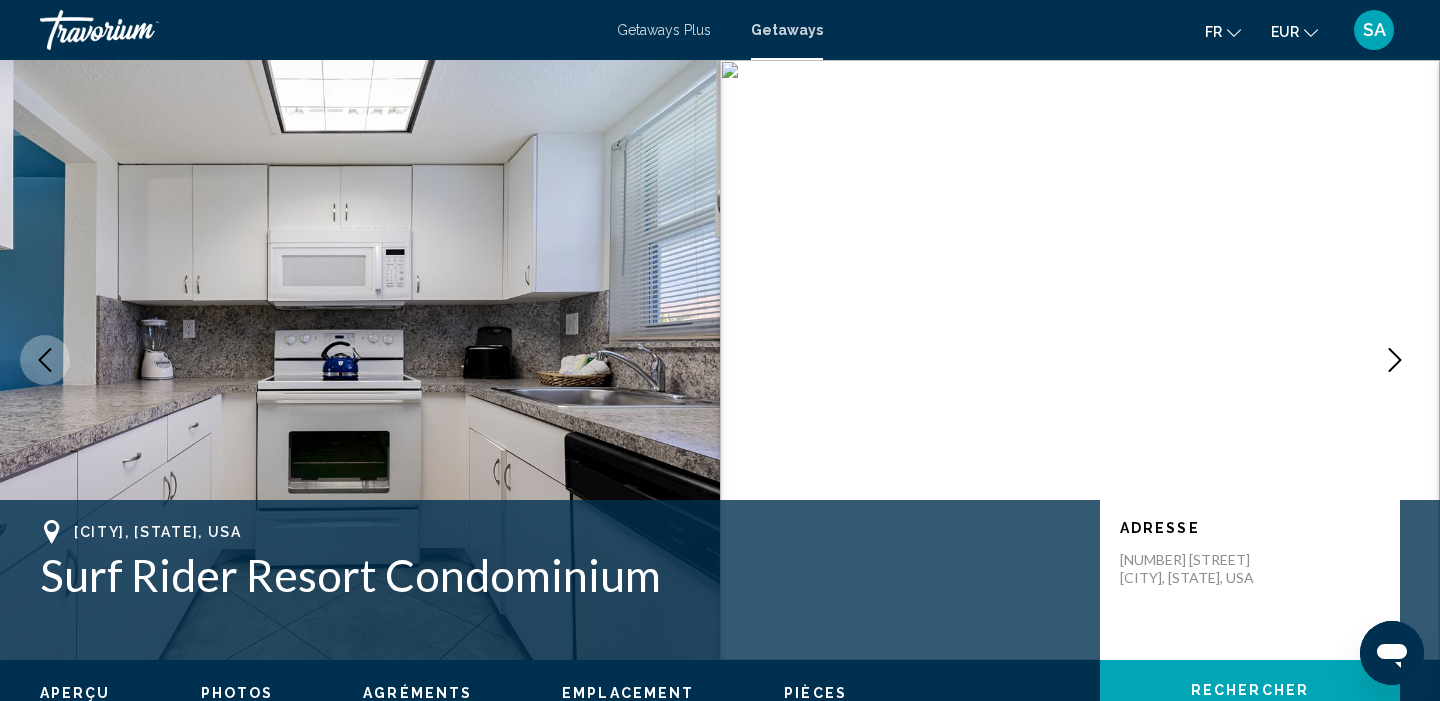 click 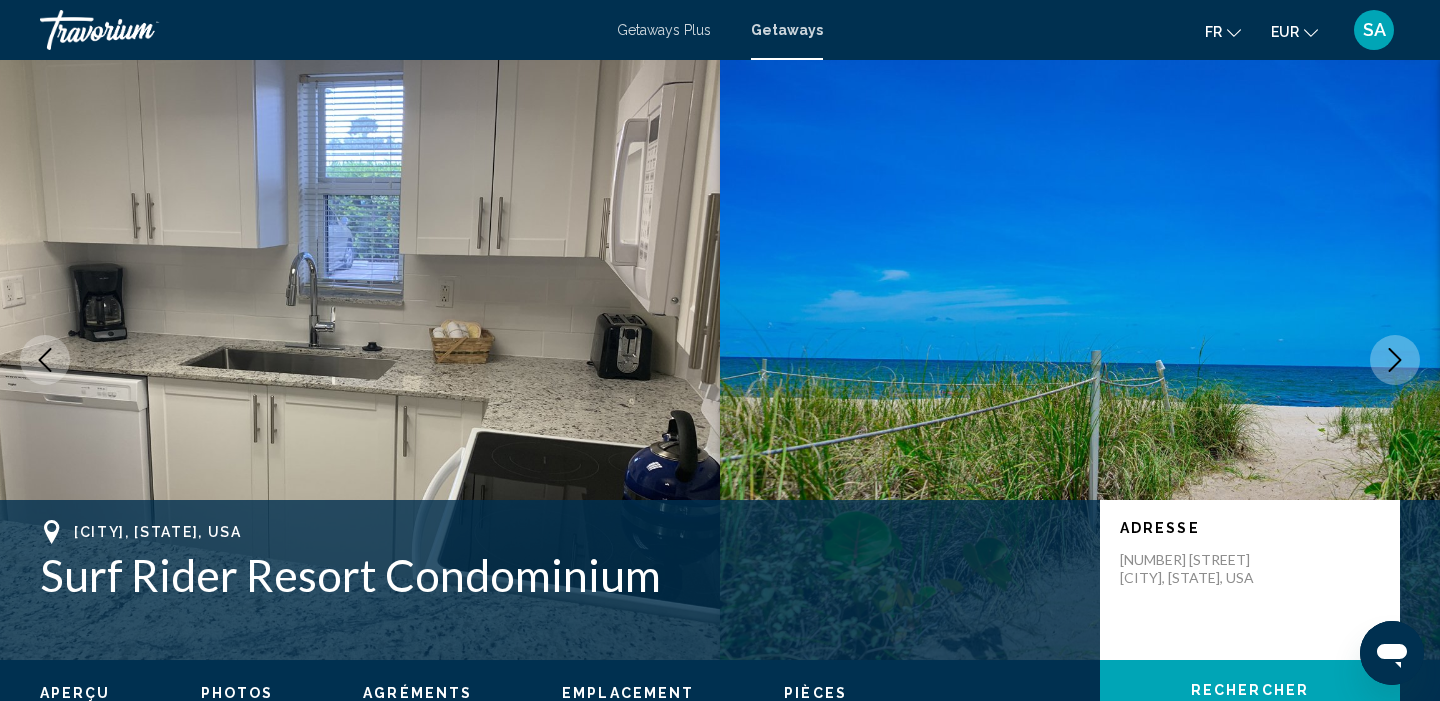 click 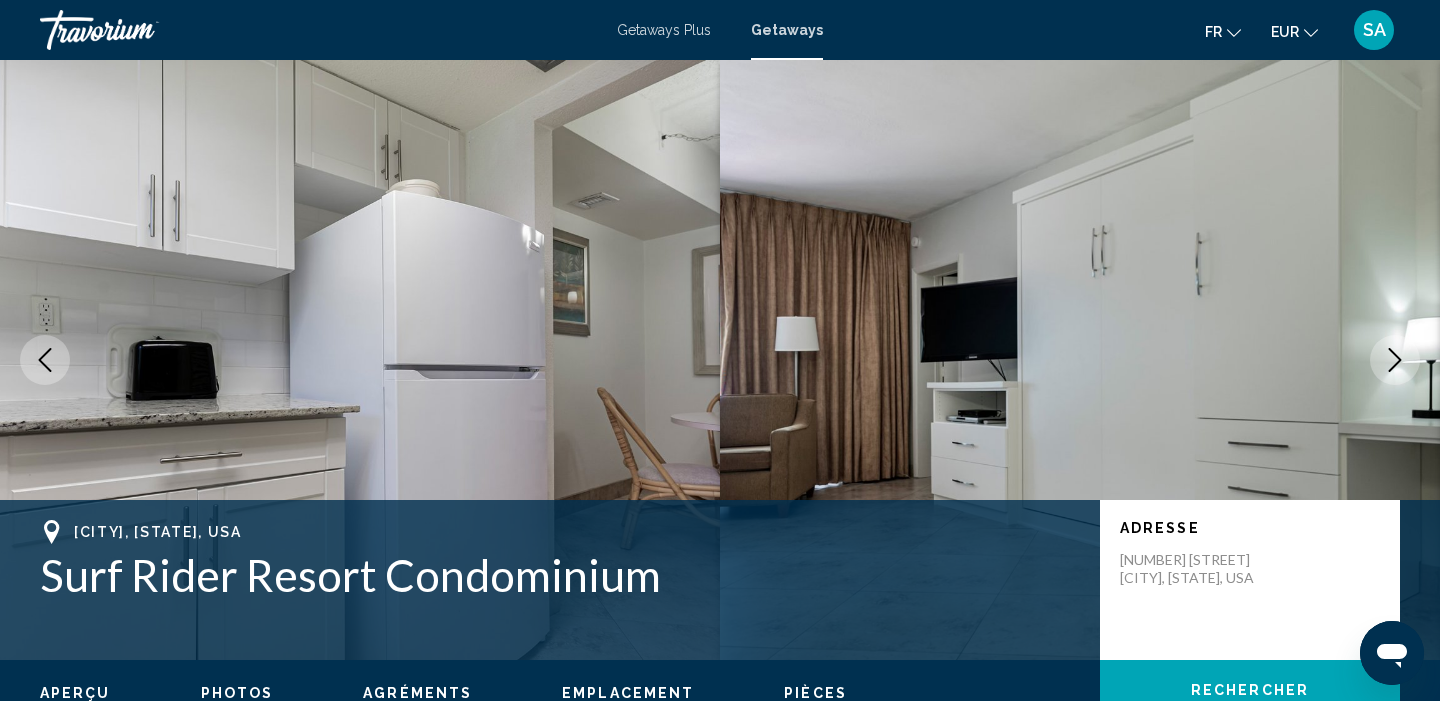 click 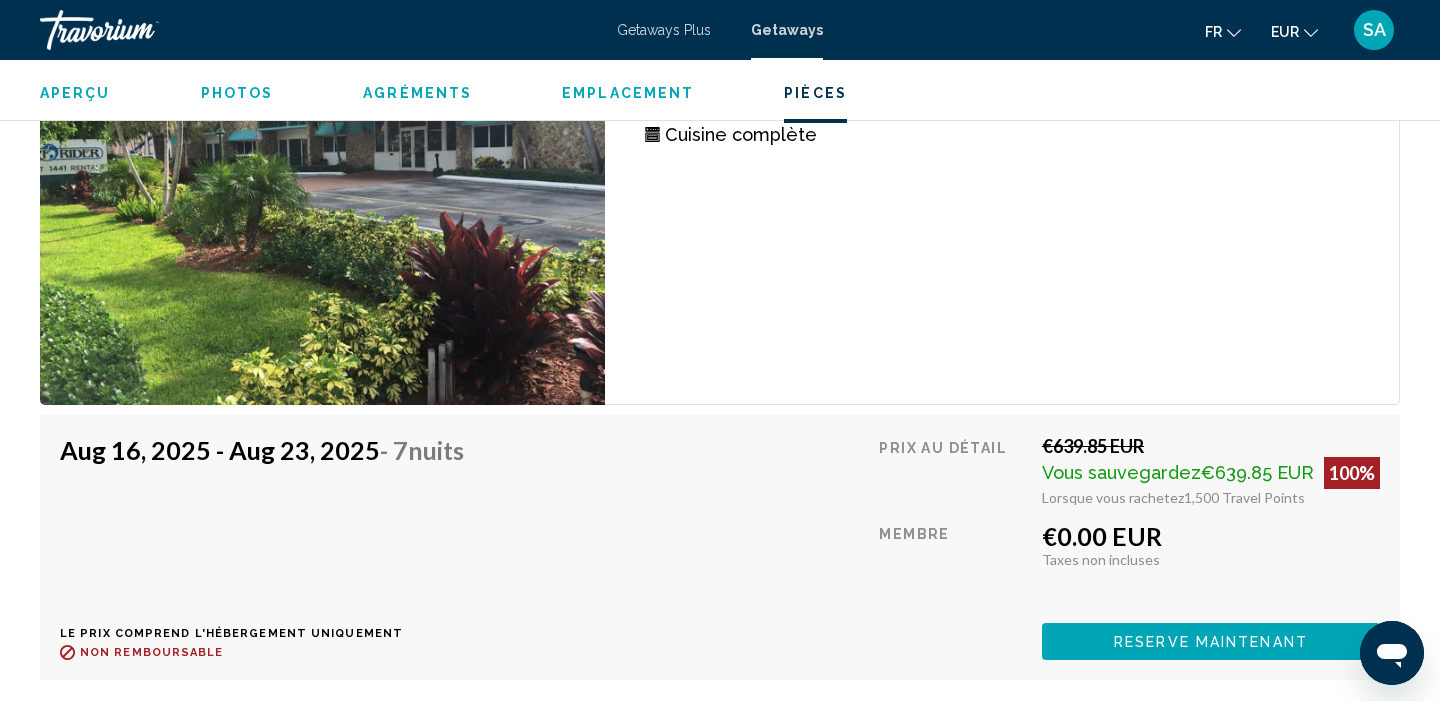 scroll, scrollTop: 3164, scrollLeft: 0, axis: vertical 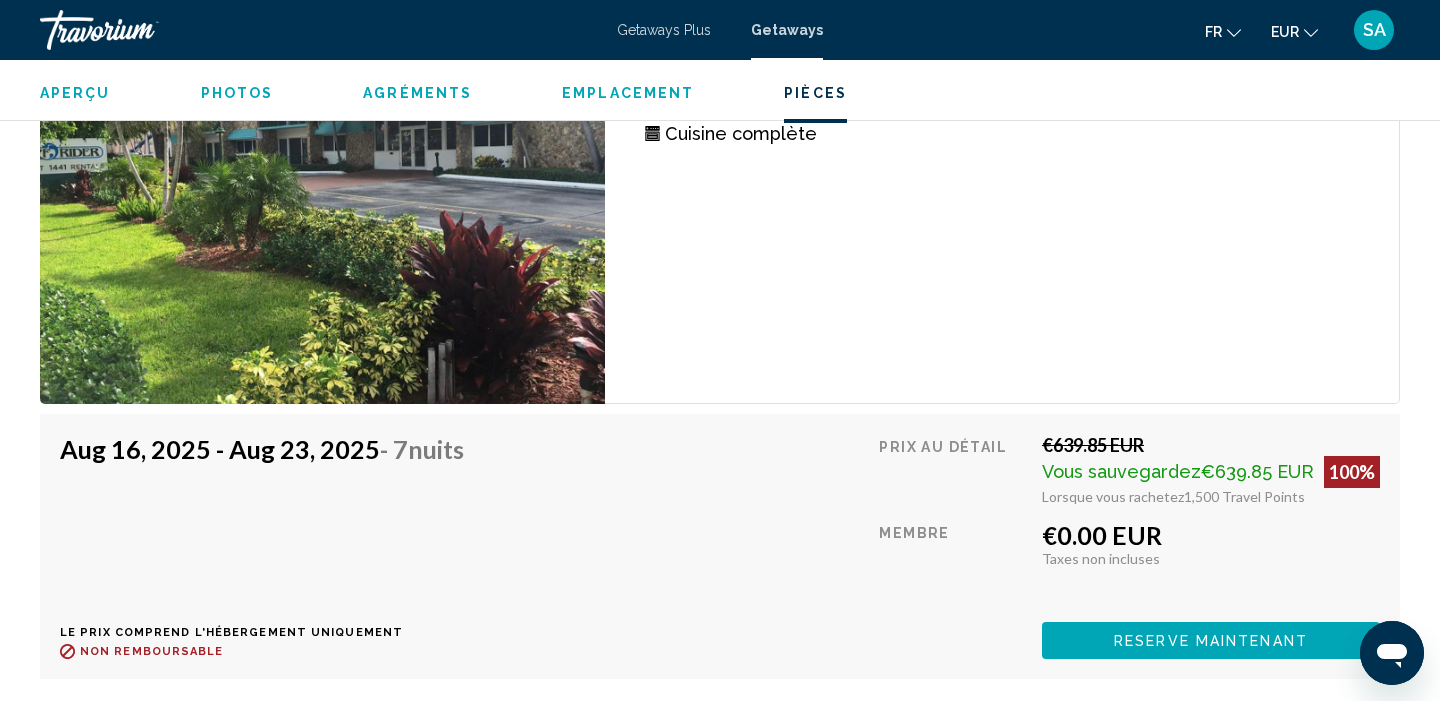 click on "Reserve maintenant" at bounding box center [1211, 641] 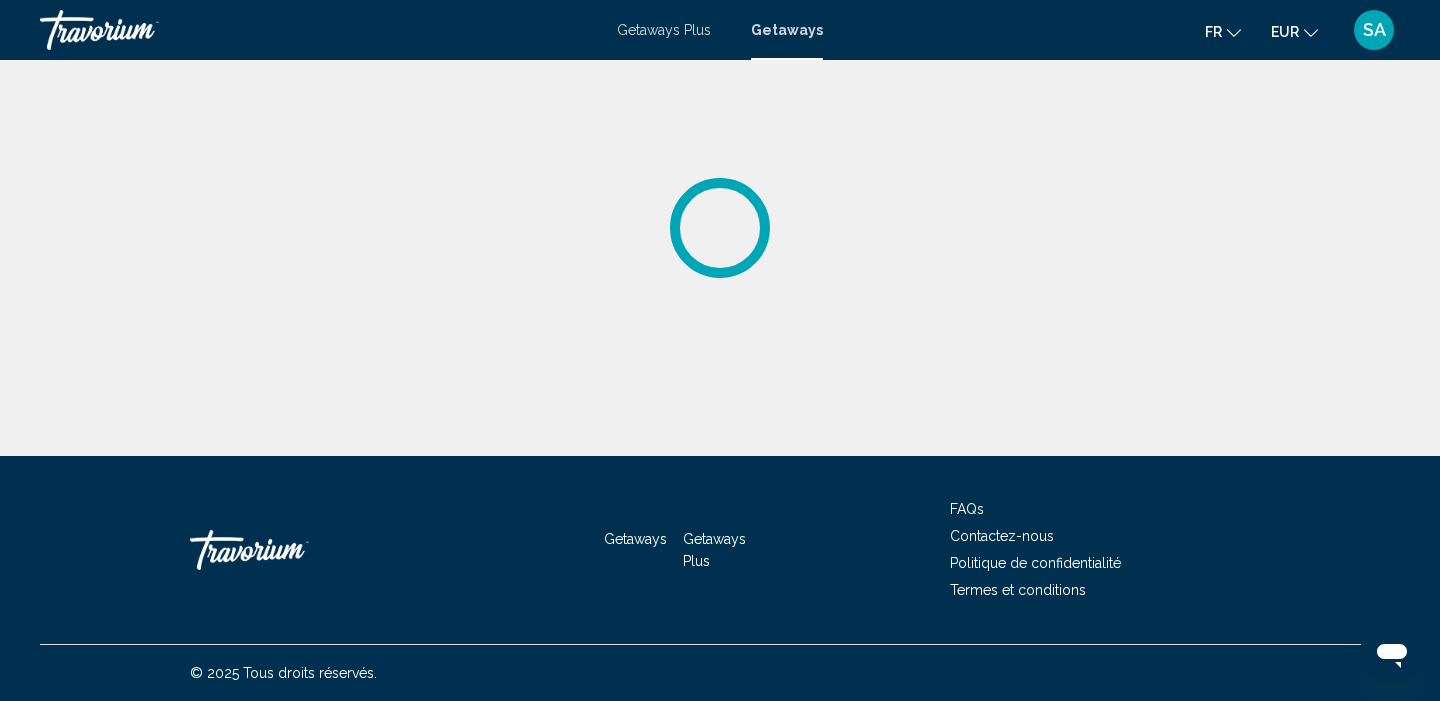 scroll, scrollTop: 0, scrollLeft: 0, axis: both 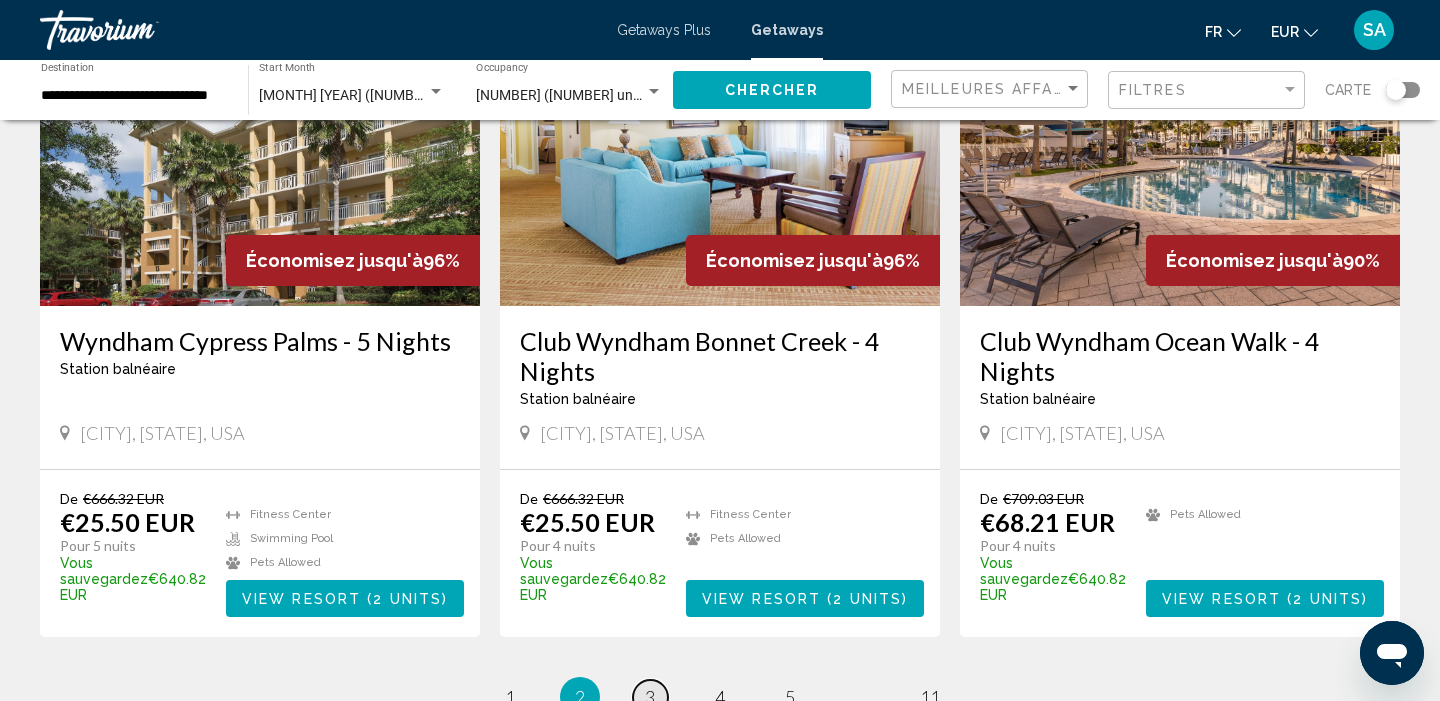 click on "3" at bounding box center (650, 697) 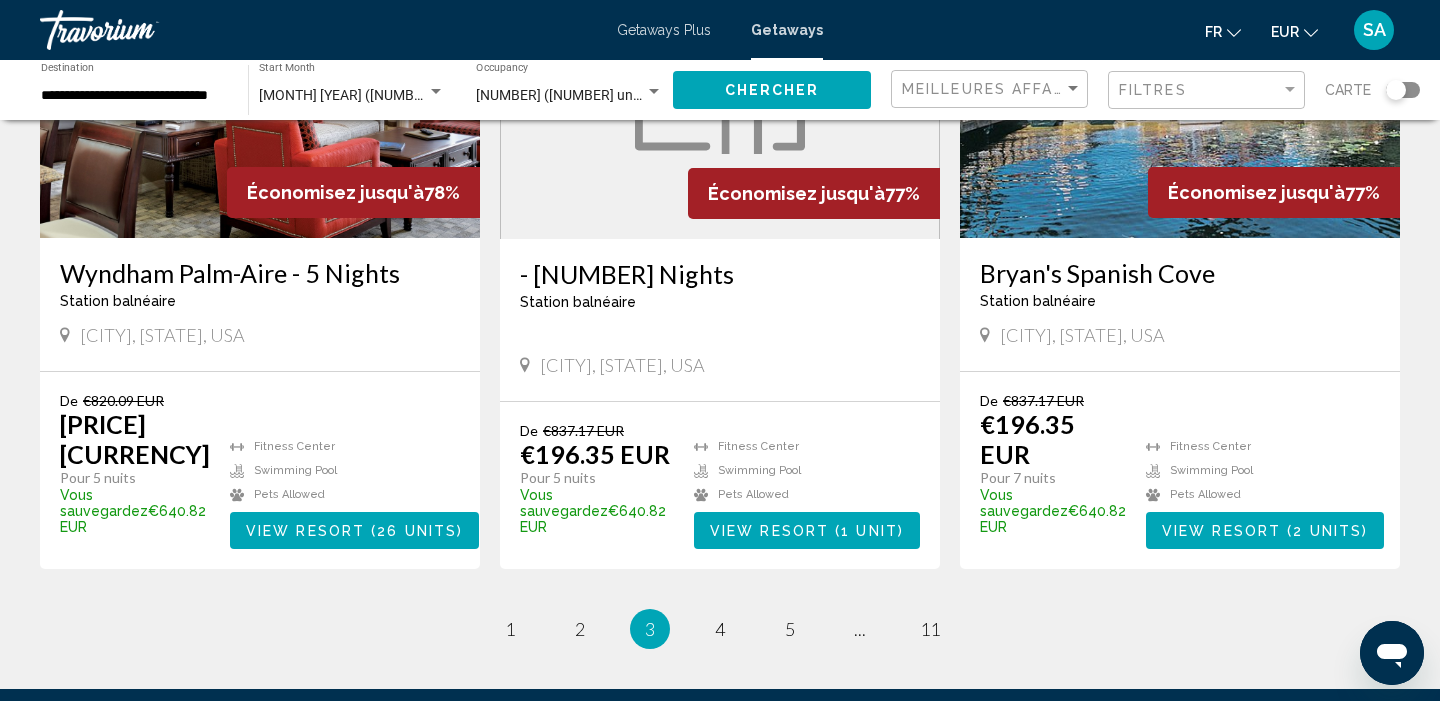 scroll, scrollTop: 2445, scrollLeft: 0, axis: vertical 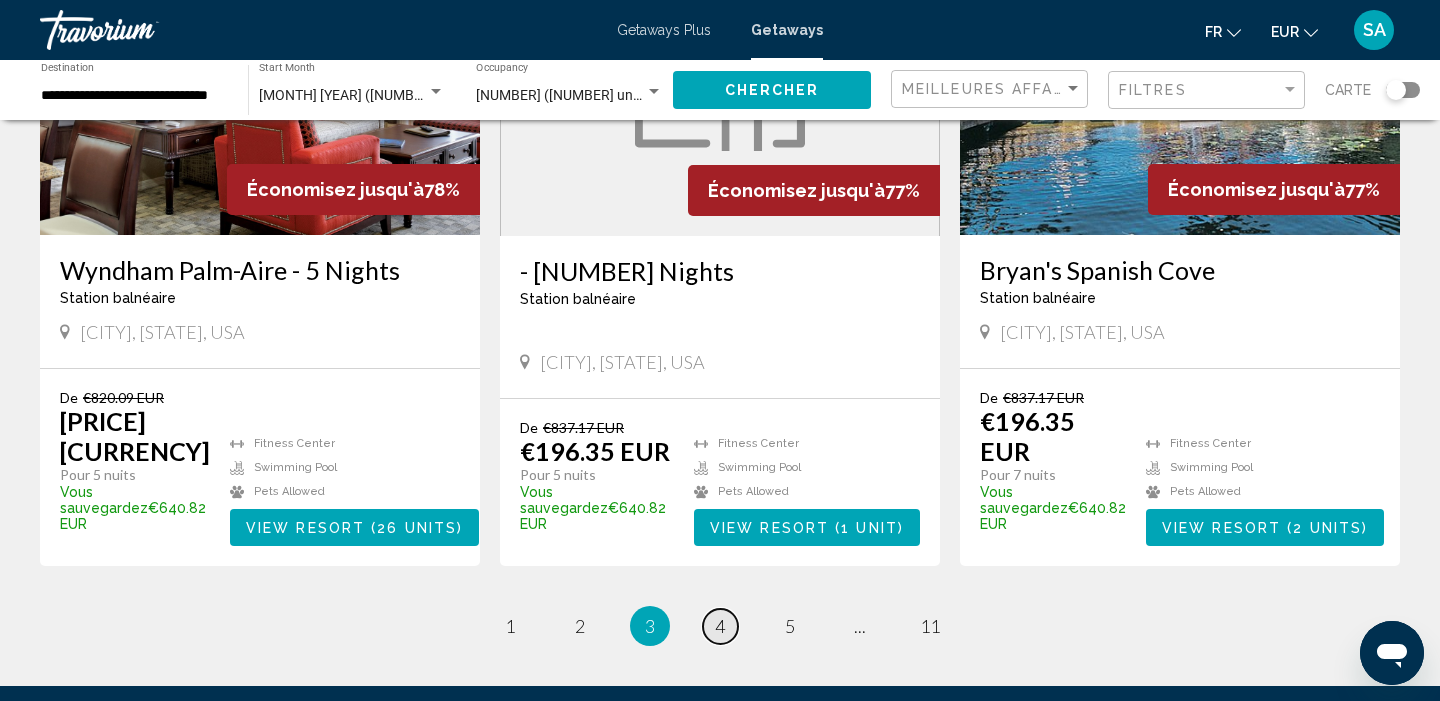 click on "page  4" at bounding box center [720, 626] 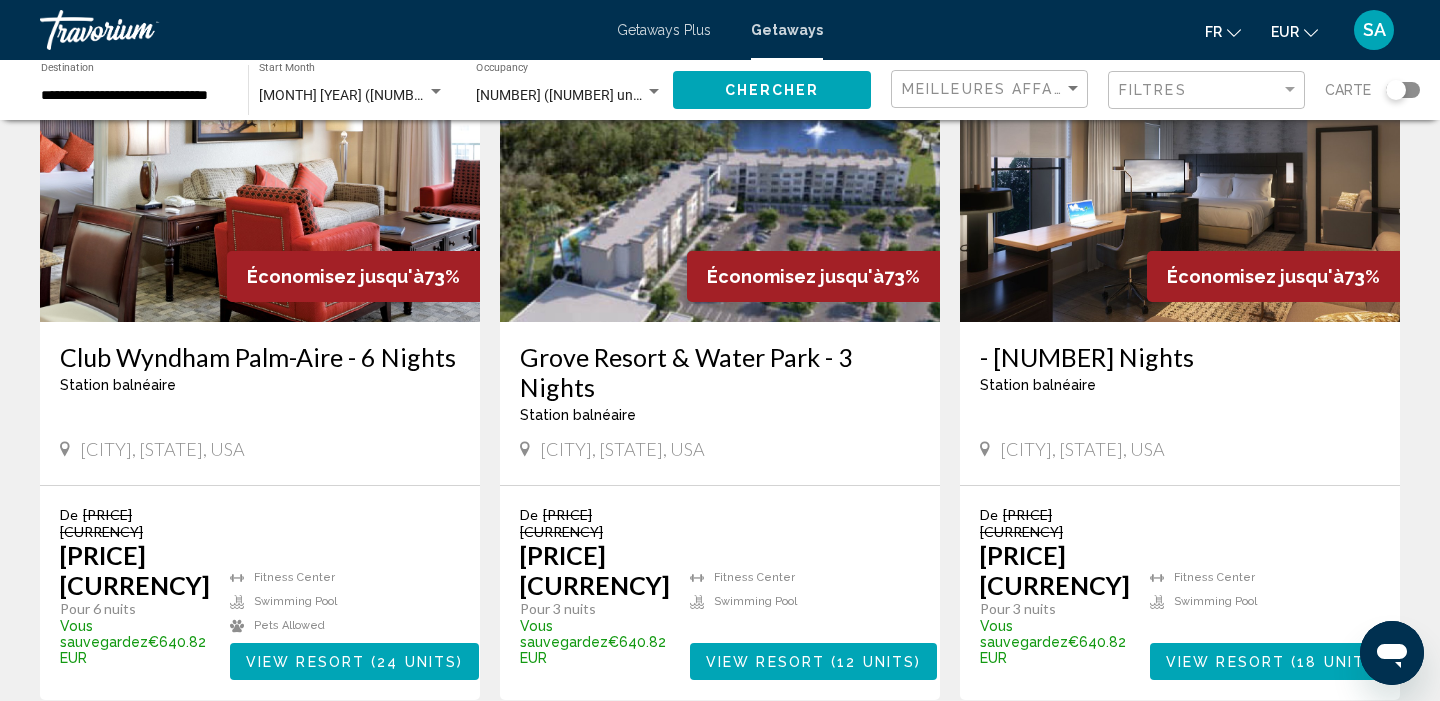 scroll, scrollTop: 2429, scrollLeft: 0, axis: vertical 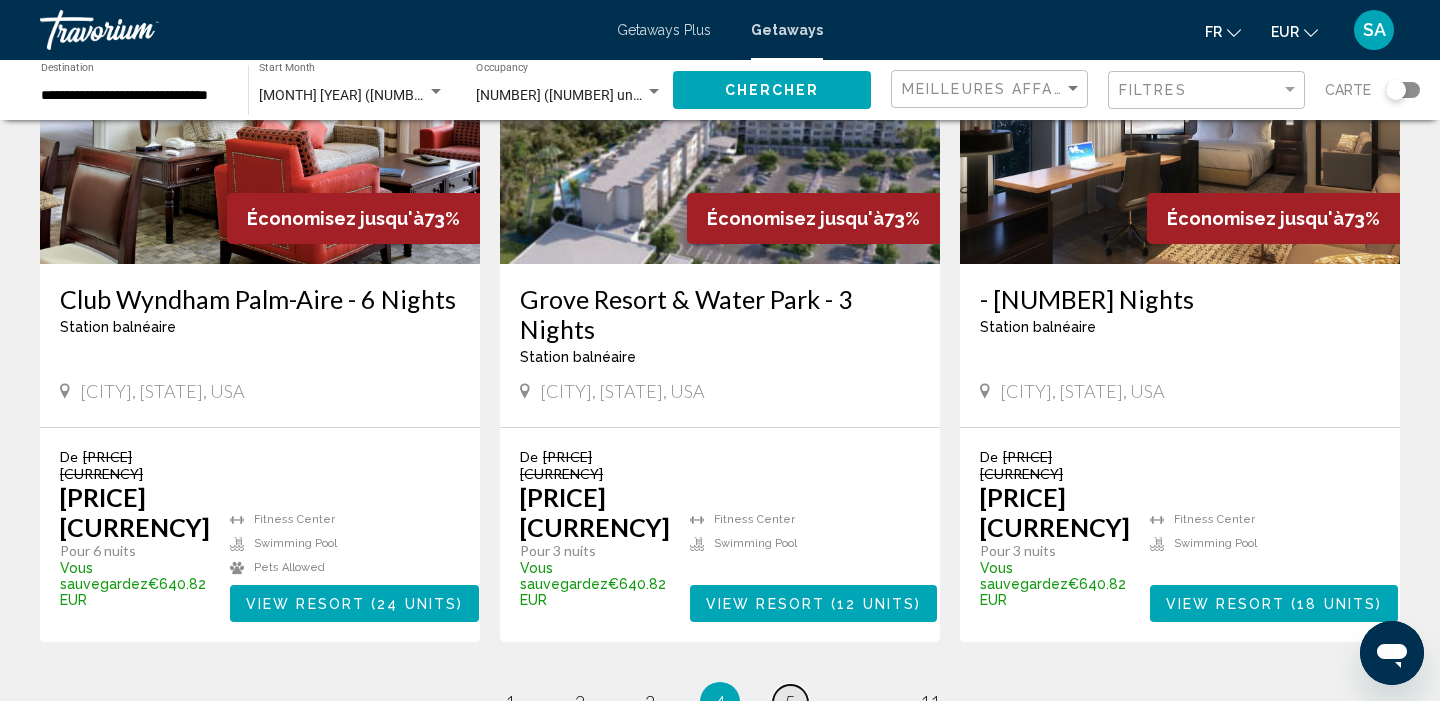 click on "5" at bounding box center (790, 702) 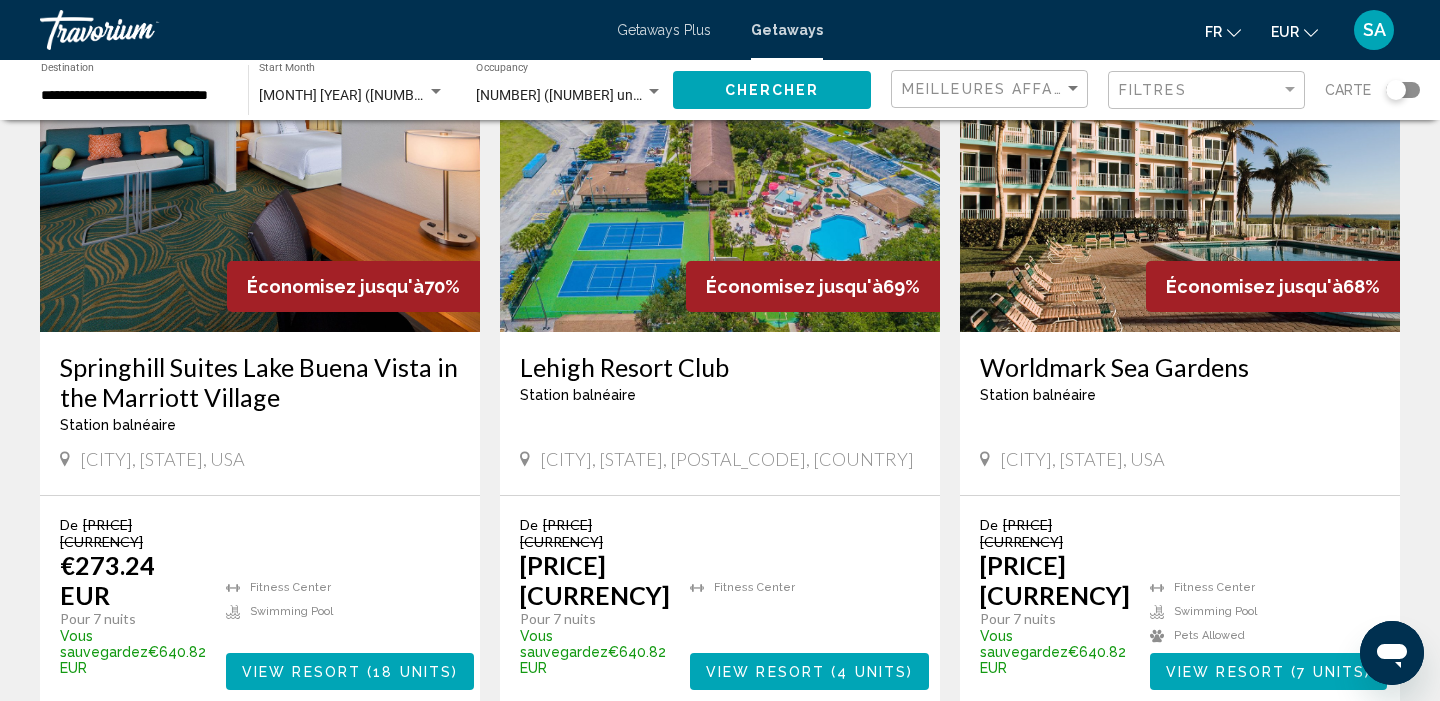 scroll, scrollTop: 166, scrollLeft: 0, axis: vertical 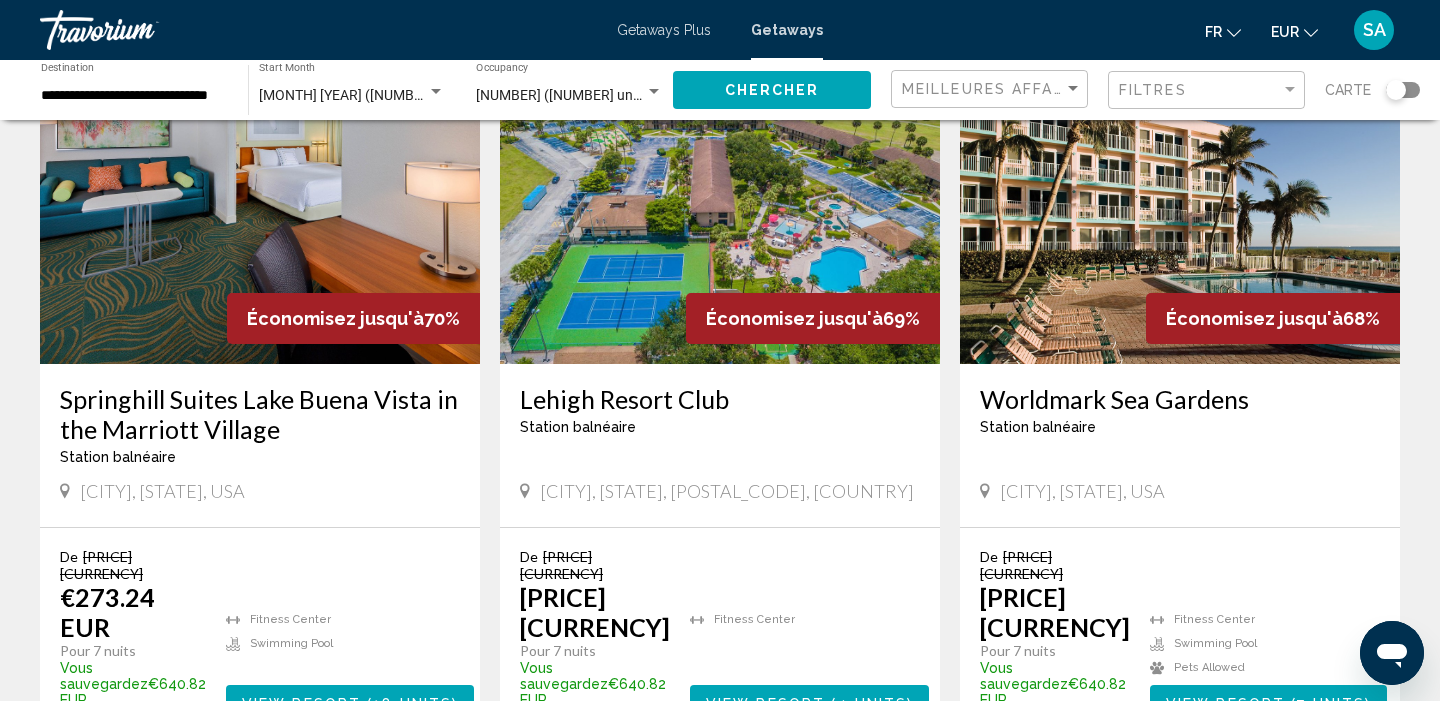click at bounding box center [1180, 204] 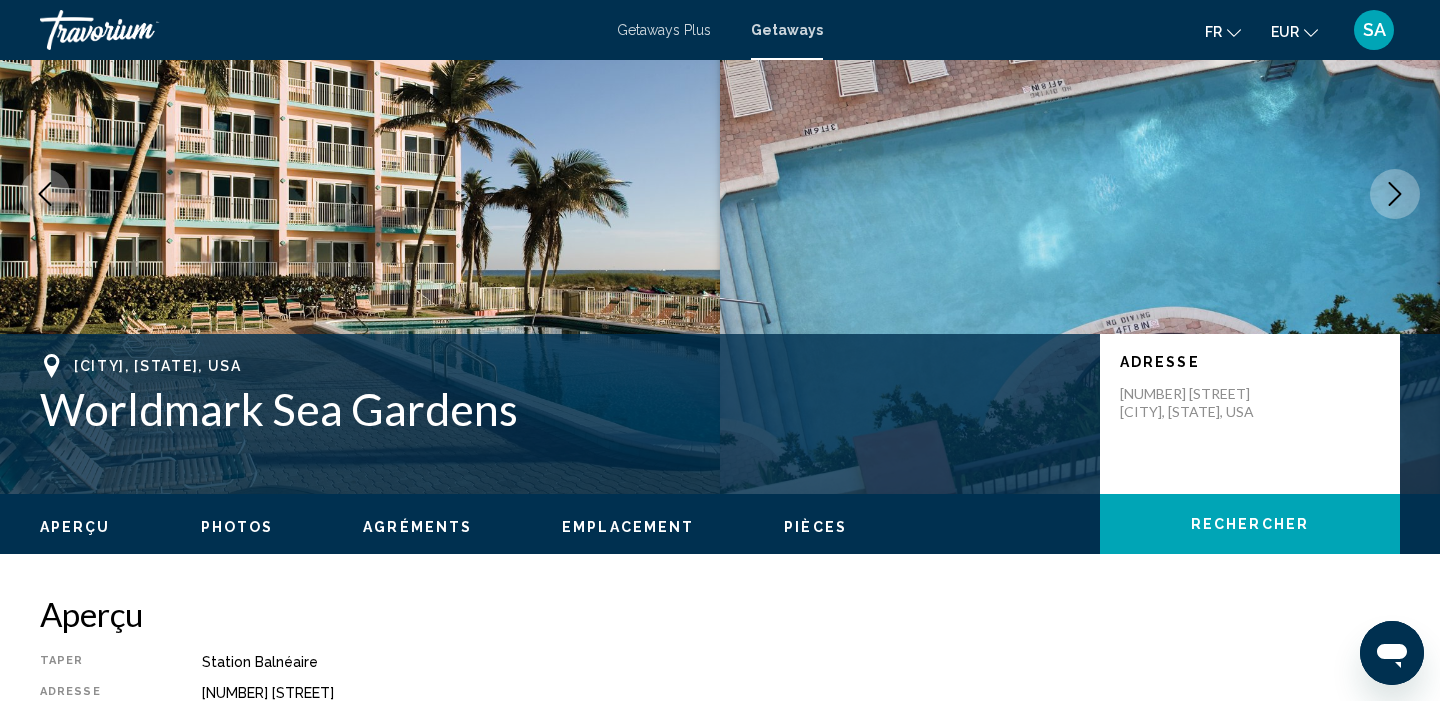 scroll, scrollTop: 0, scrollLeft: 0, axis: both 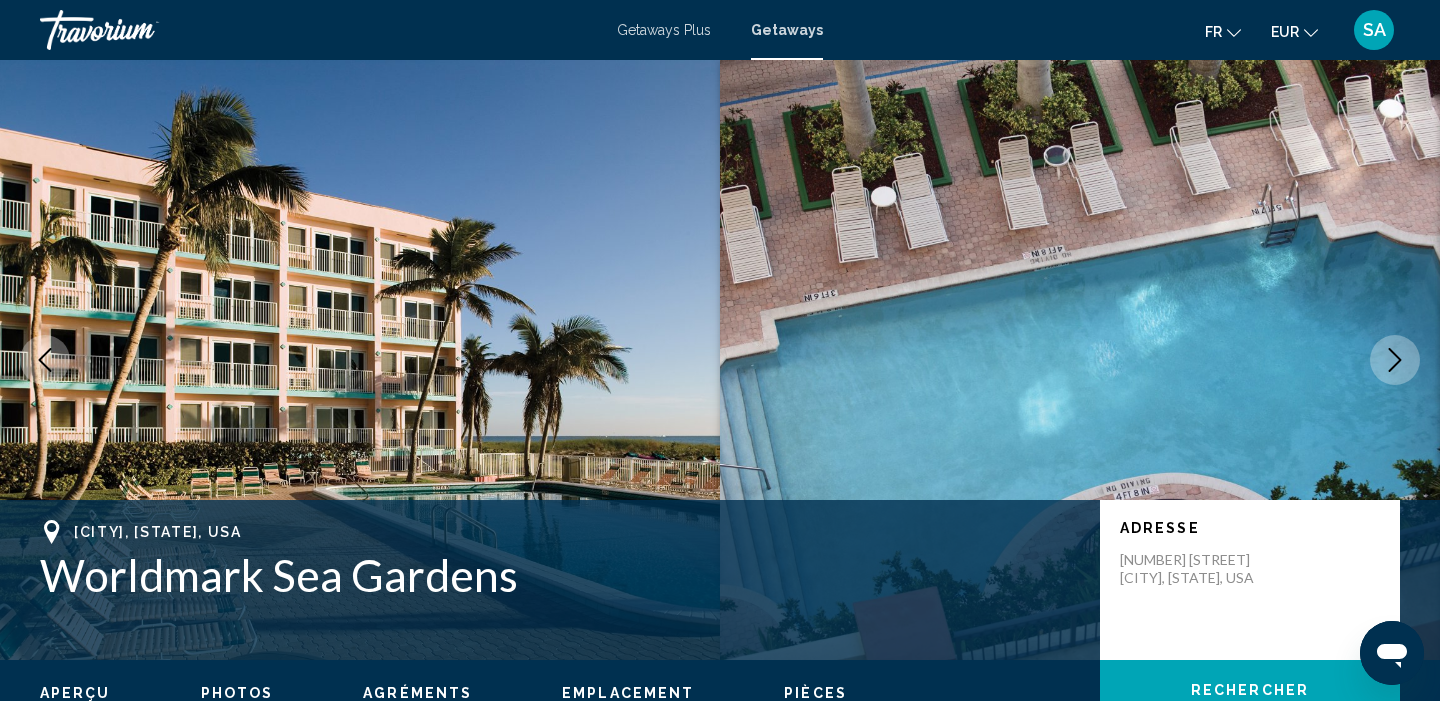 click 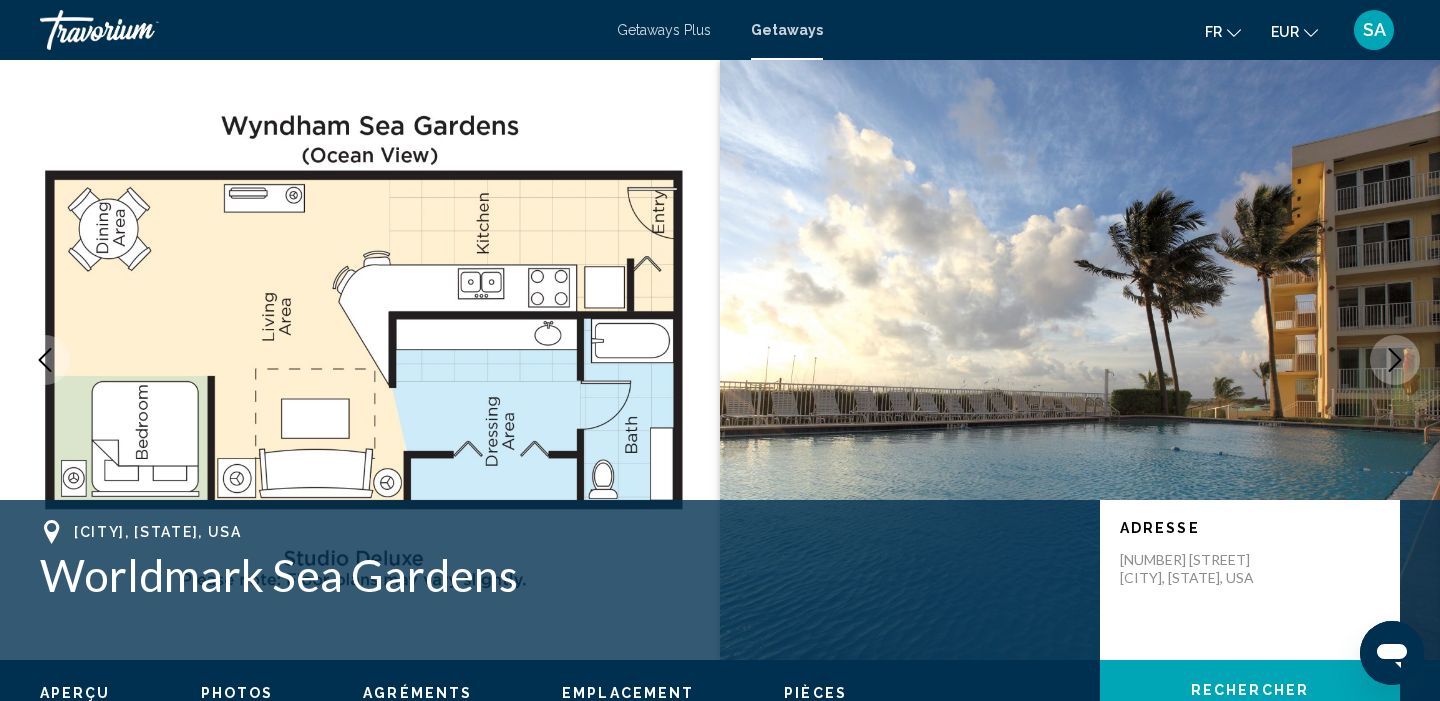 click 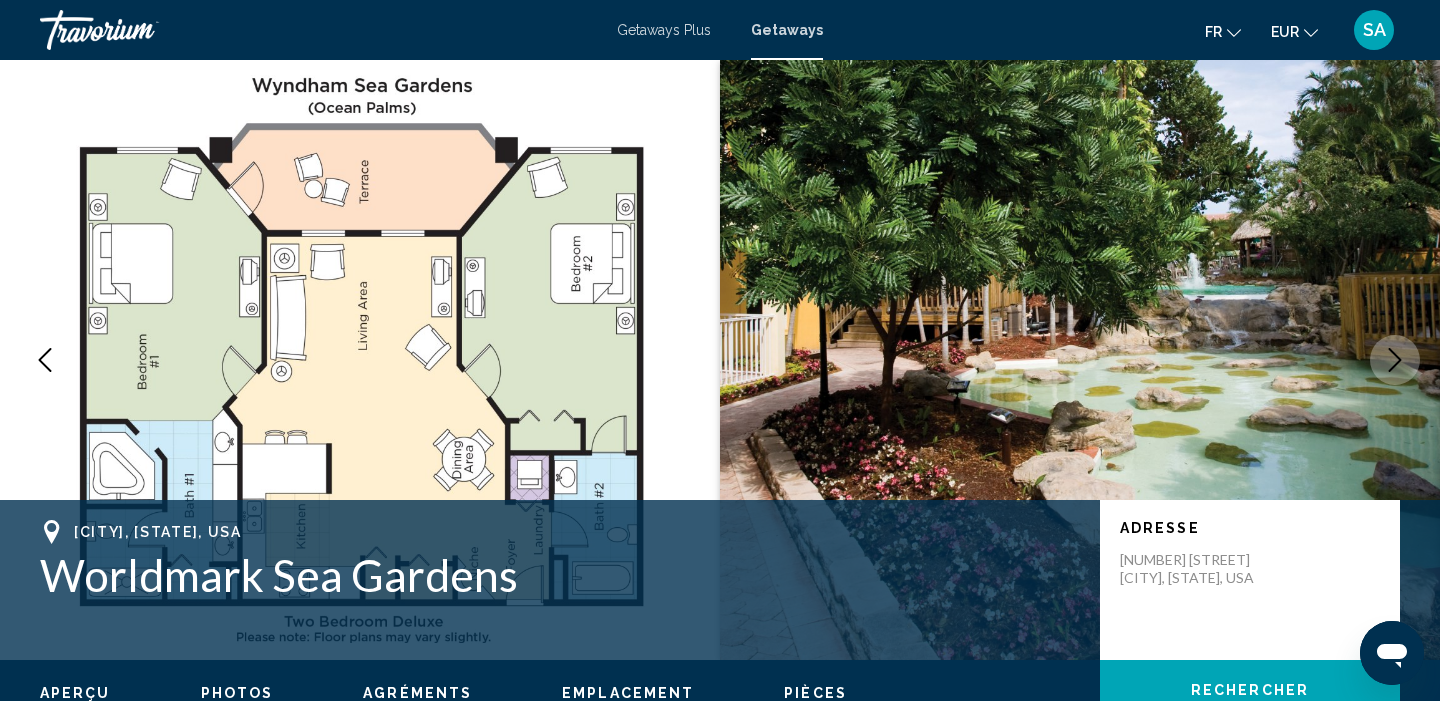 click 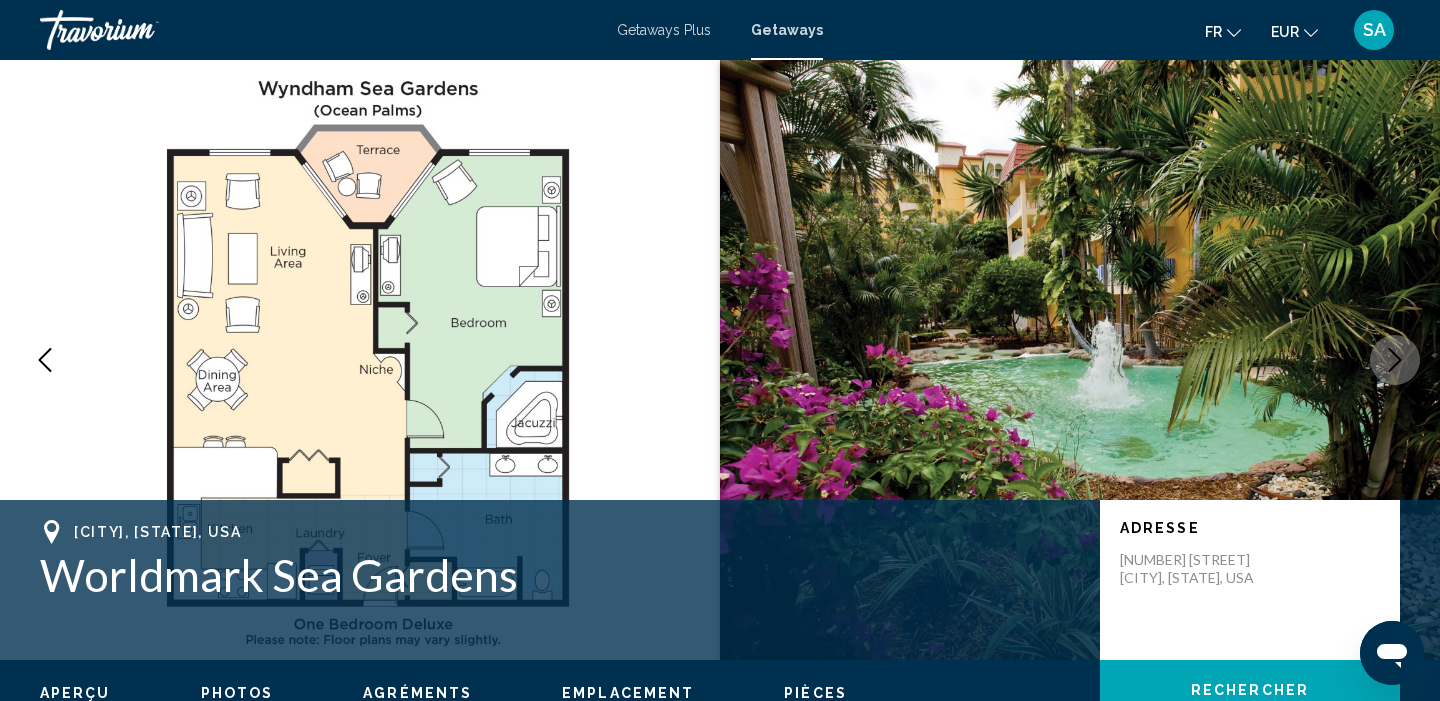 click 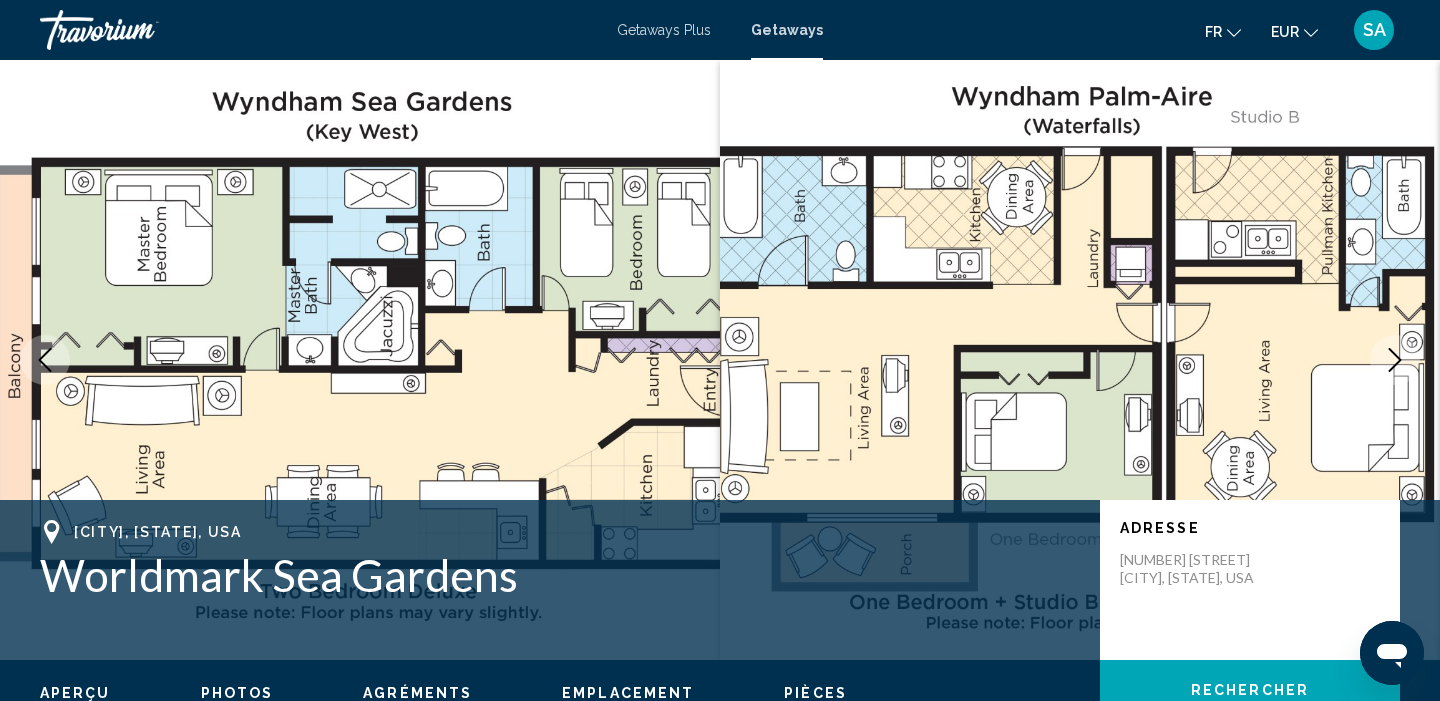 click 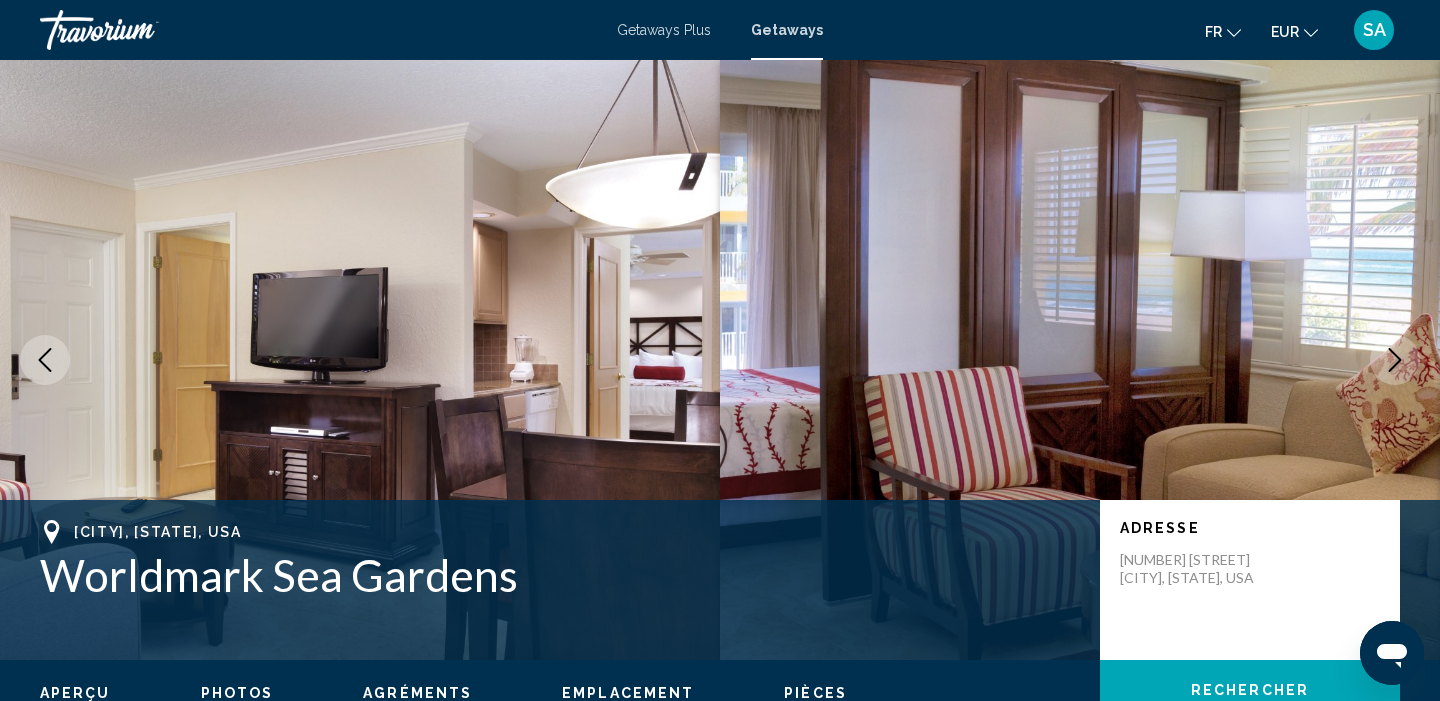 click 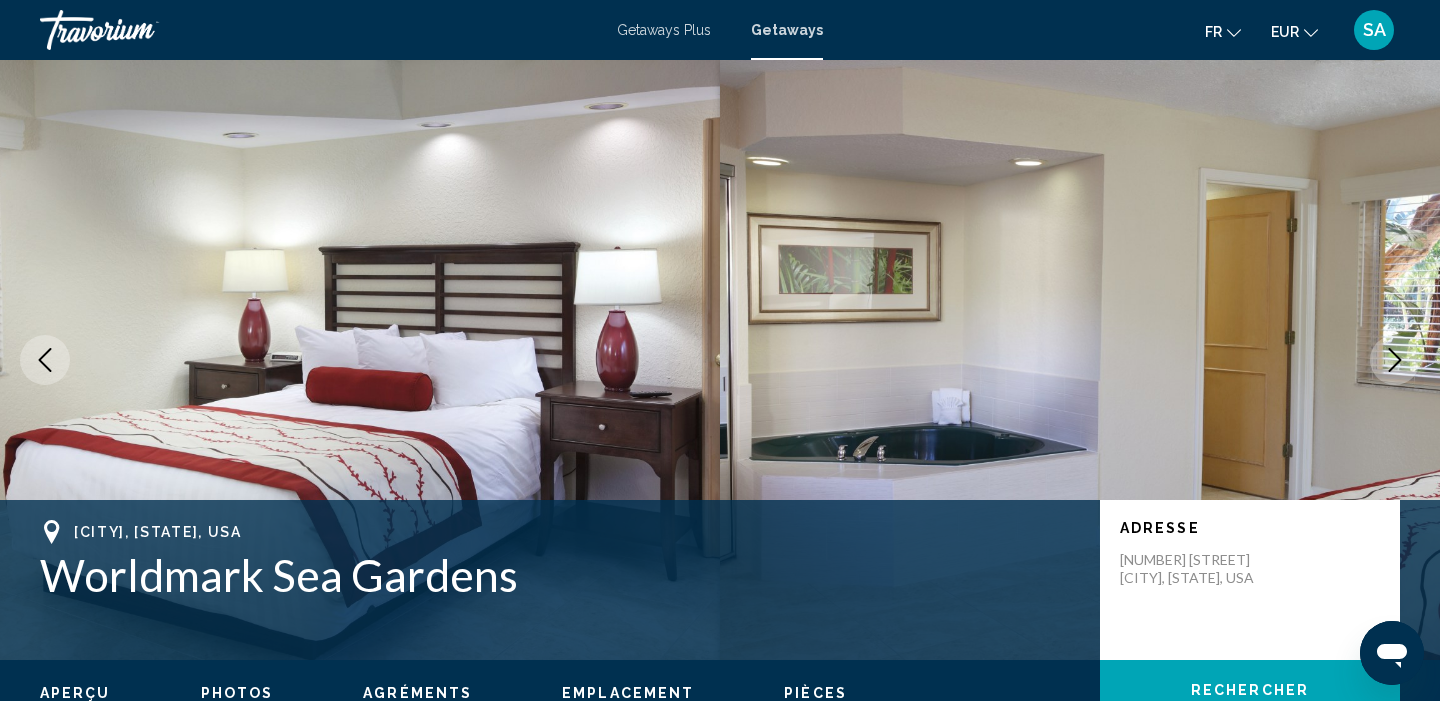 click 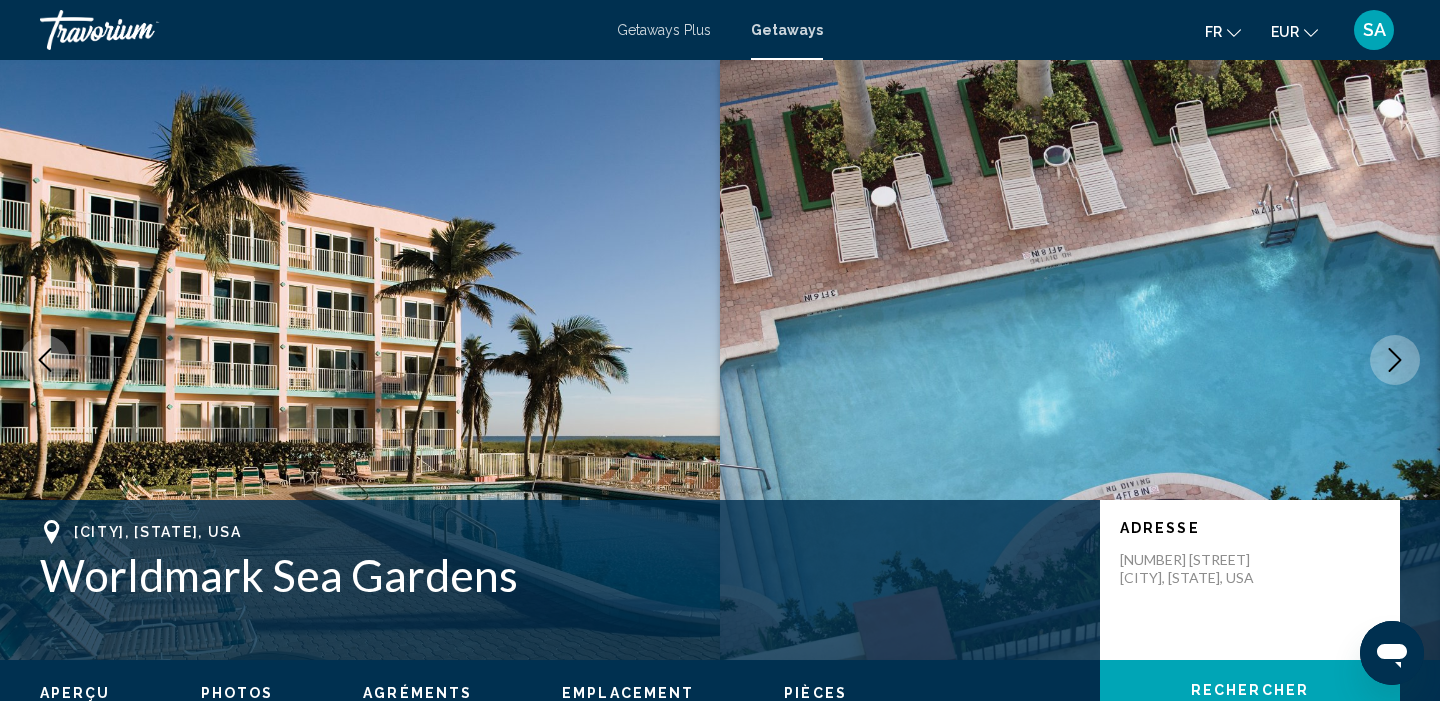 click 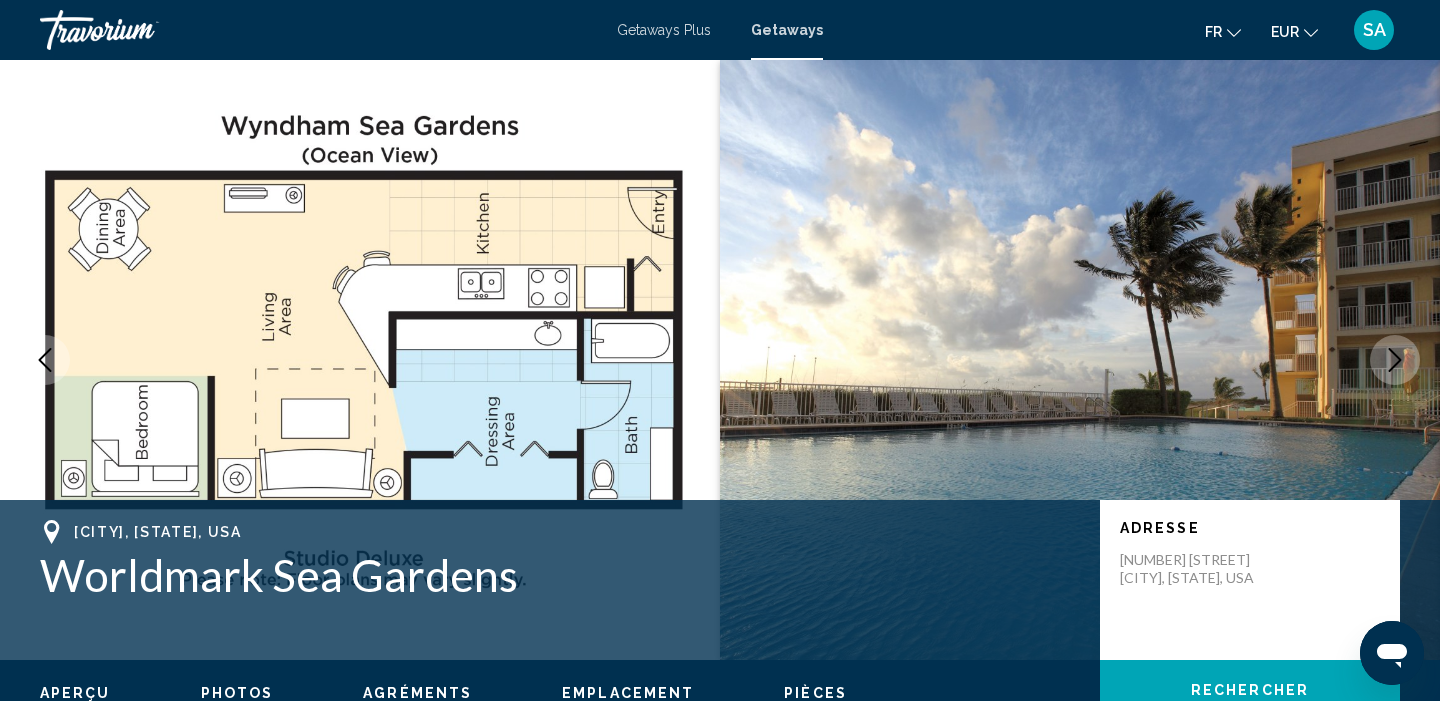 click 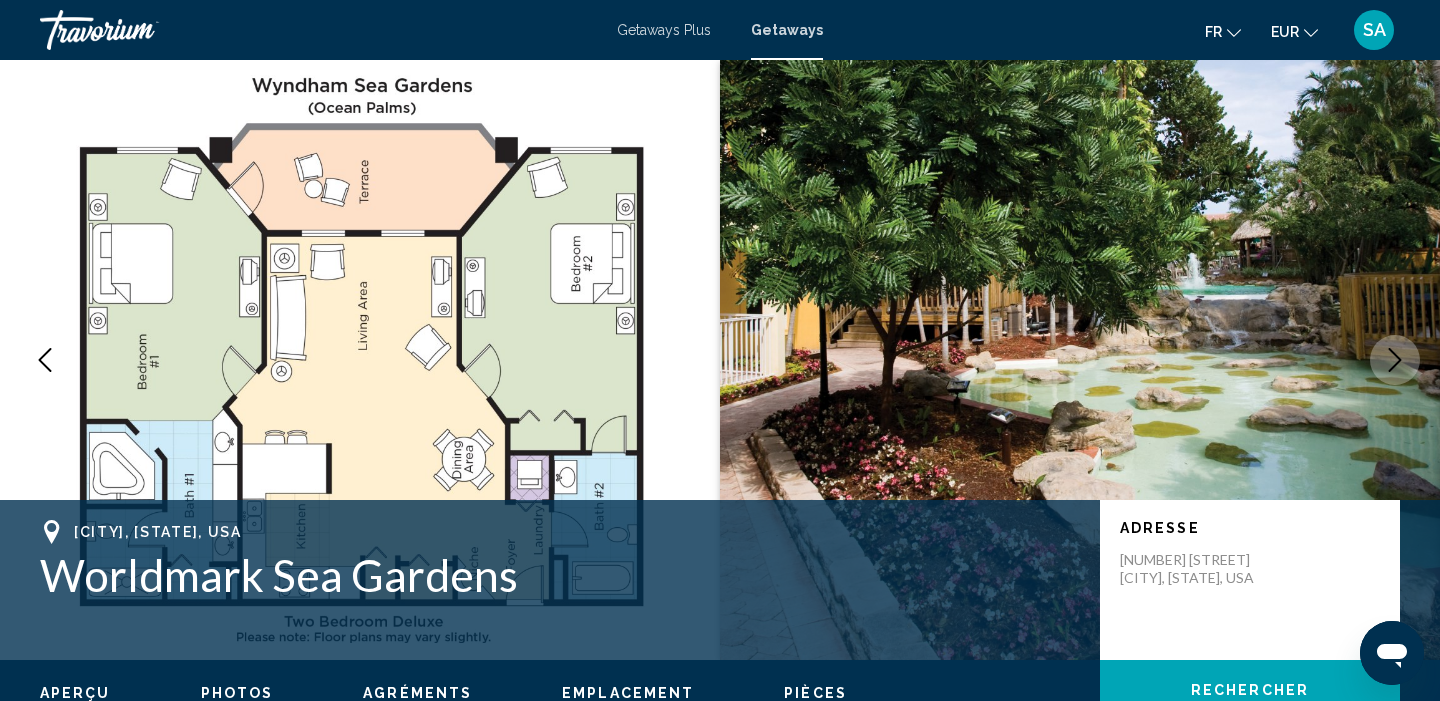 click 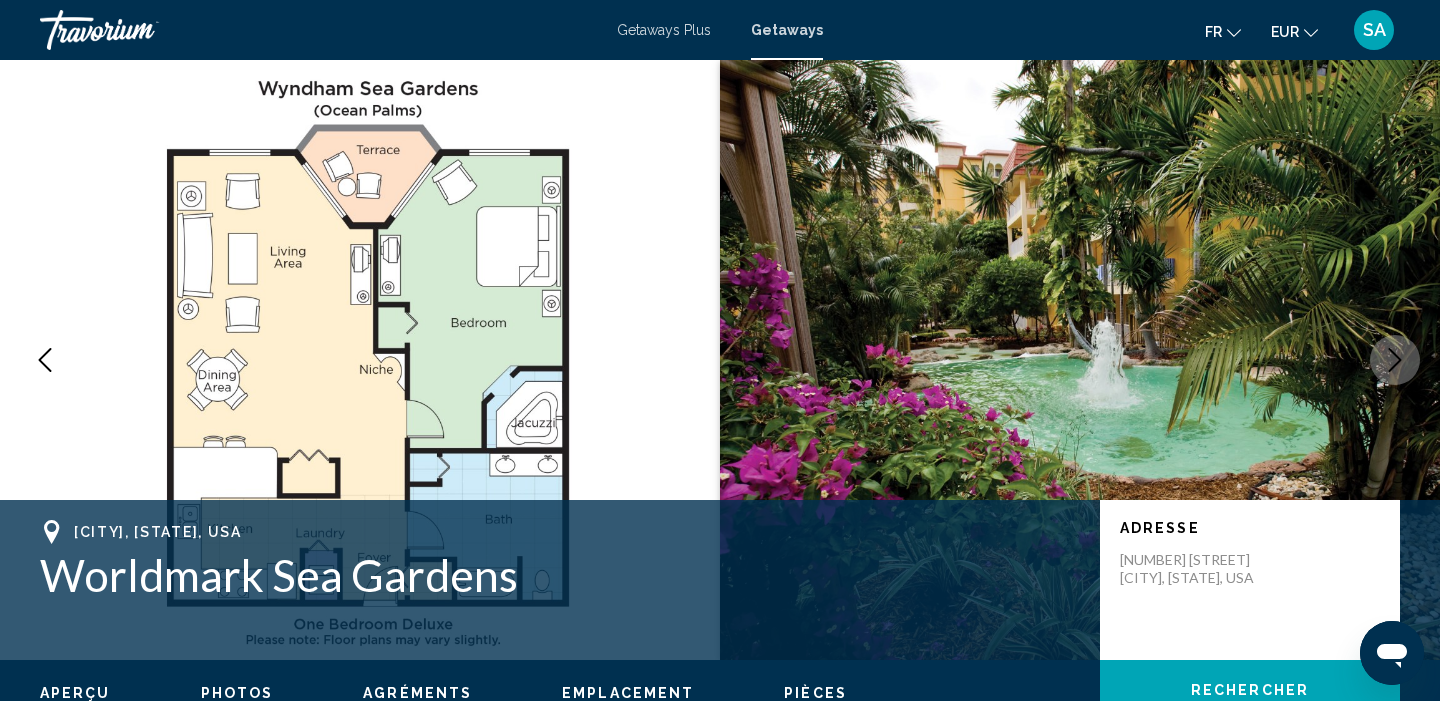 click 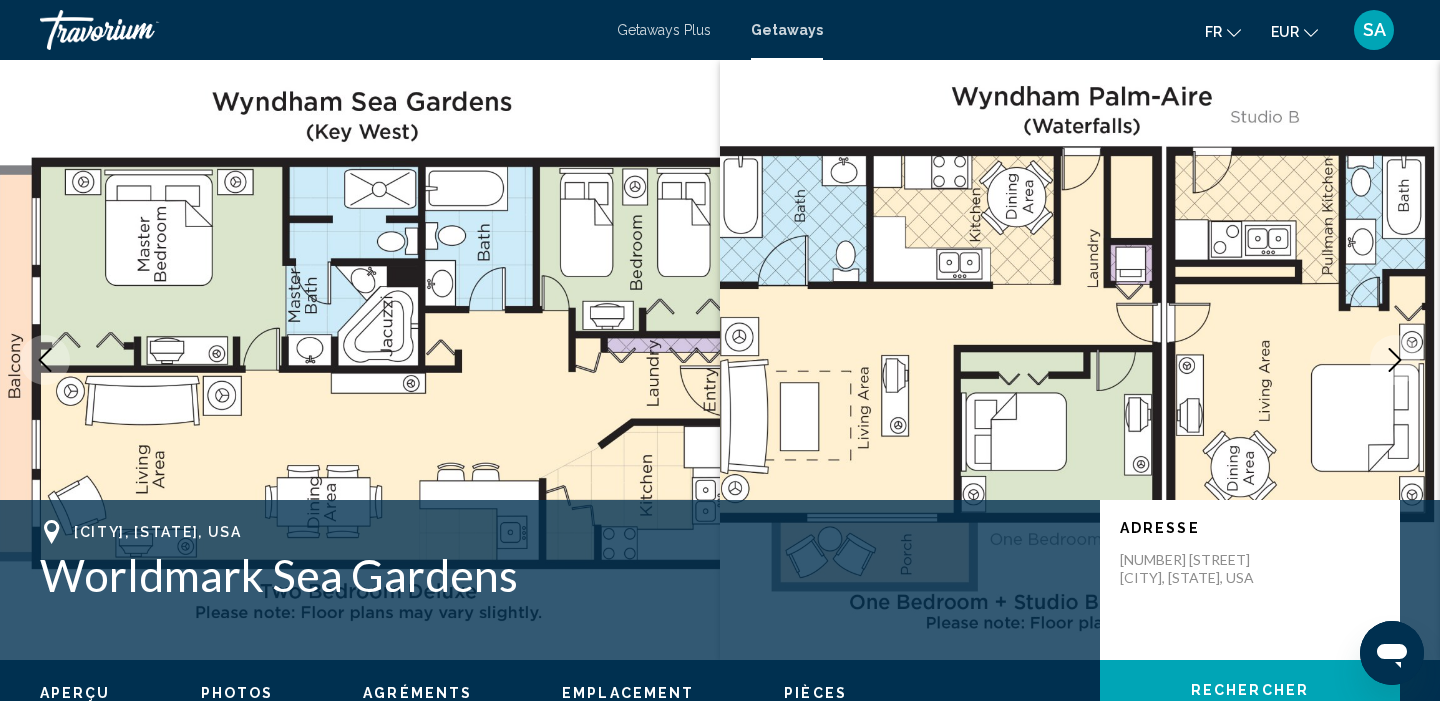 click 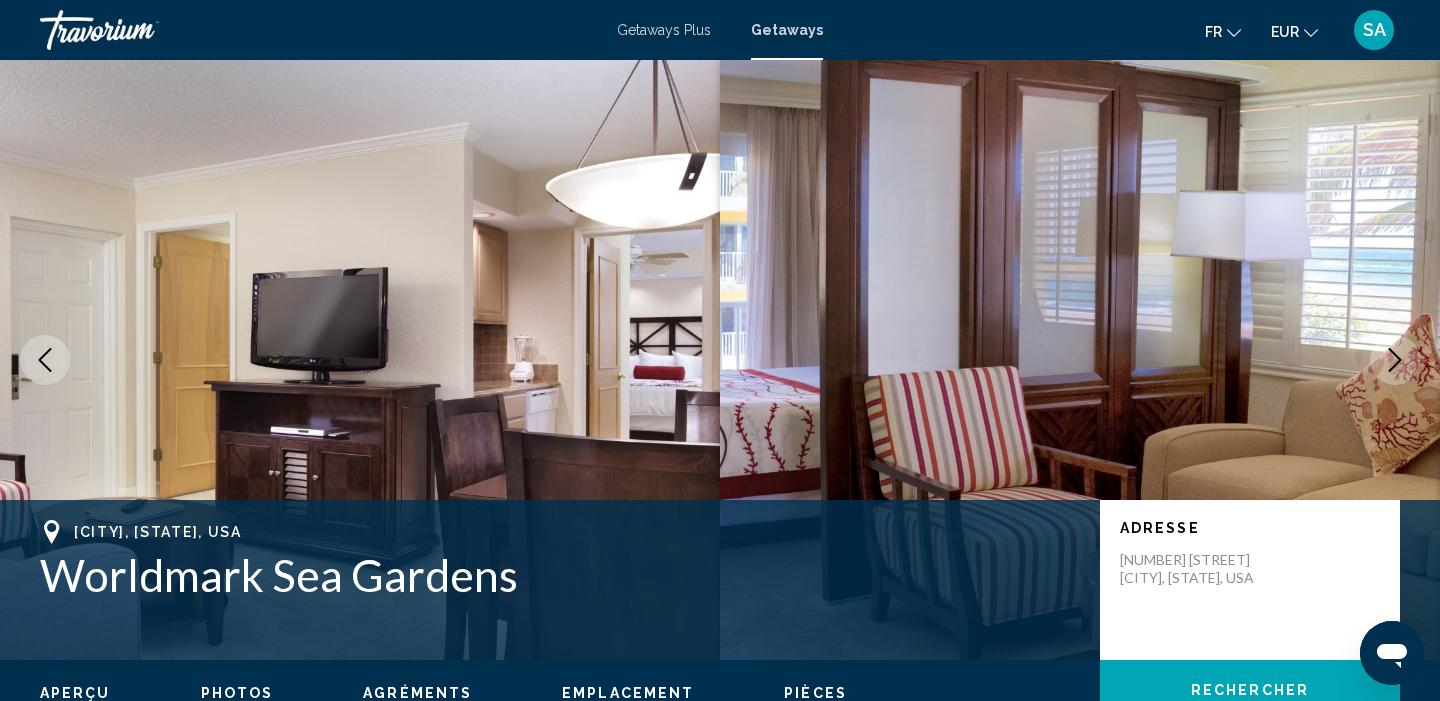 click 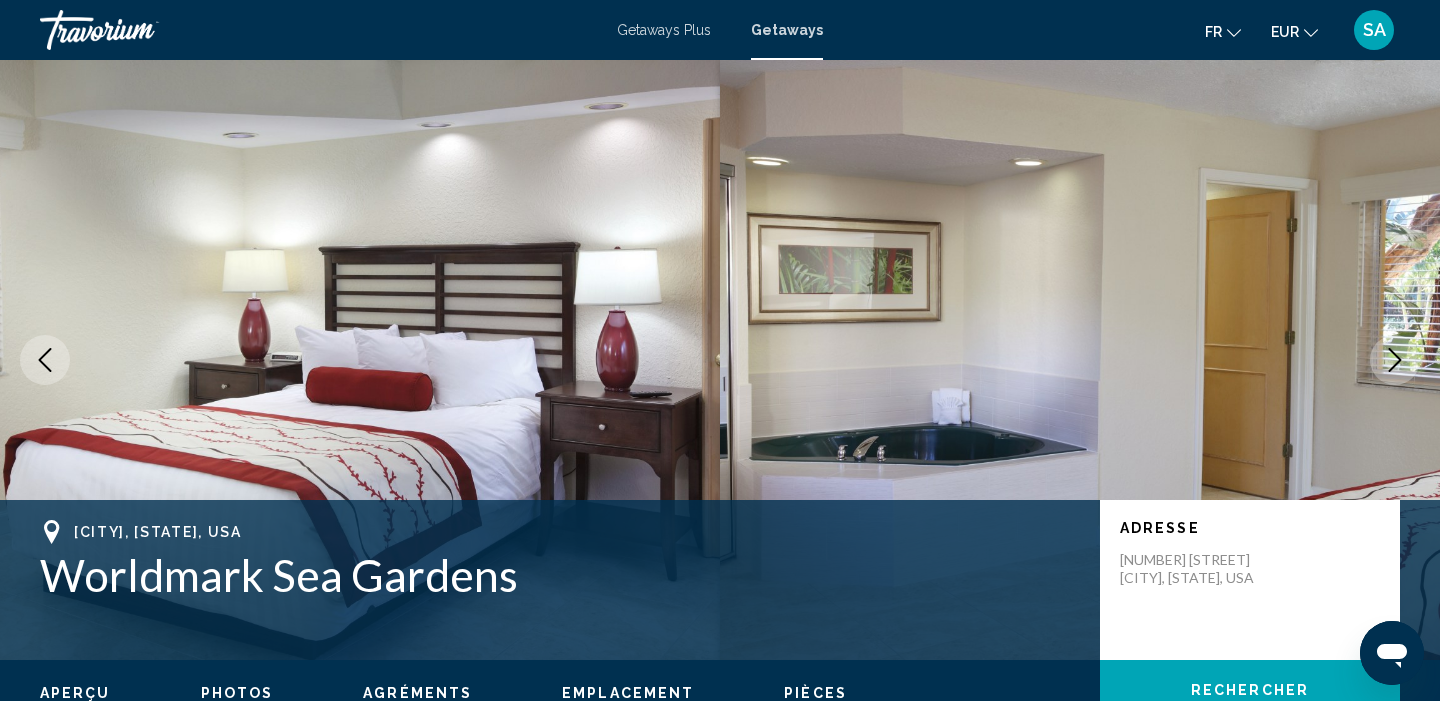 click 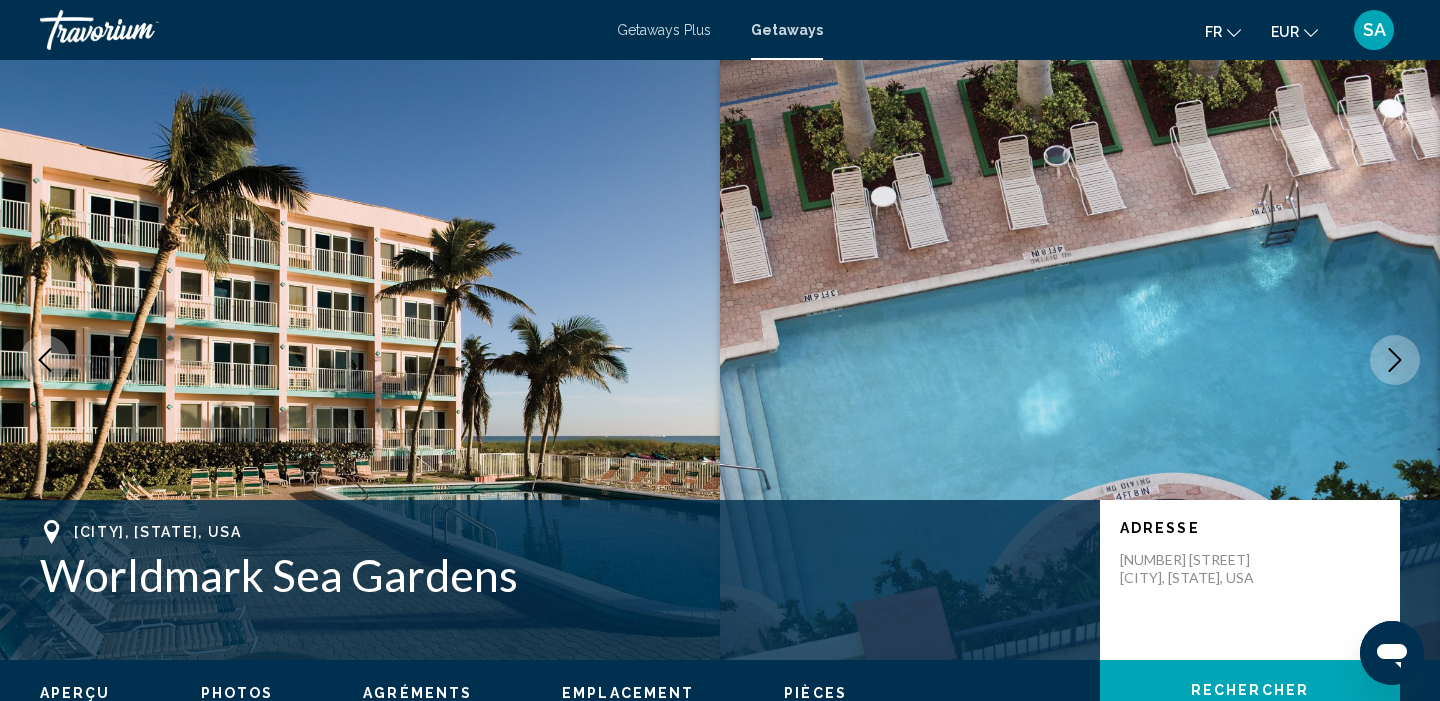 click at bounding box center (360, 360) 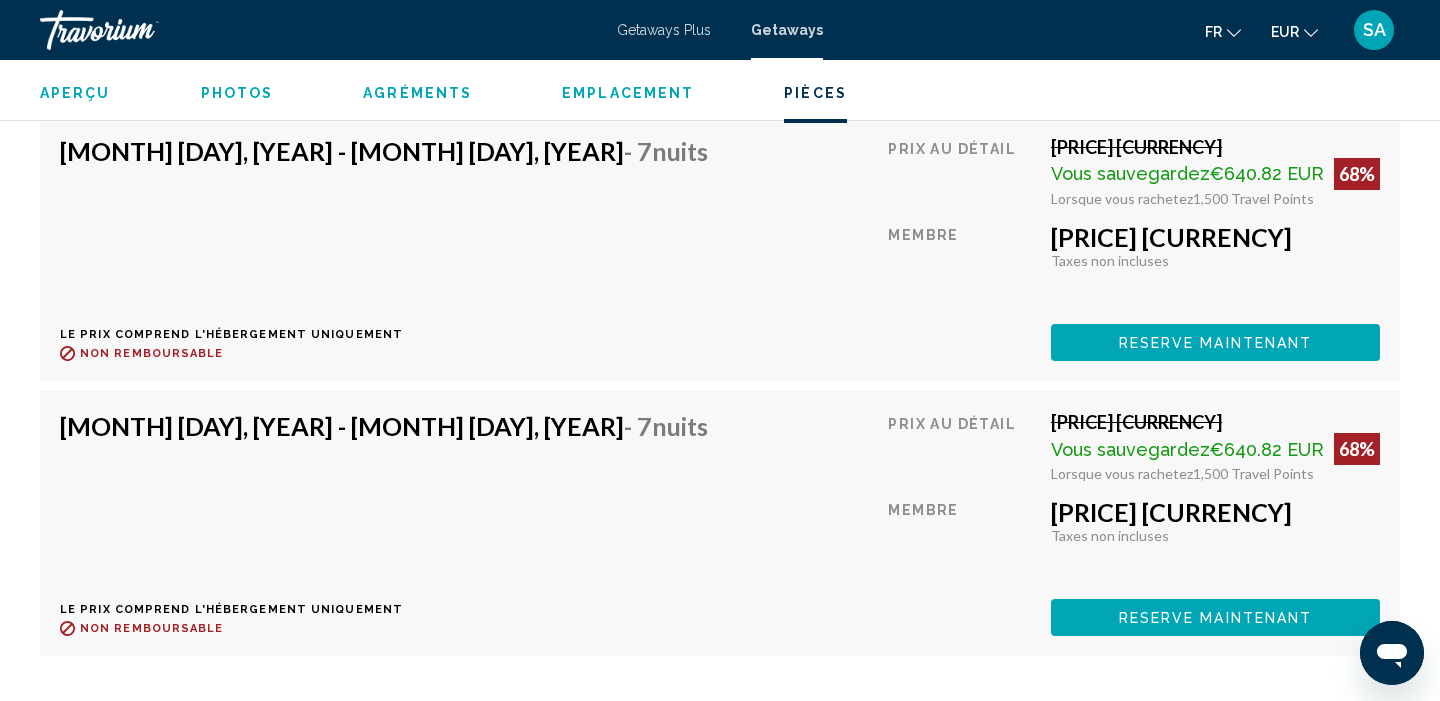 scroll, scrollTop: 4224, scrollLeft: 0, axis: vertical 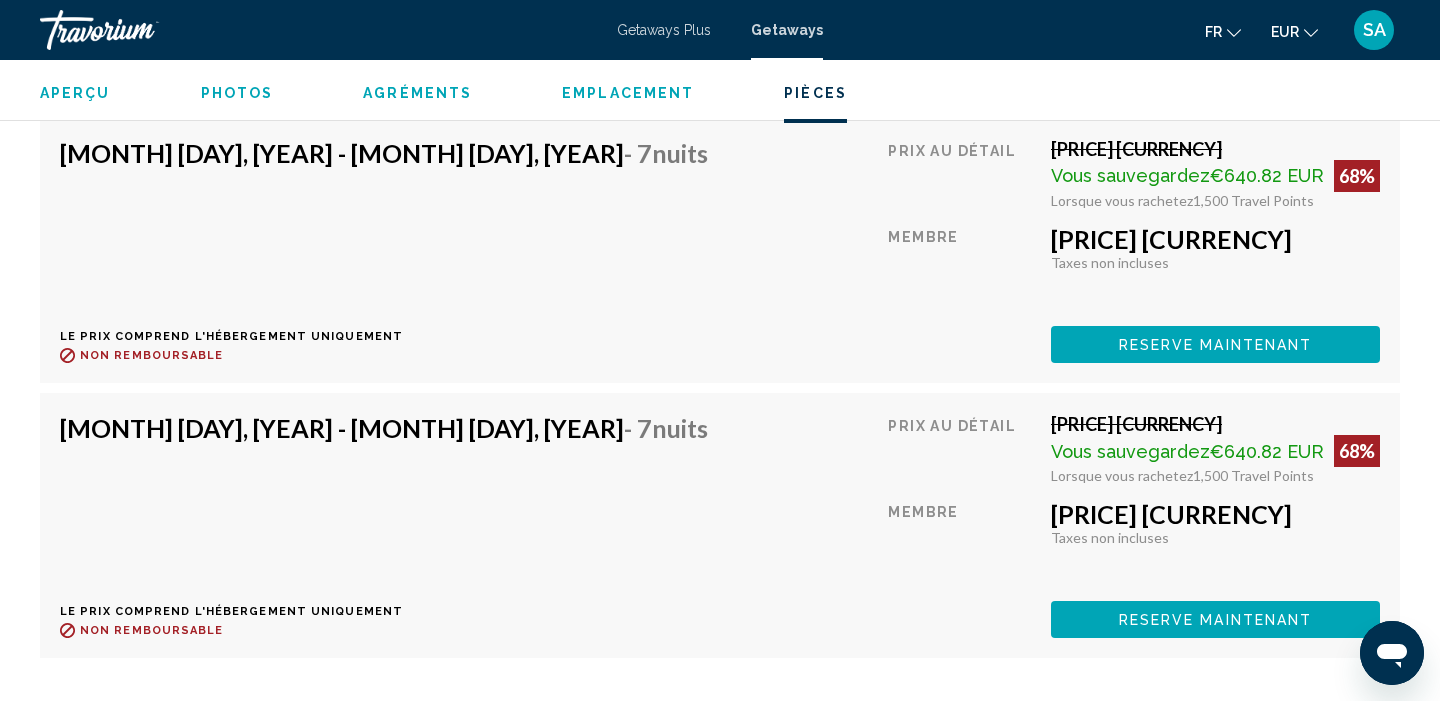click on "Reserve maintenant" at bounding box center (1216, 70) 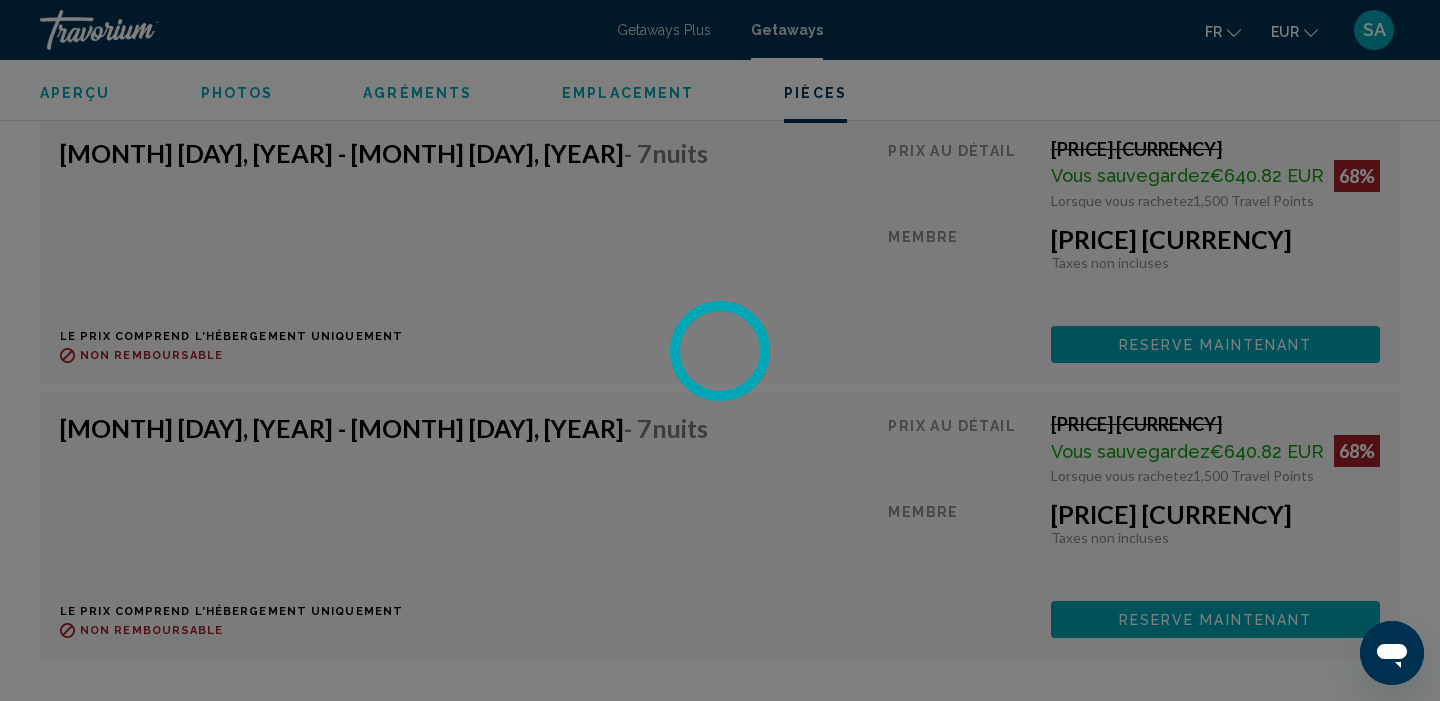 scroll, scrollTop: 0, scrollLeft: 0, axis: both 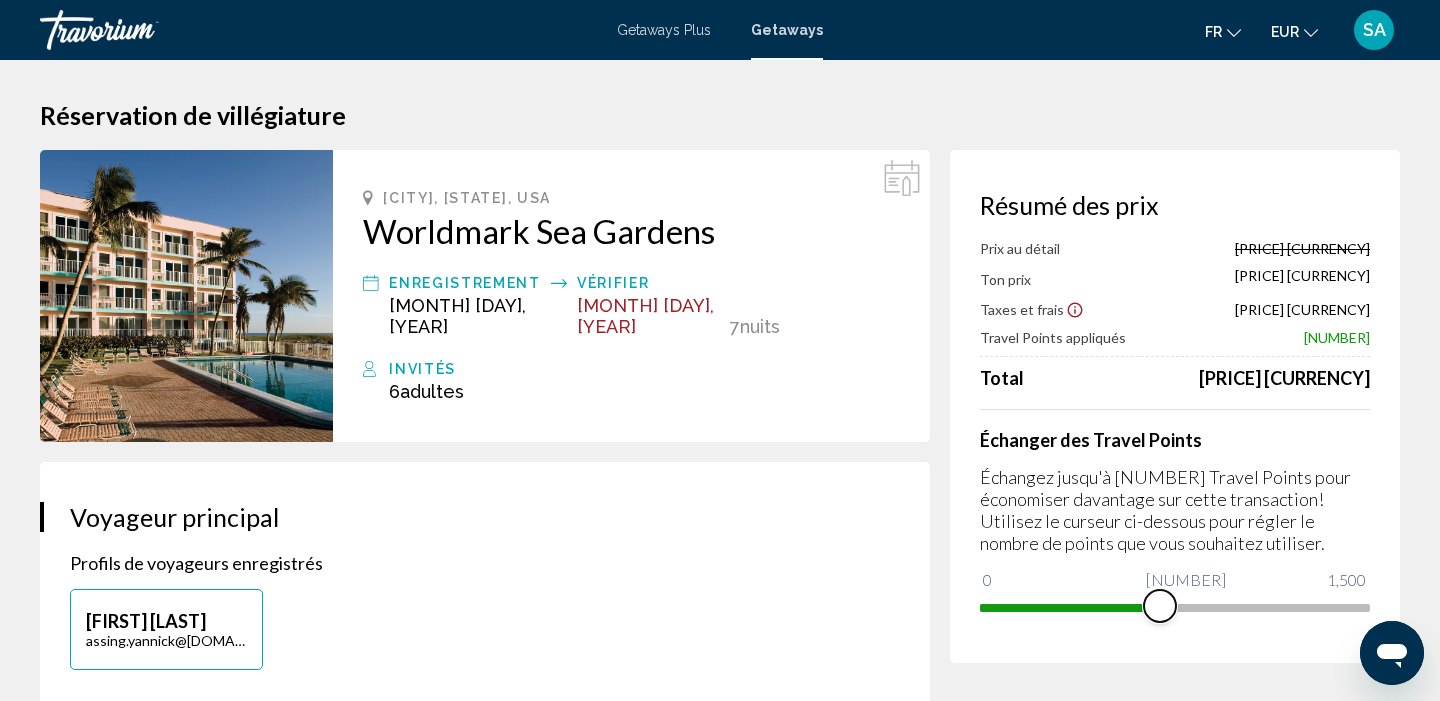 drag, startPoint x: 1351, startPoint y: 599, endPoint x: 1160, endPoint y: 606, distance: 191.12823 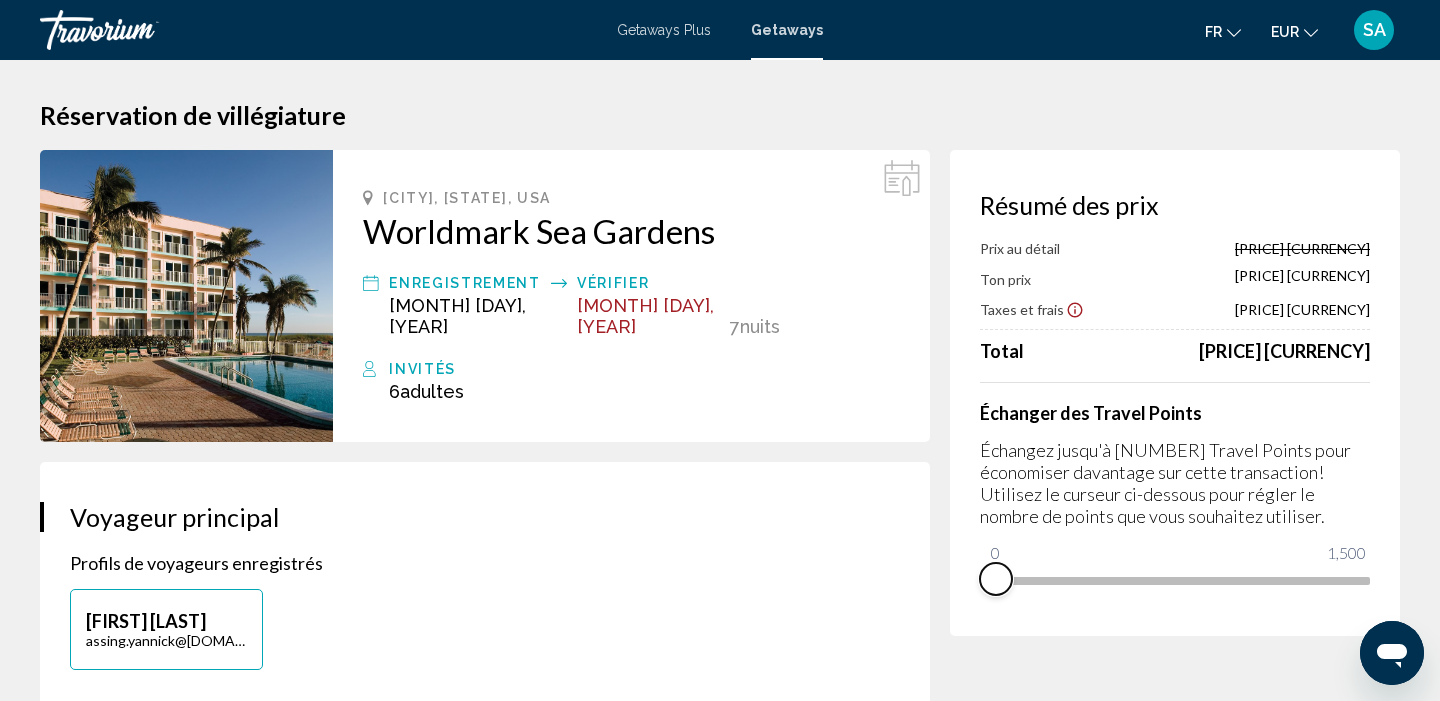 drag, startPoint x: 1160, startPoint y: 610, endPoint x: 949, endPoint y: 629, distance: 211.85373 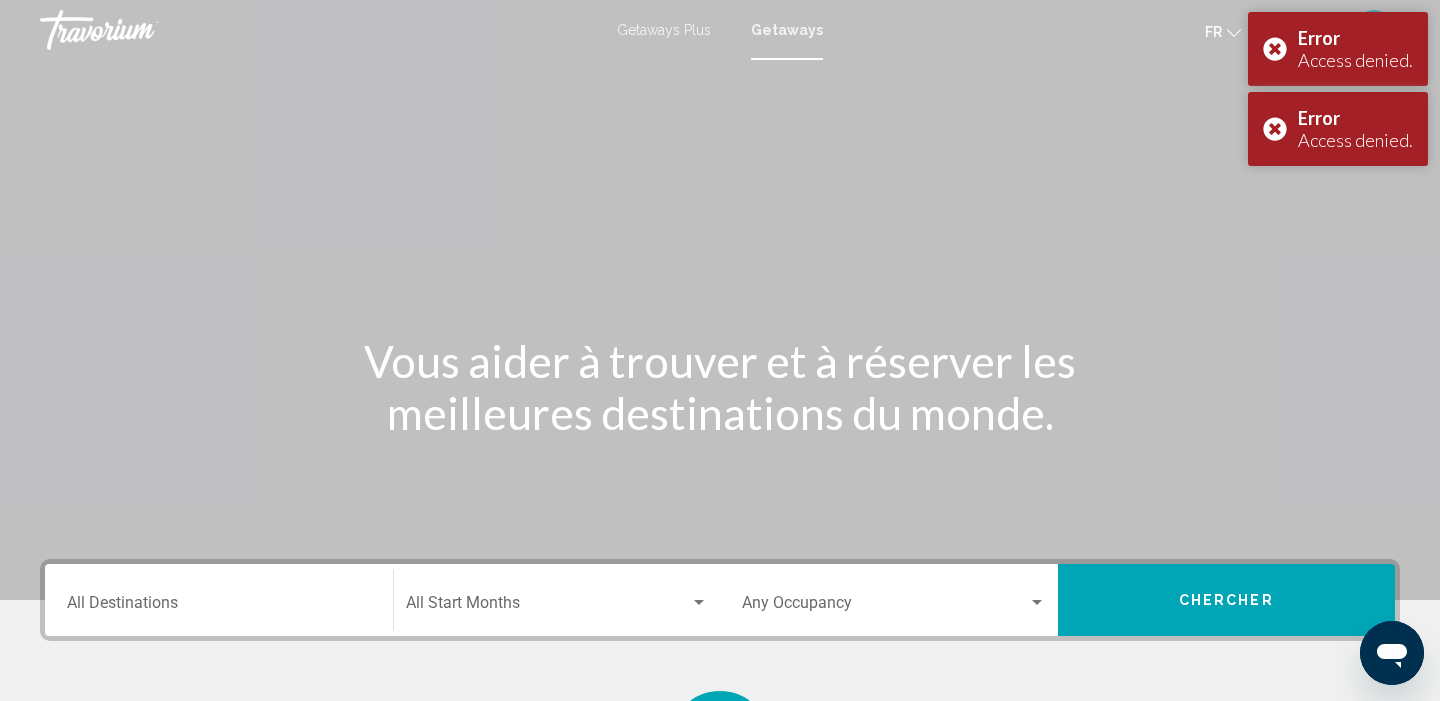 scroll, scrollTop: 0, scrollLeft: 0, axis: both 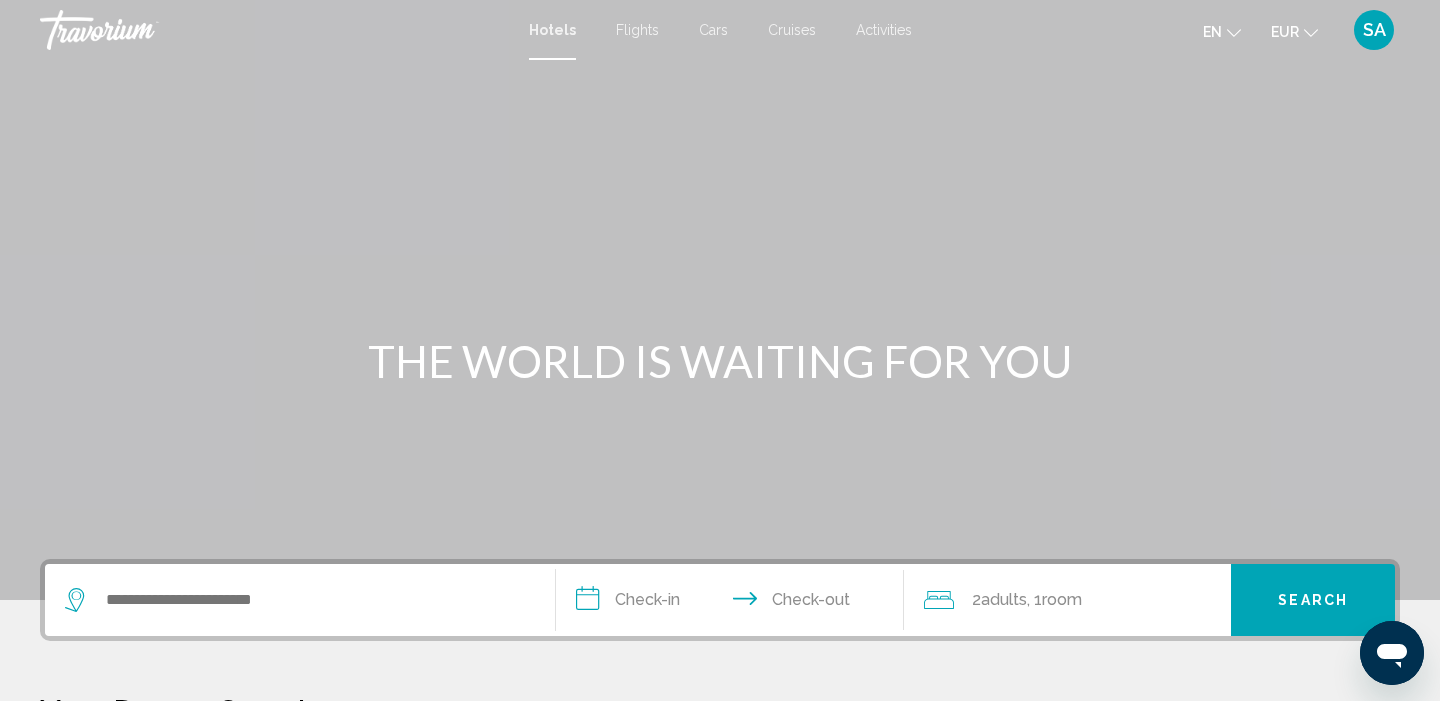 click at bounding box center [300, 600] 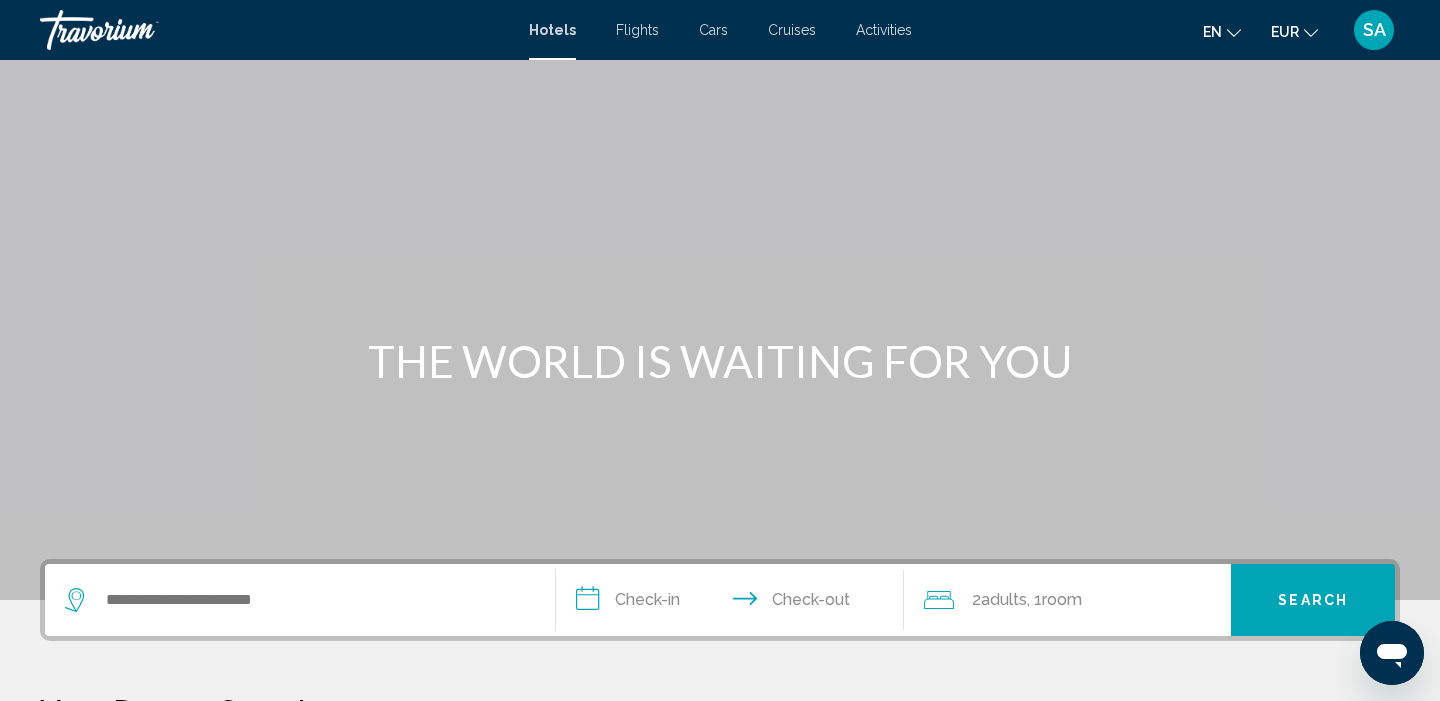 scroll, scrollTop: 494, scrollLeft: 0, axis: vertical 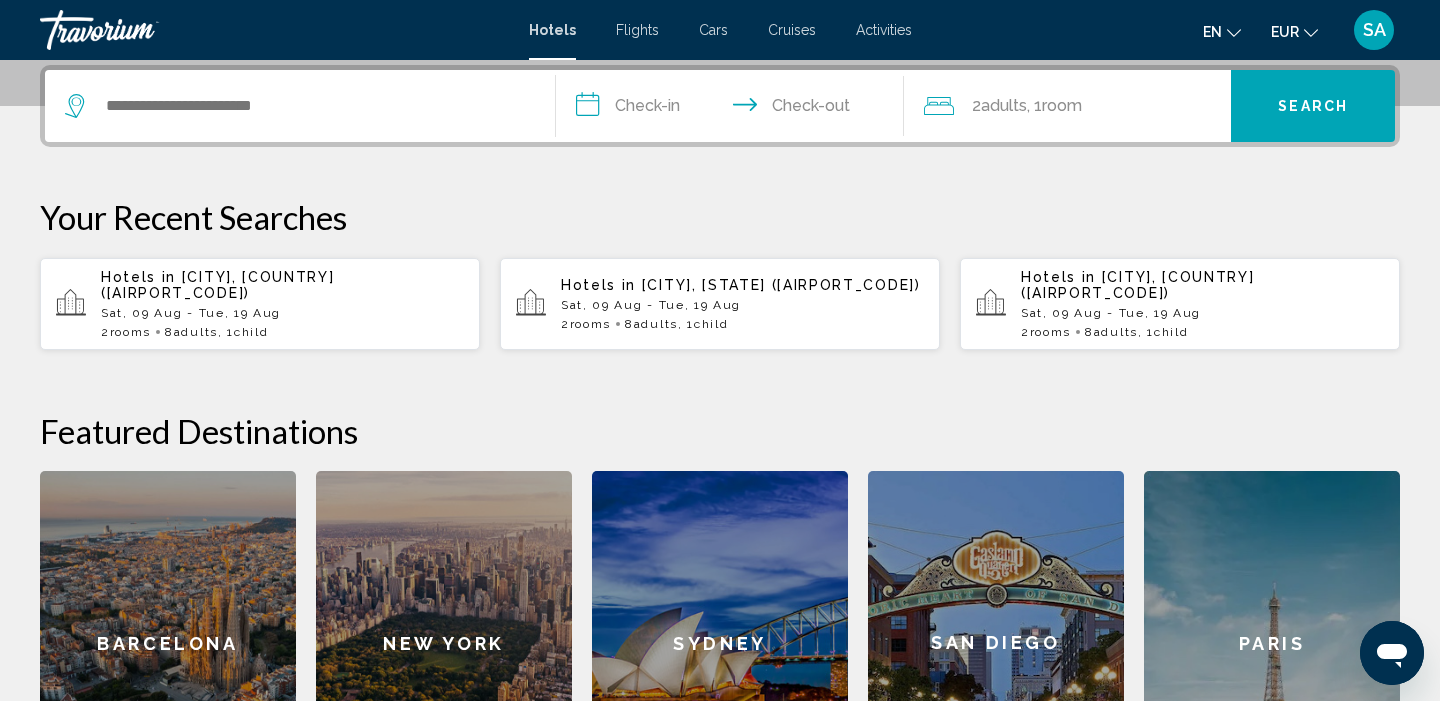 click at bounding box center (300, 106) 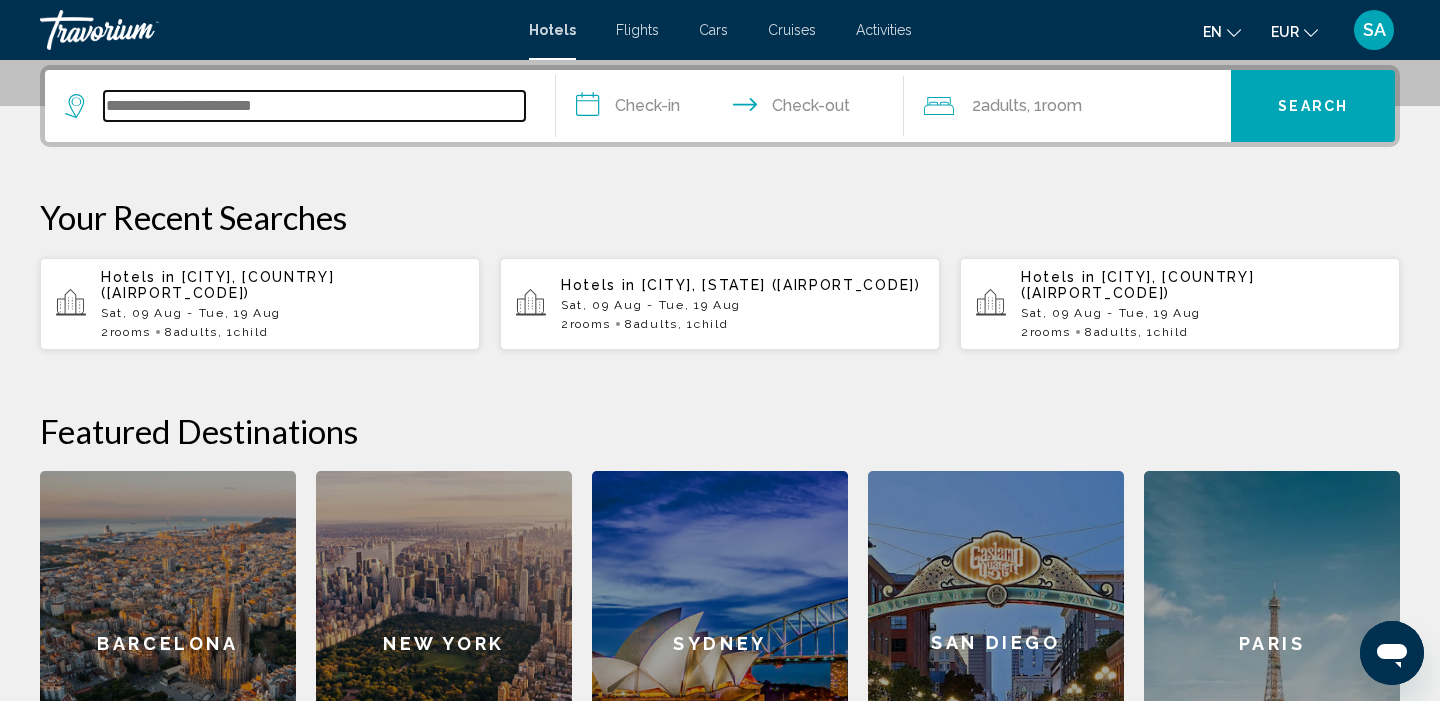 click at bounding box center (314, 106) 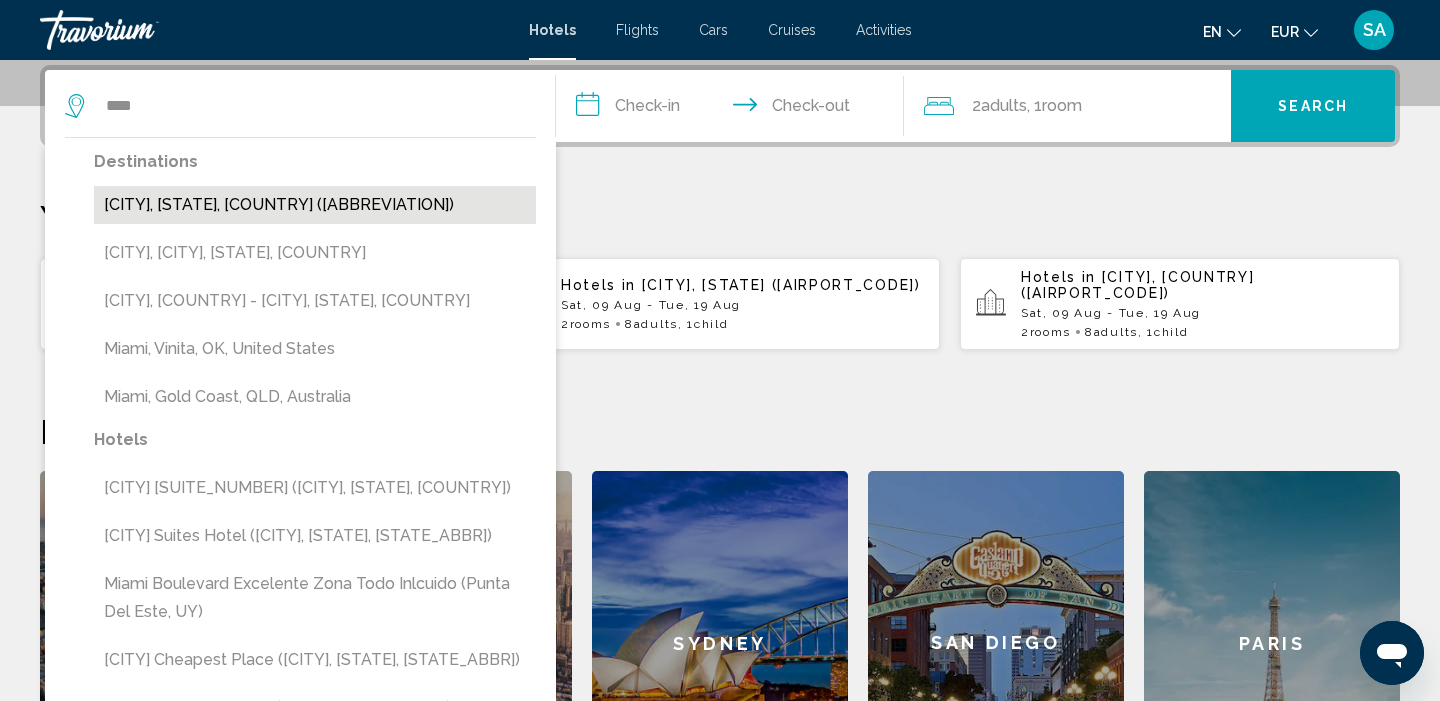 click on "[CITY], [STATE], [COUNTRY] ([ABBREVIATION])" at bounding box center [315, 205] 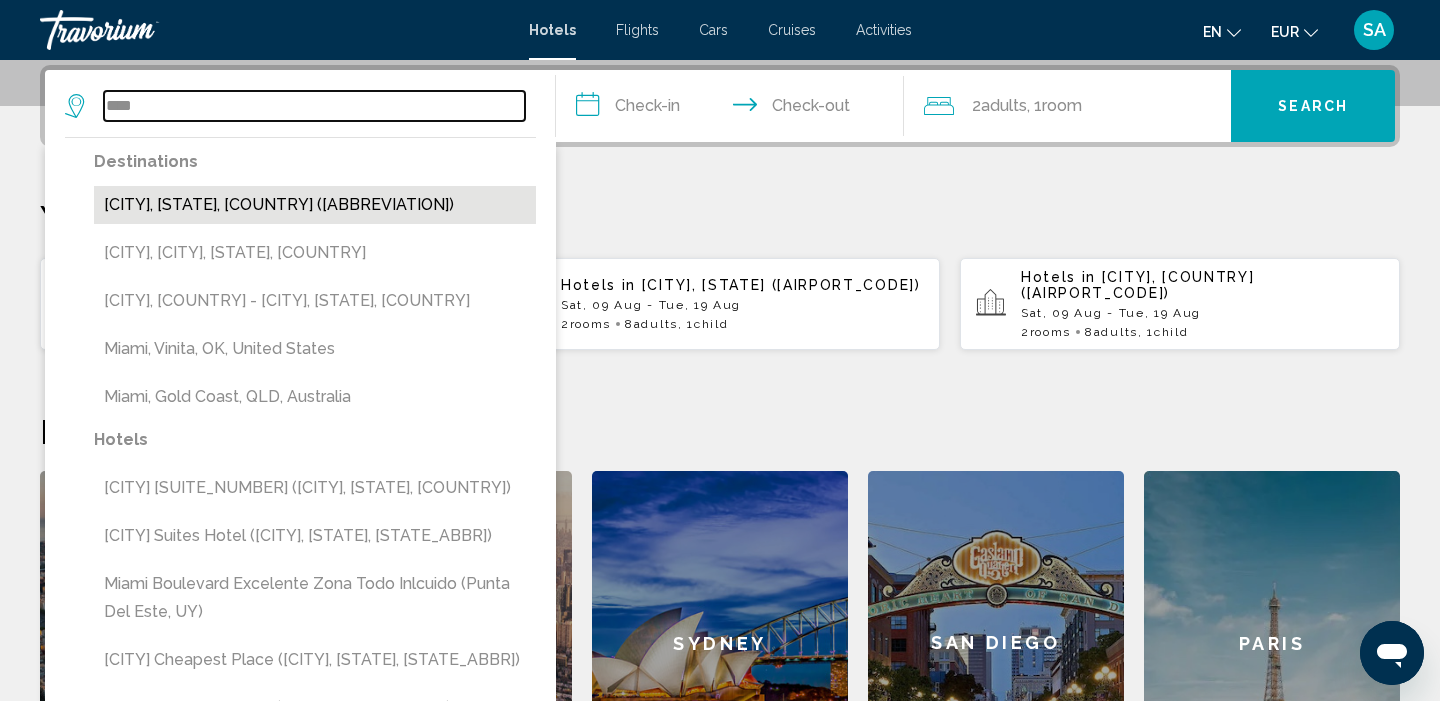 type on "**********" 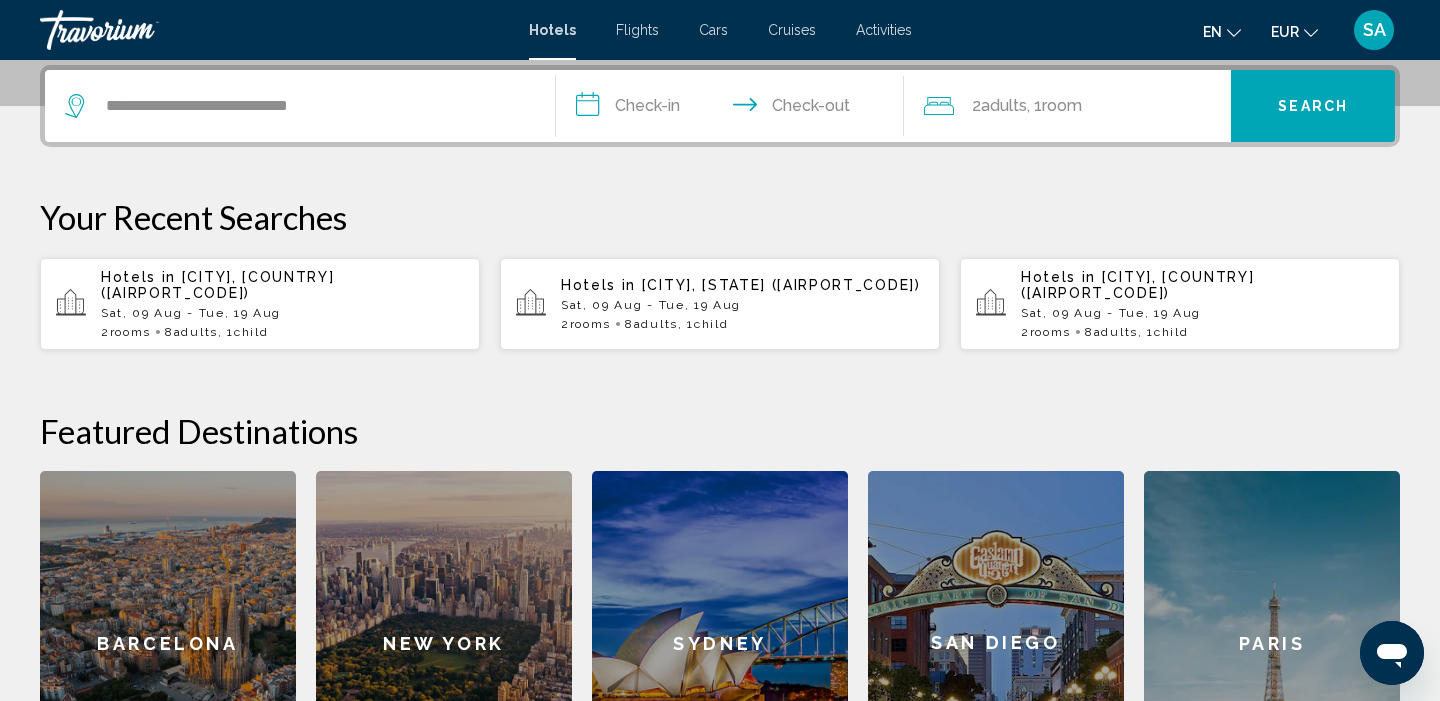 click on "**********" at bounding box center (734, 109) 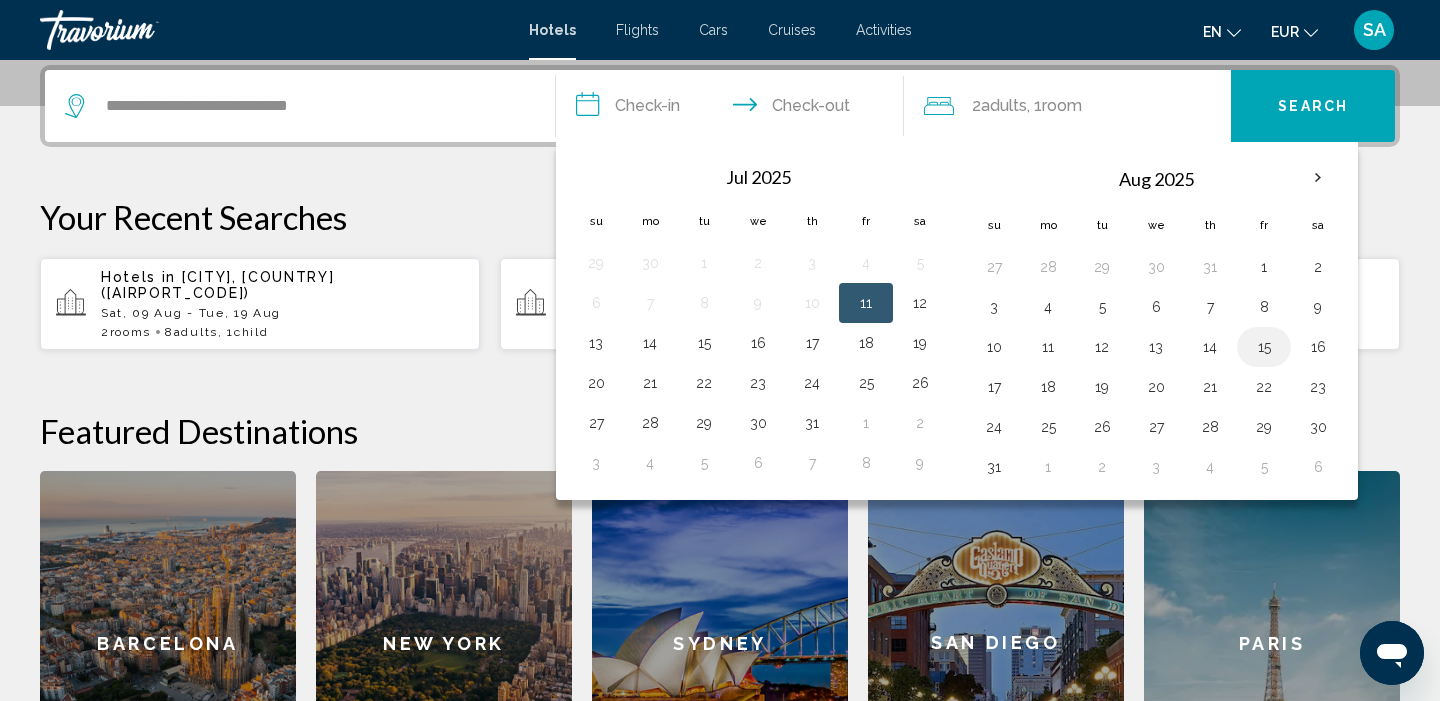 click on "15" at bounding box center (1264, 347) 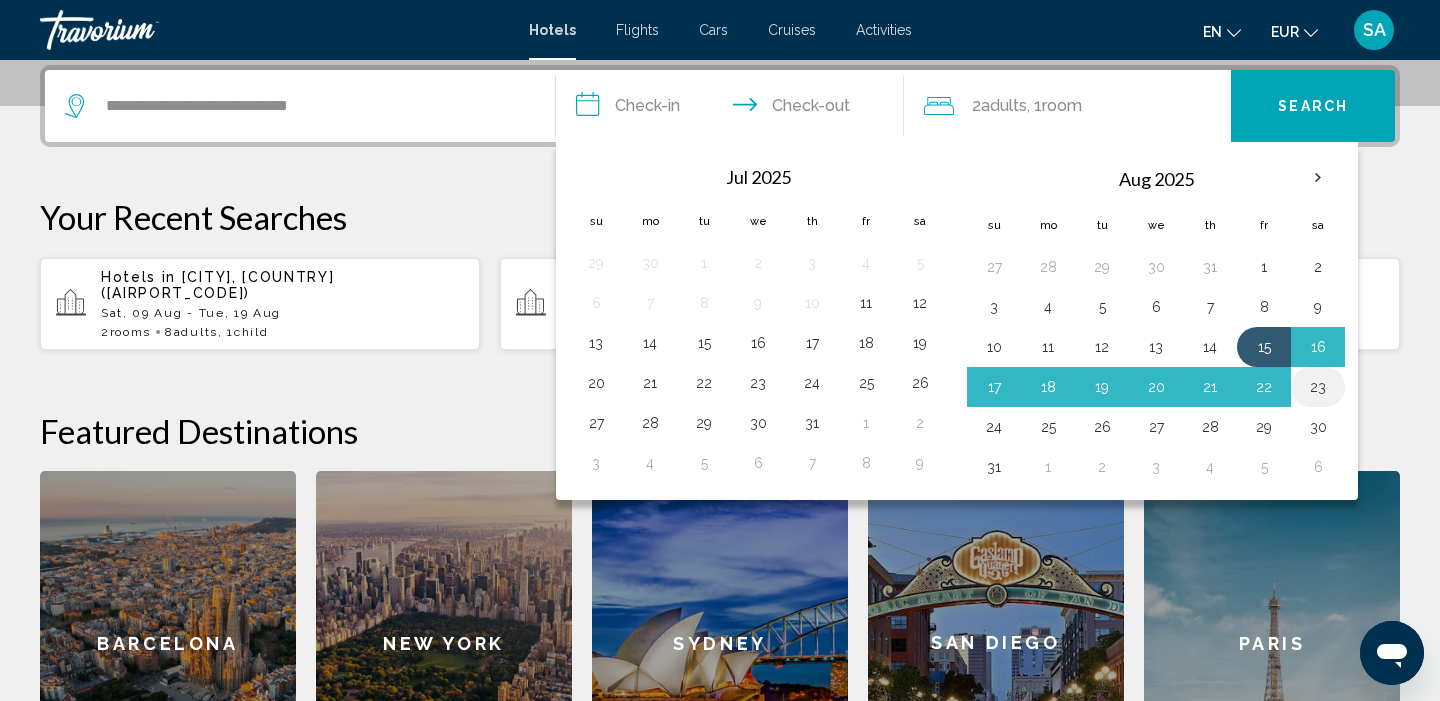 click on "23" at bounding box center (1318, 387) 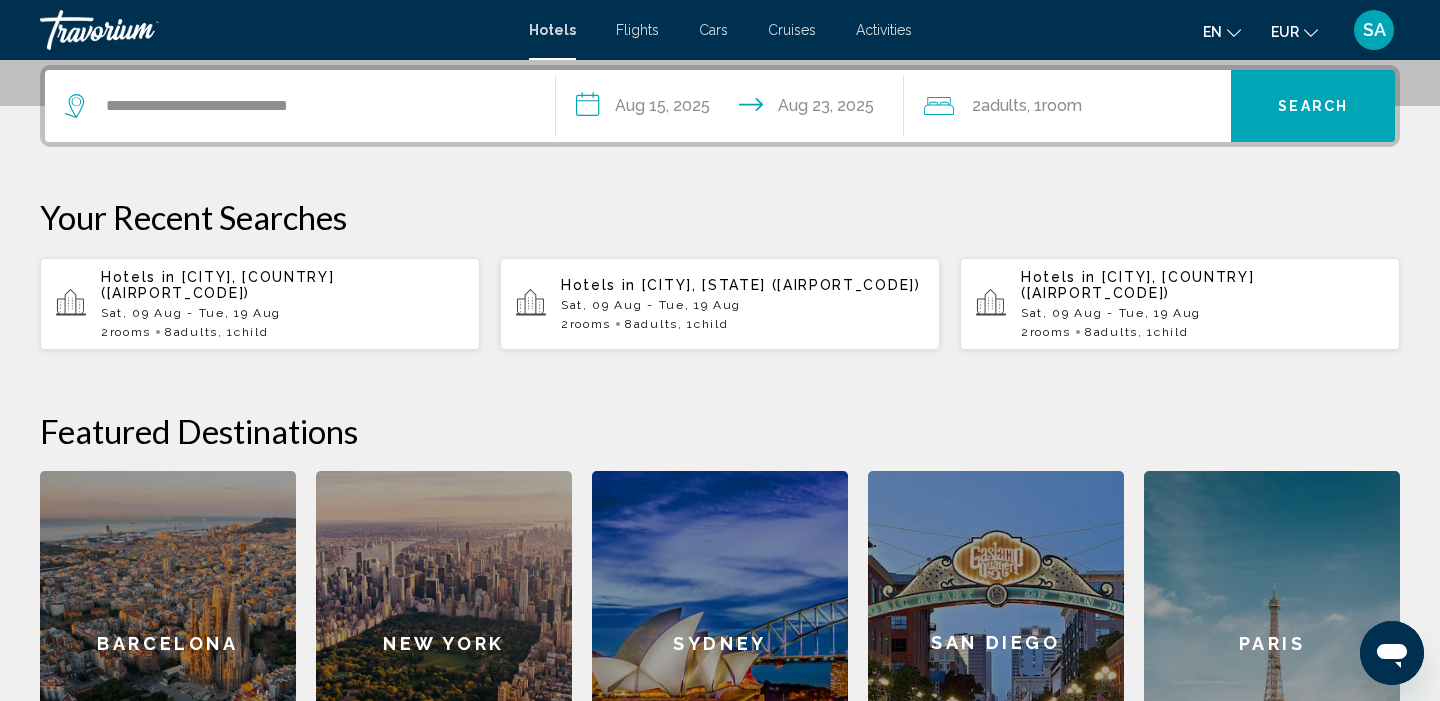 click on "Search" at bounding box center (1313, 106) 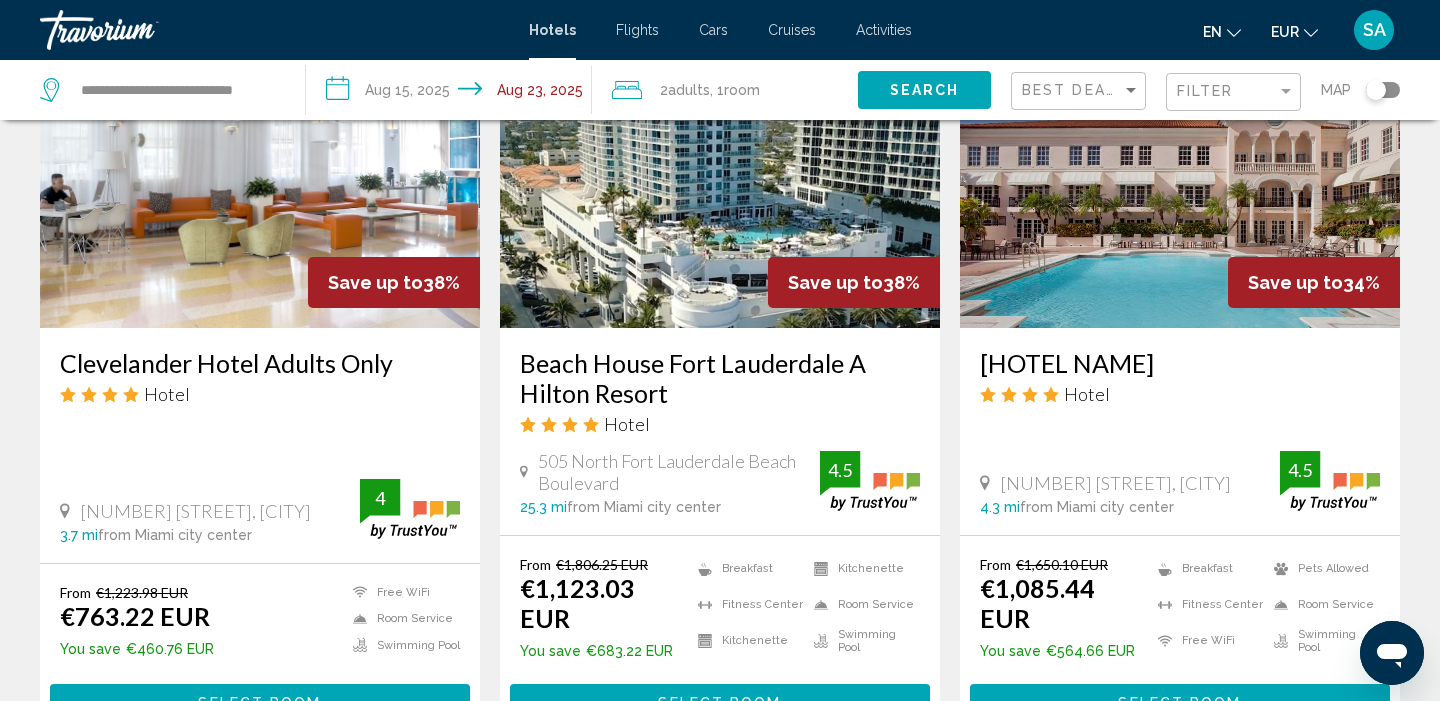 scroll, scrollTop: 901, scrollLeft: 0, axis: vertical 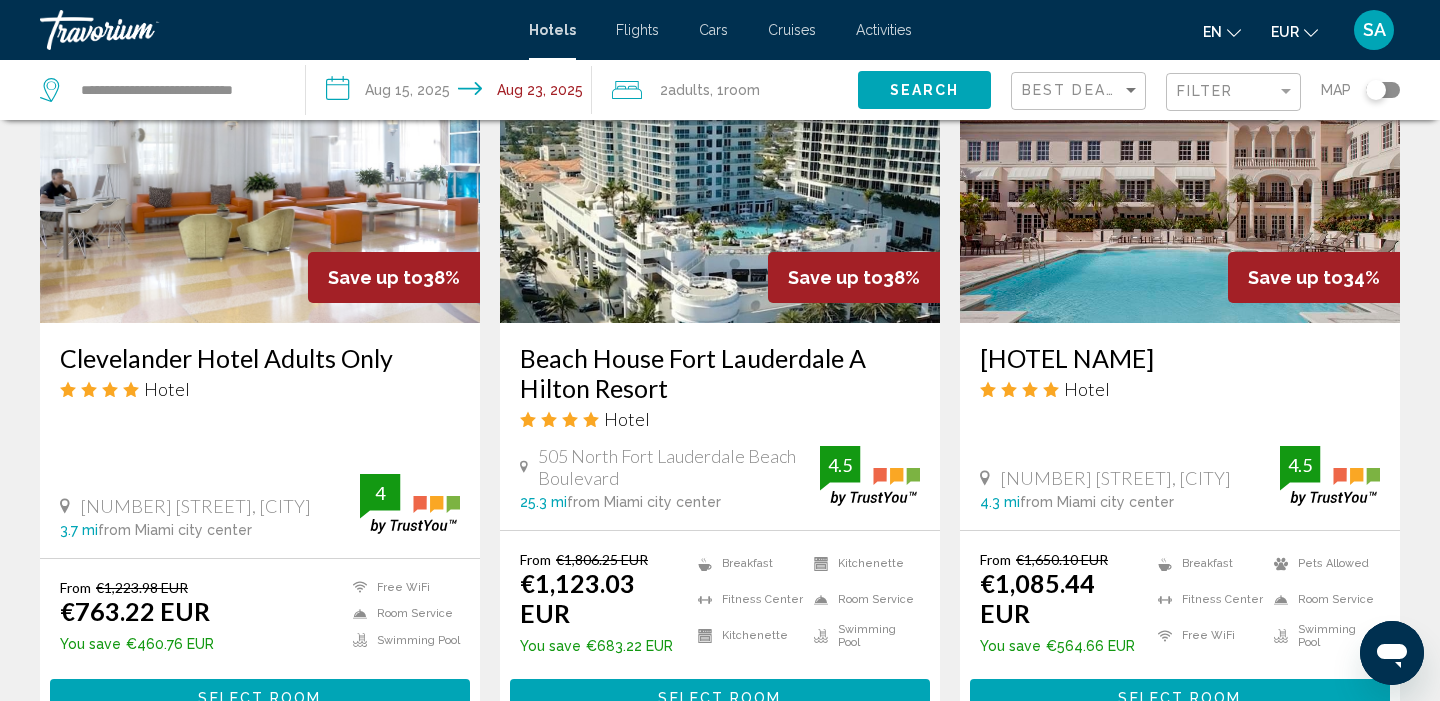 click at bounding box center (260, 163) 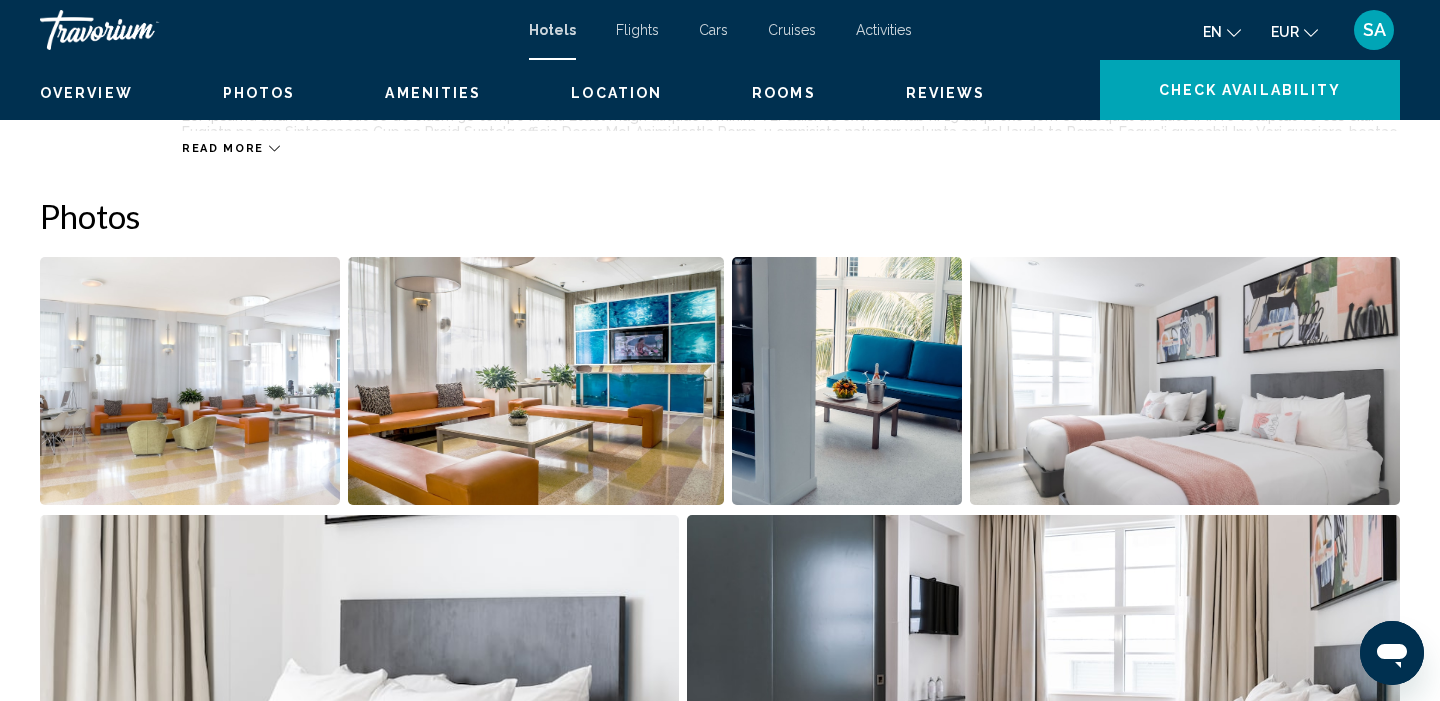 scroll, scrollTop: 0, scrollLeft: 0, axis: both 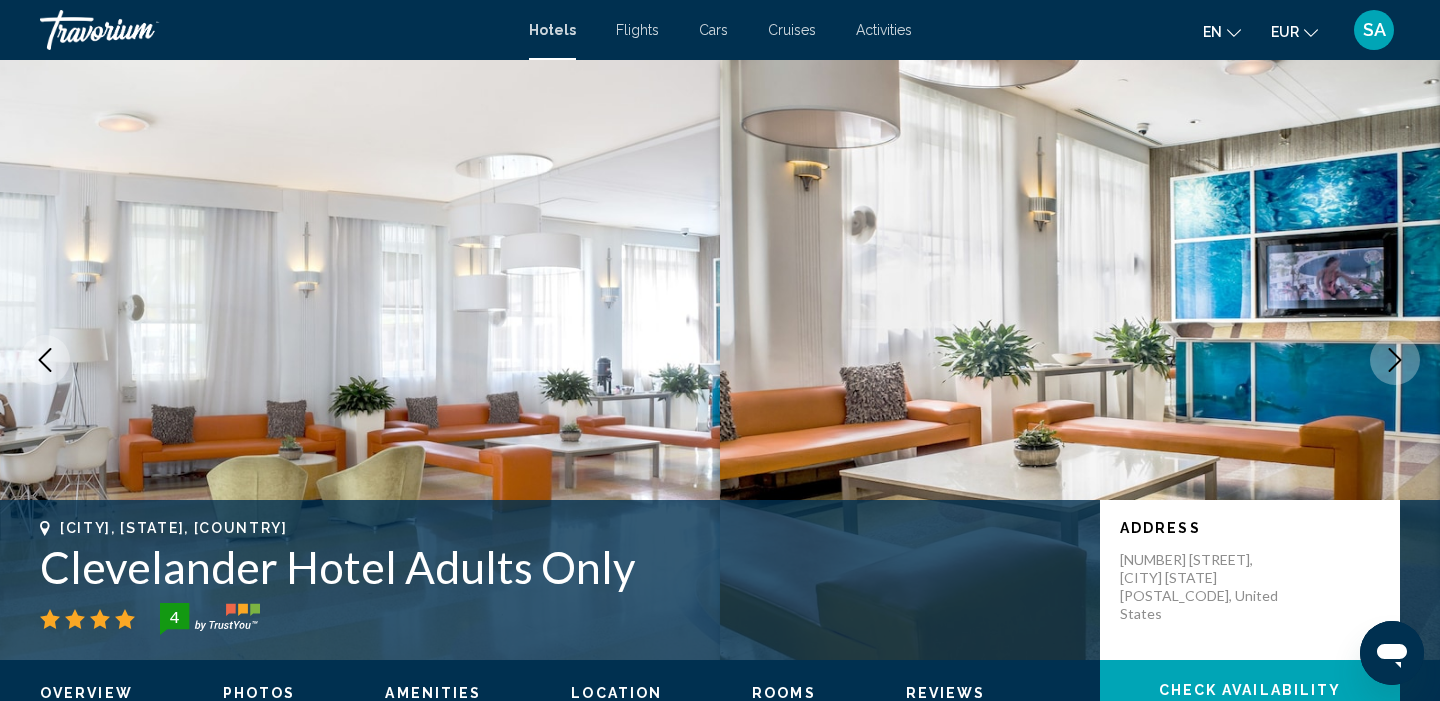click 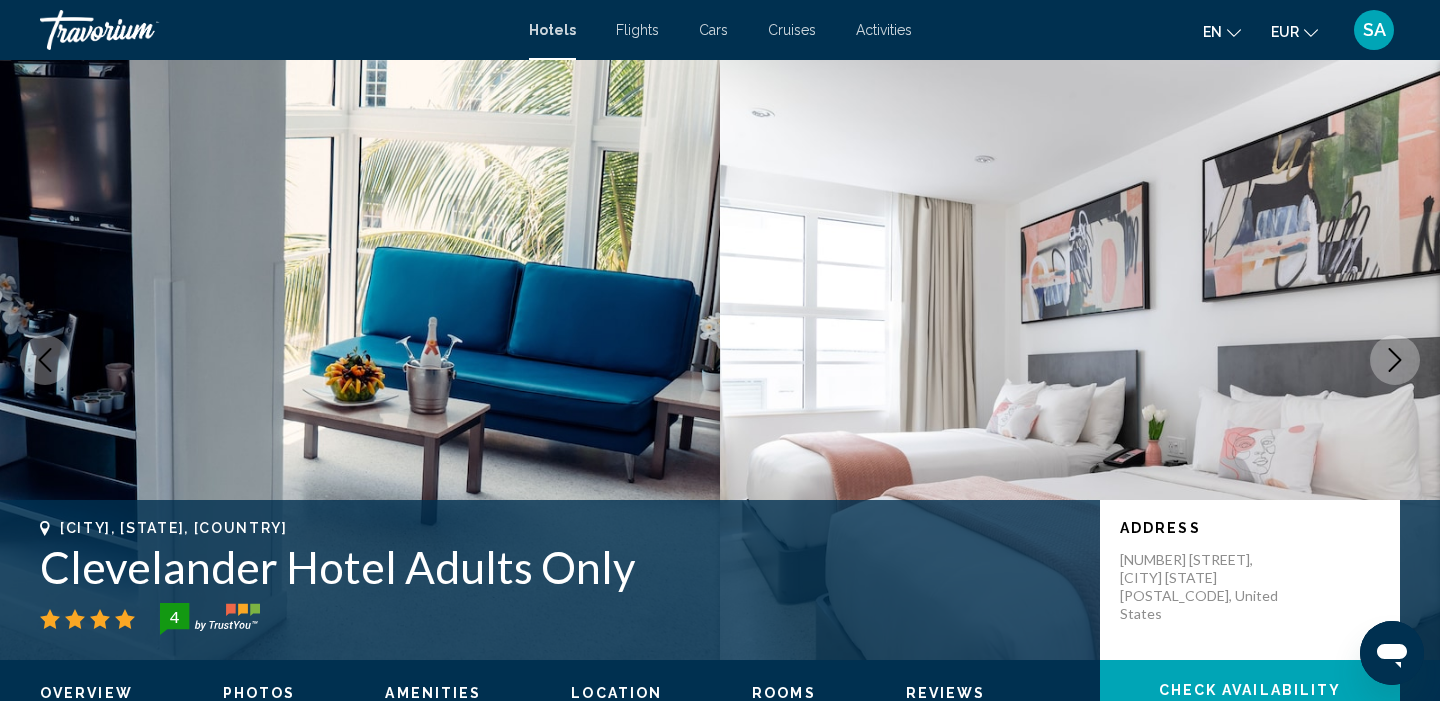 click 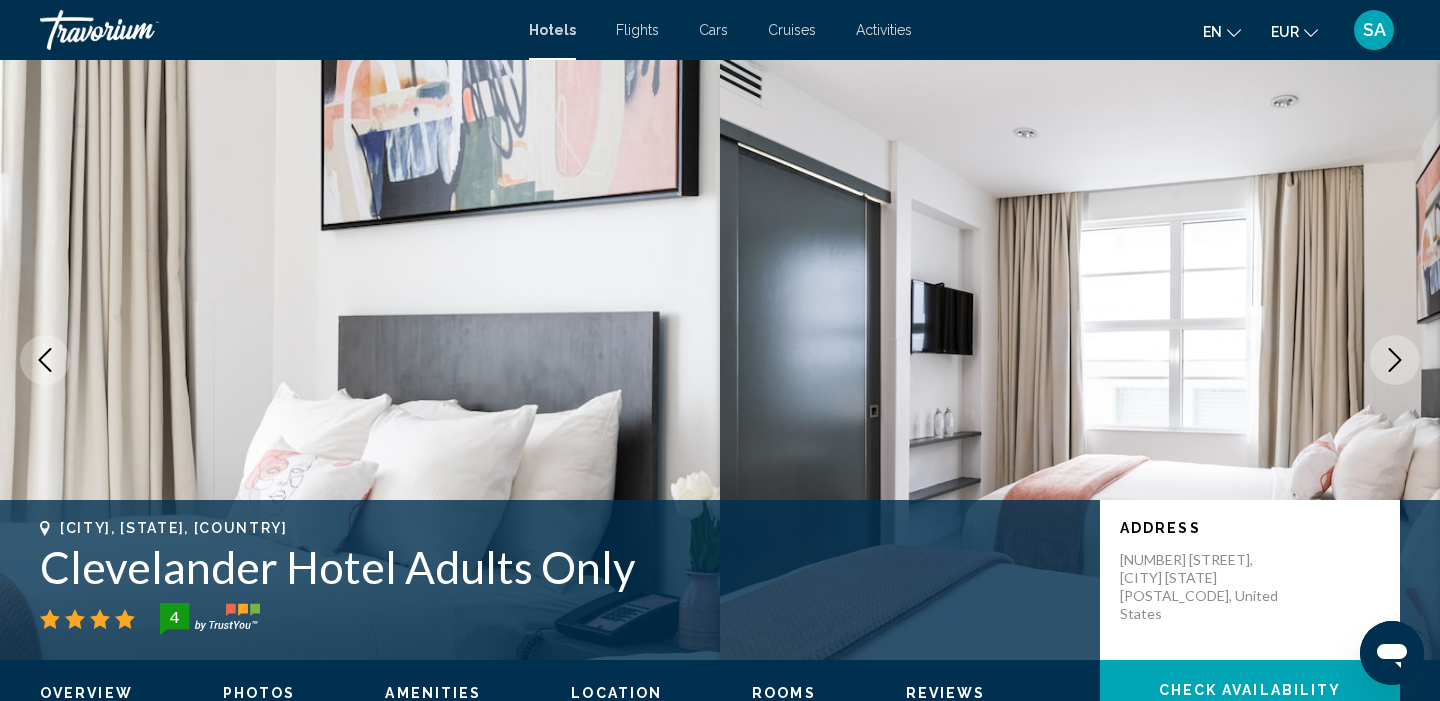 click 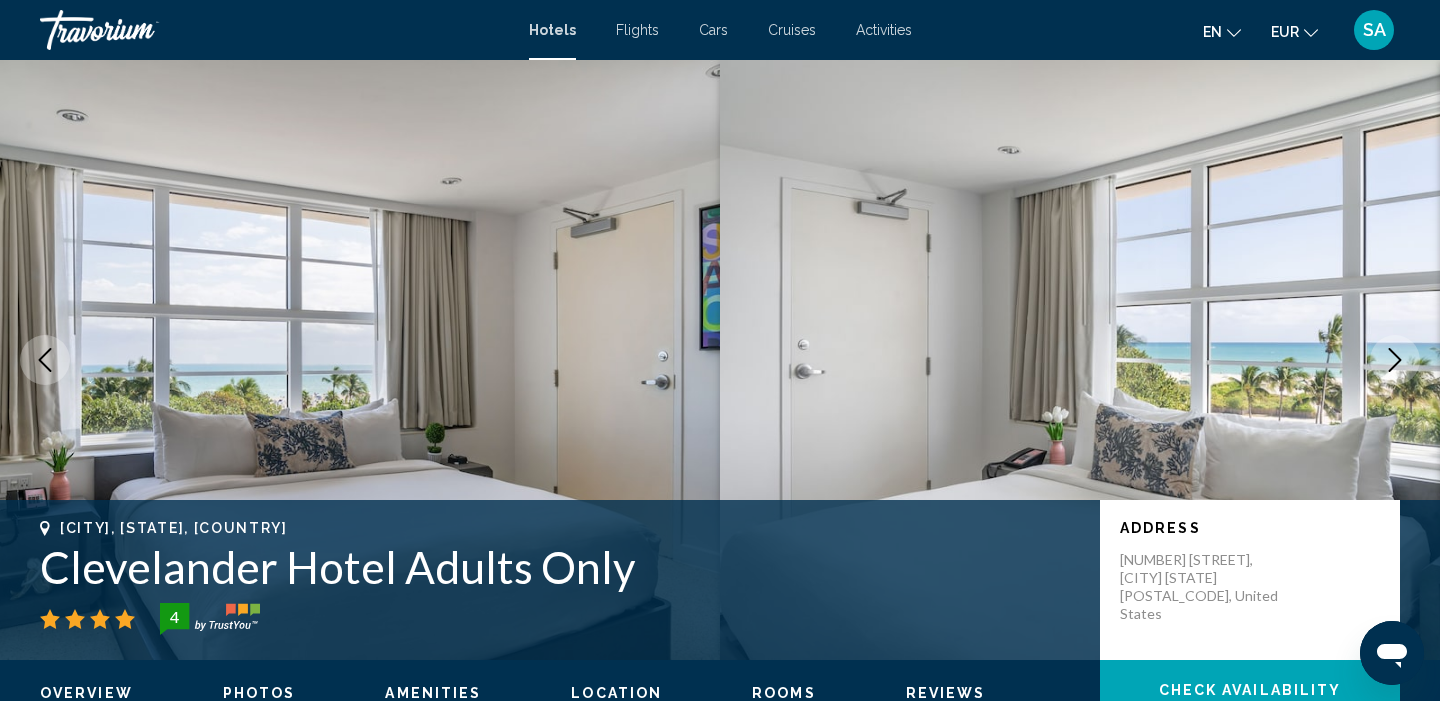 click 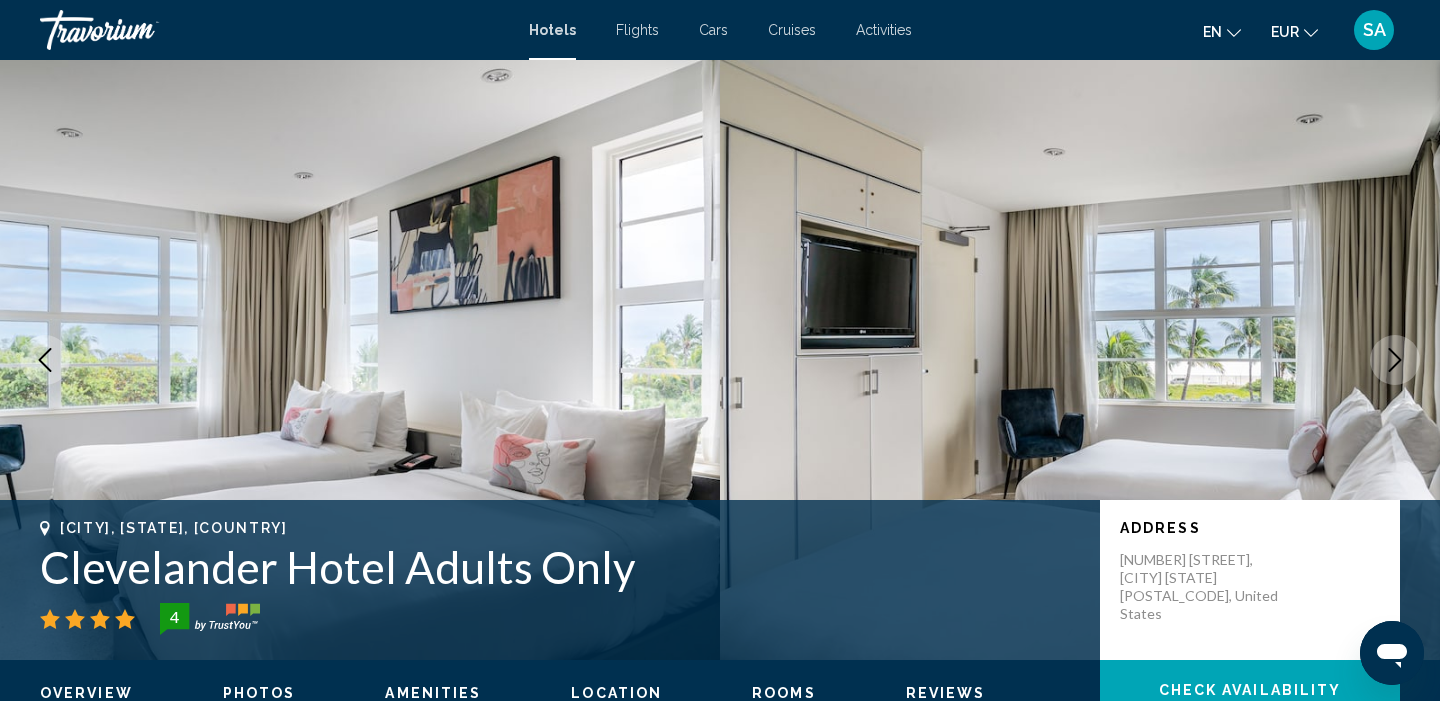 click 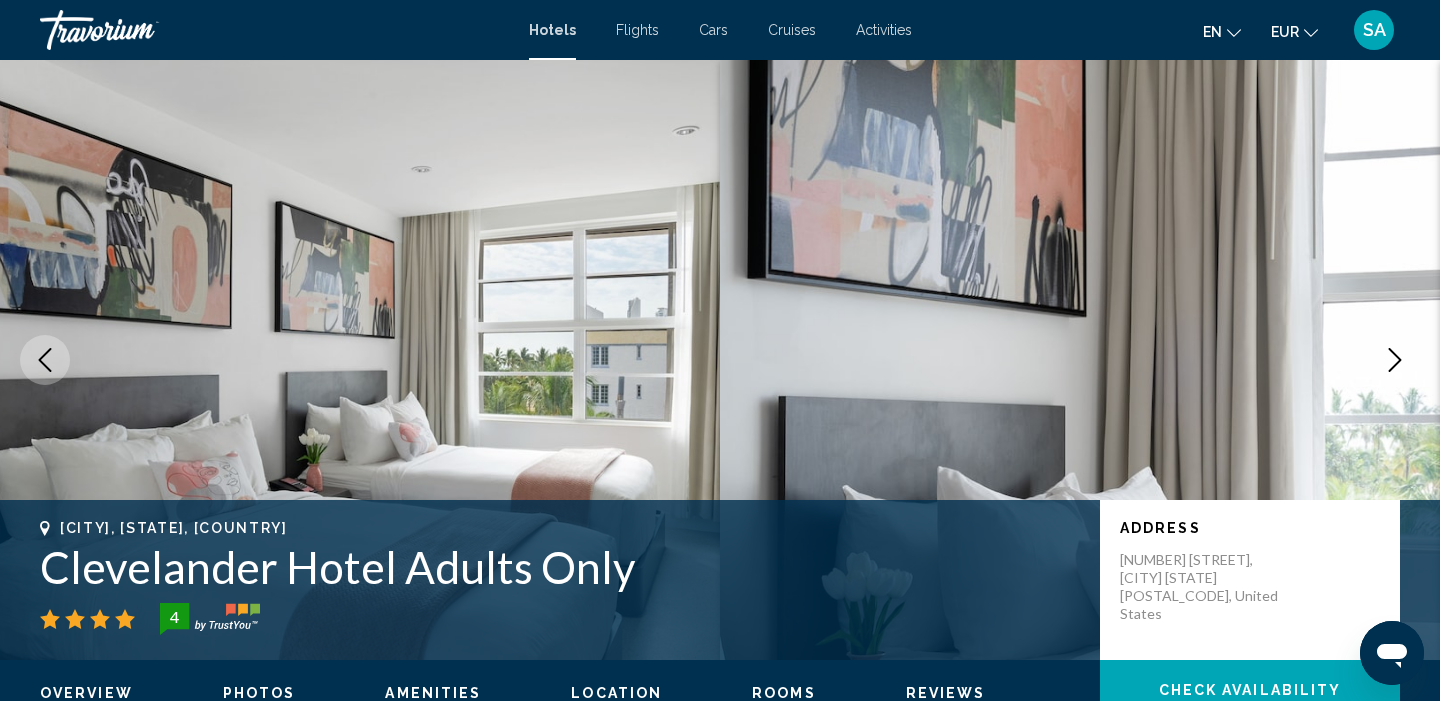 click 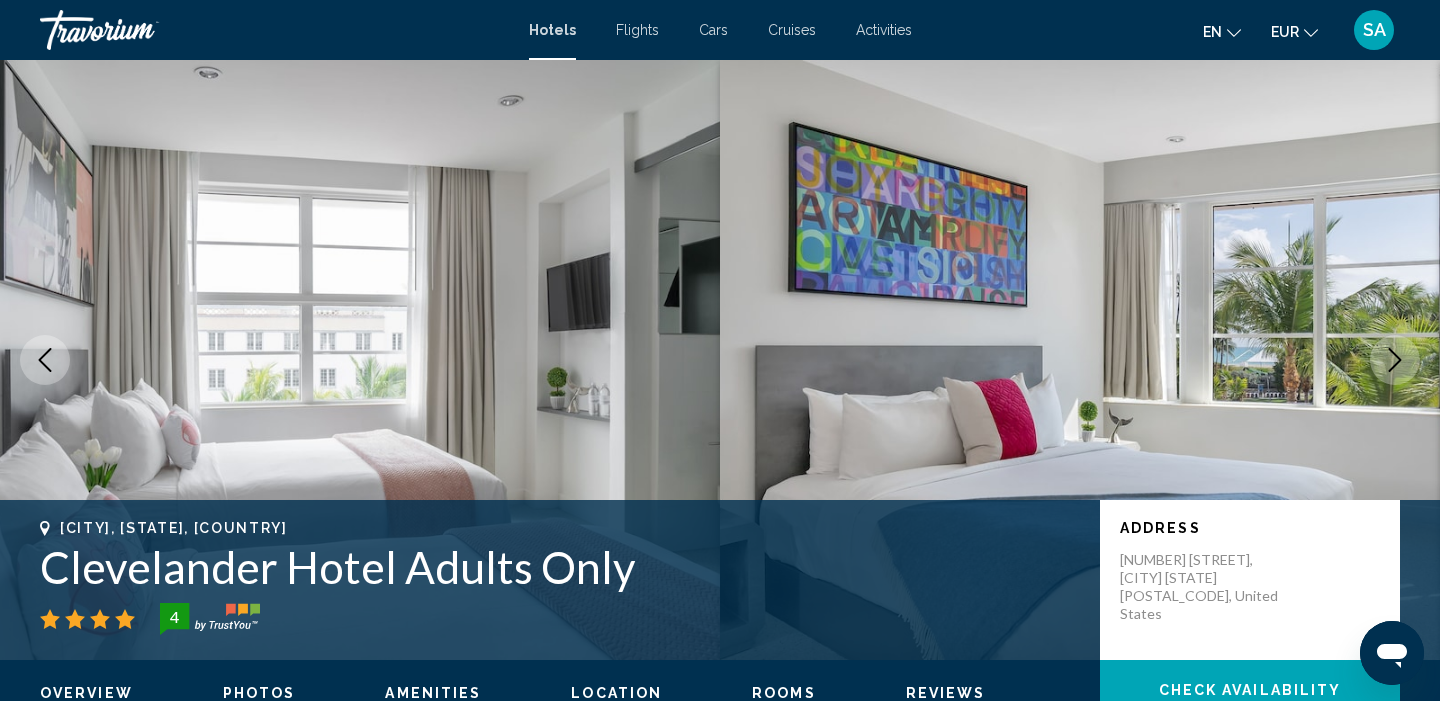 click 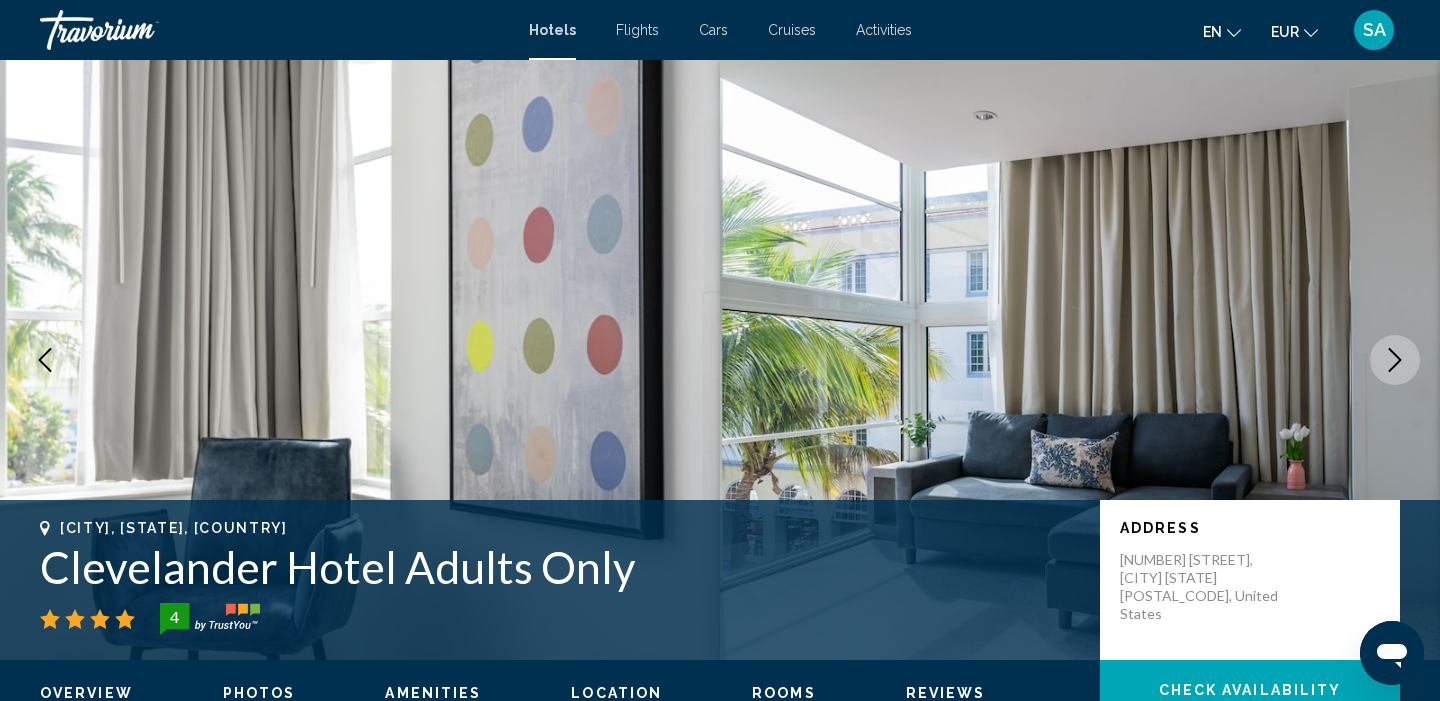 click 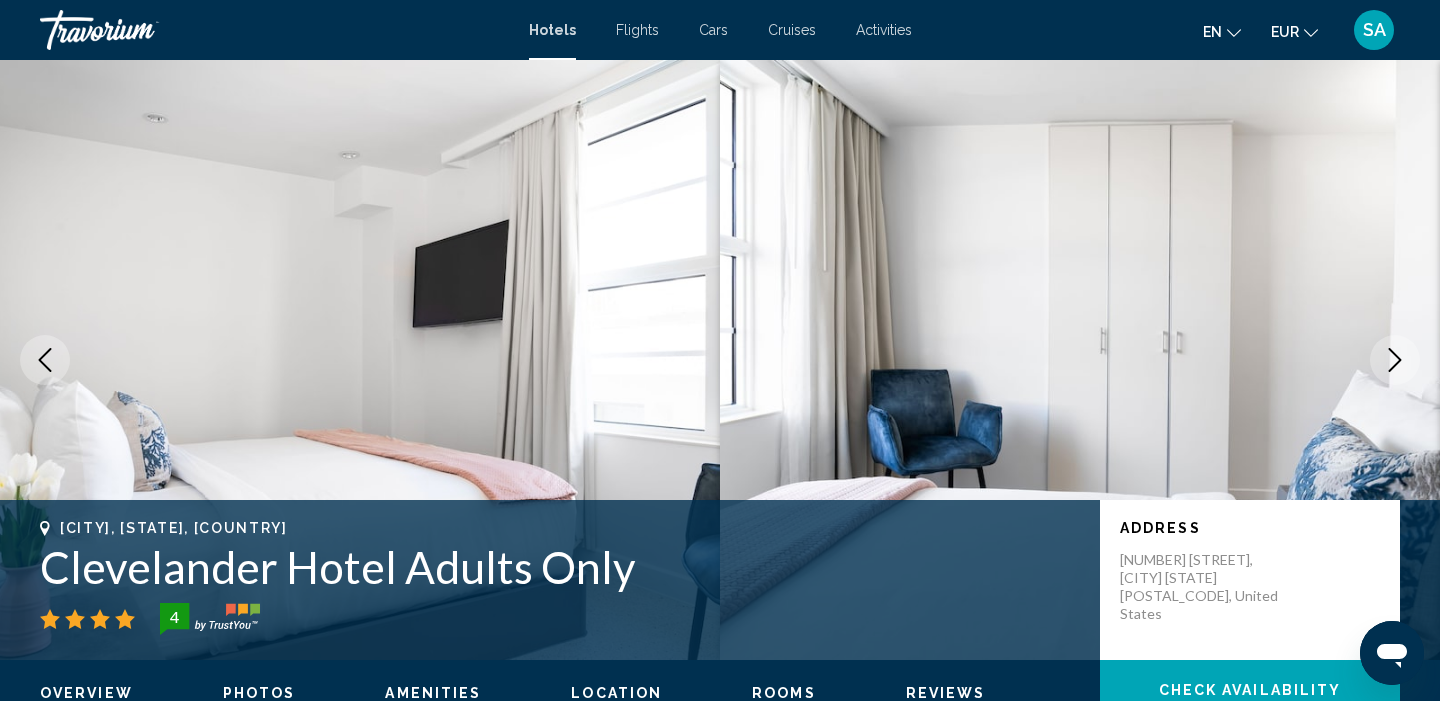 click 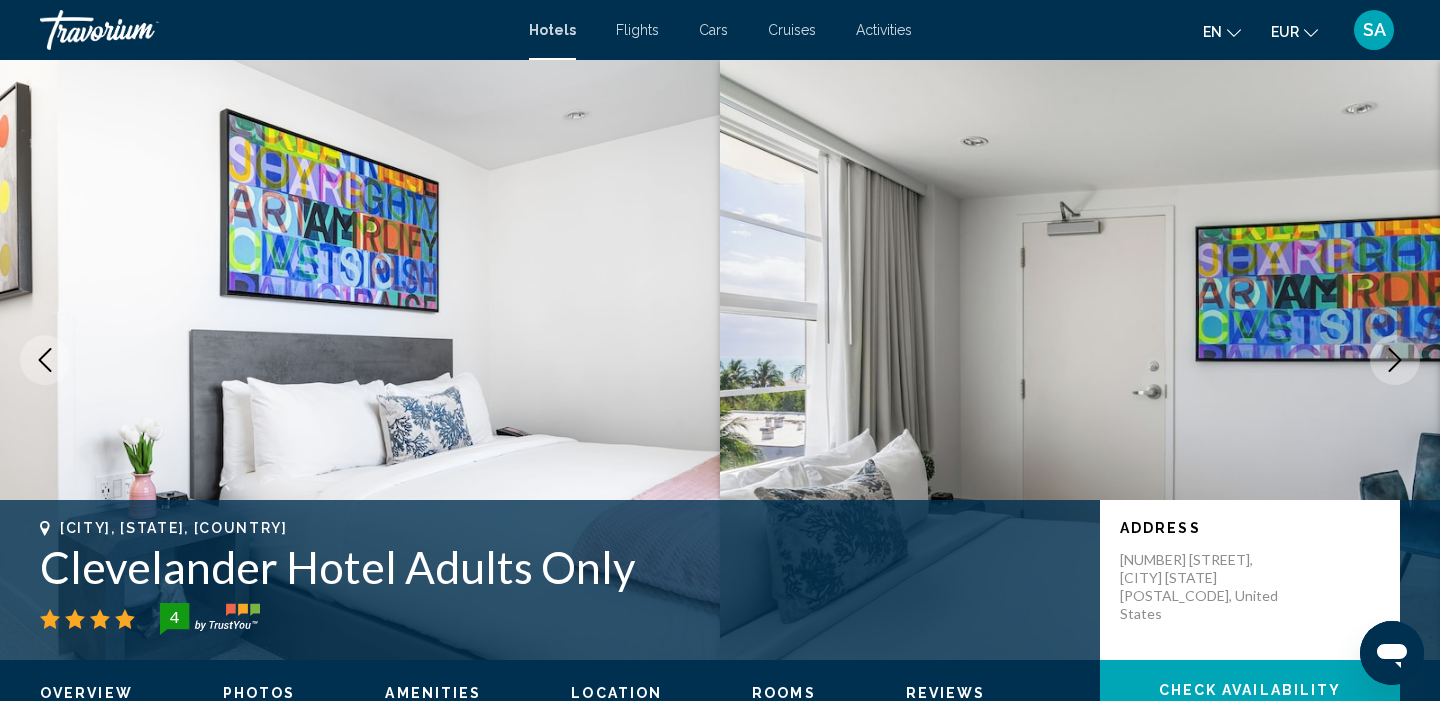 click 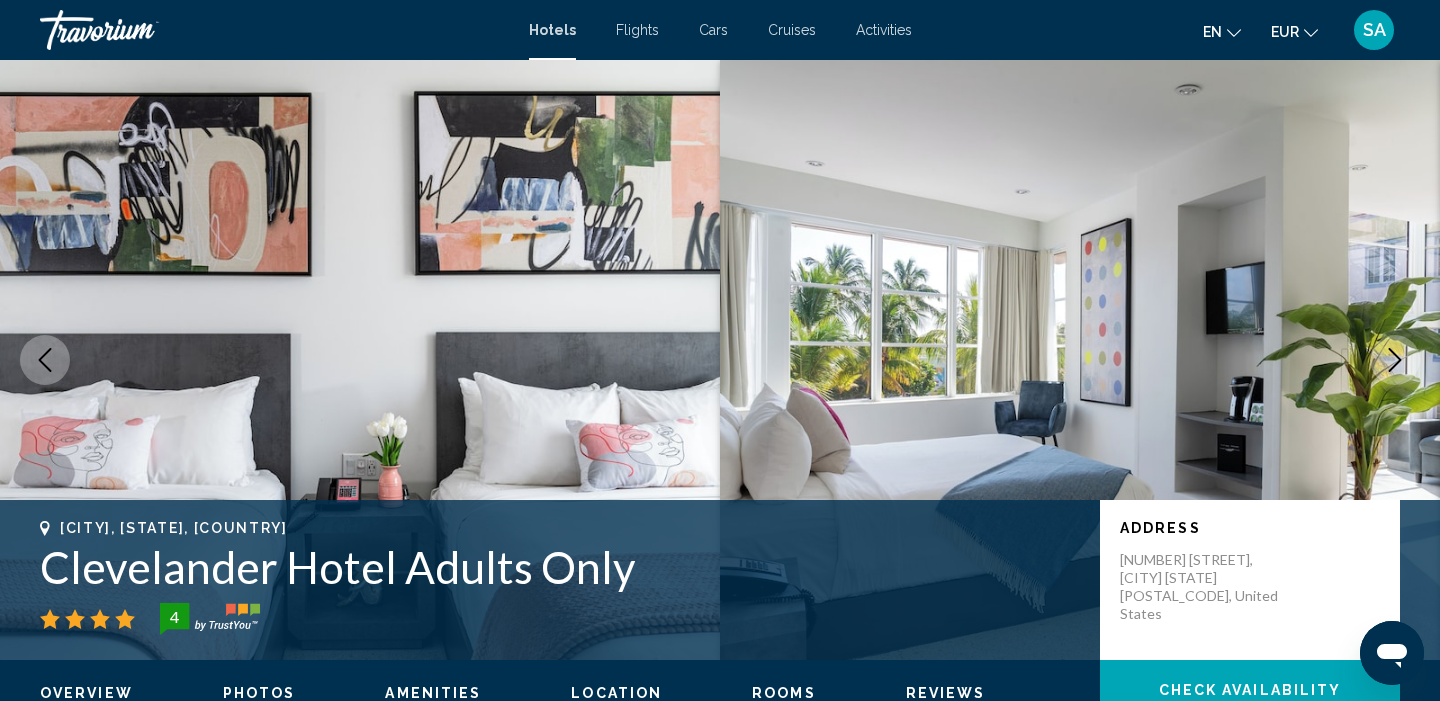 click 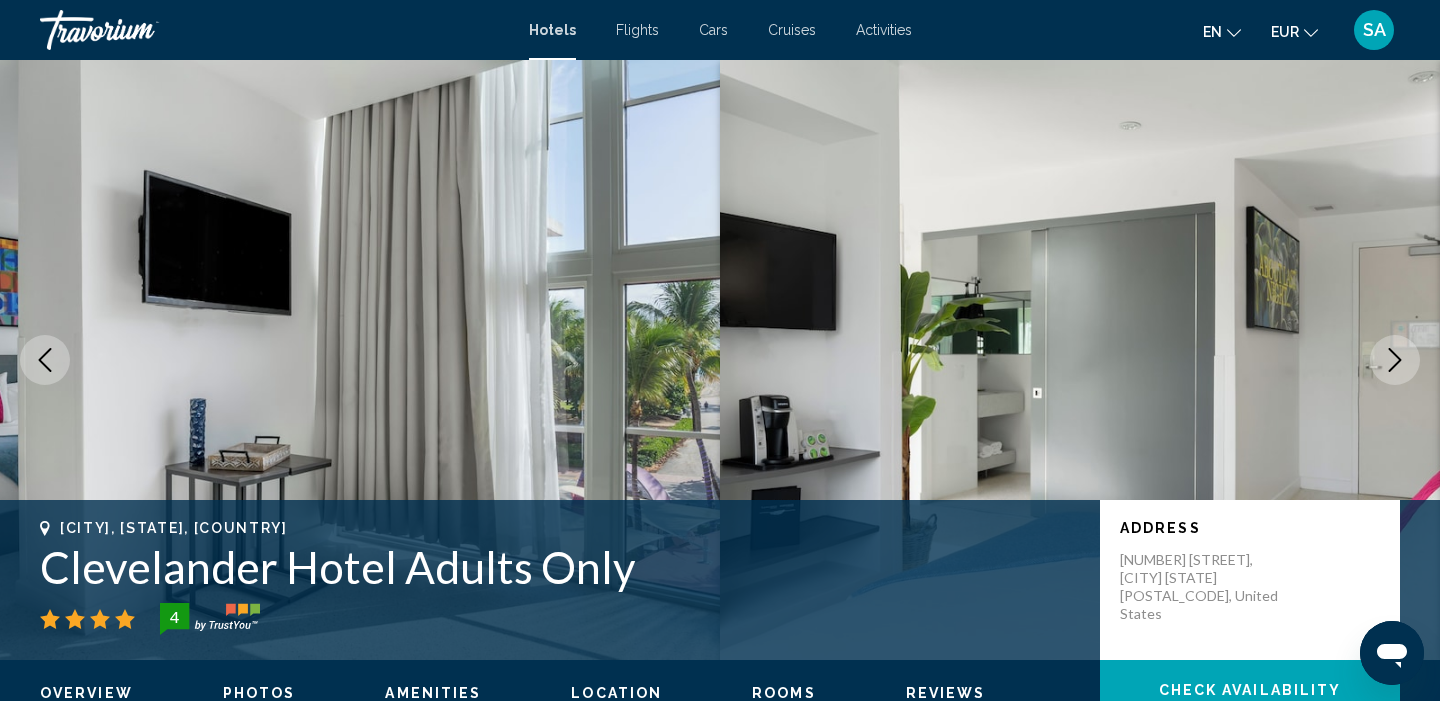 click 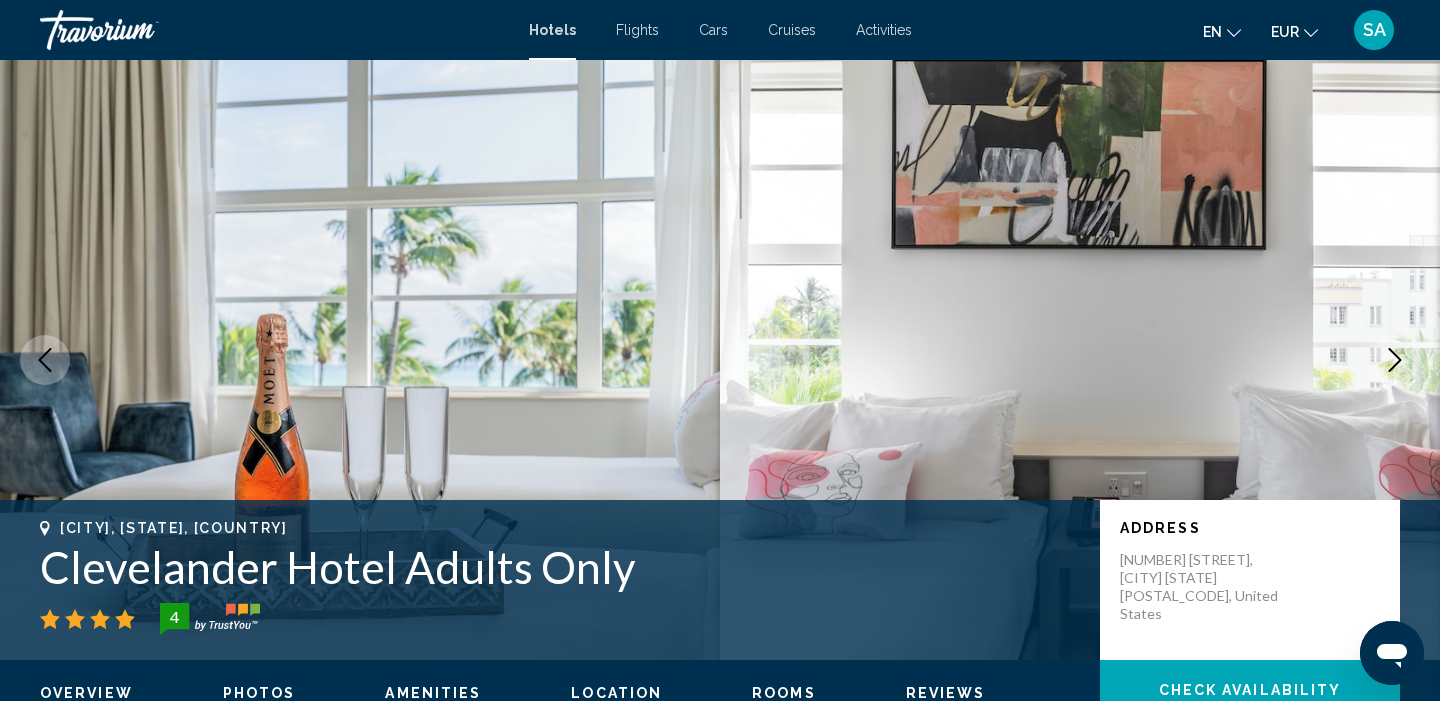 click 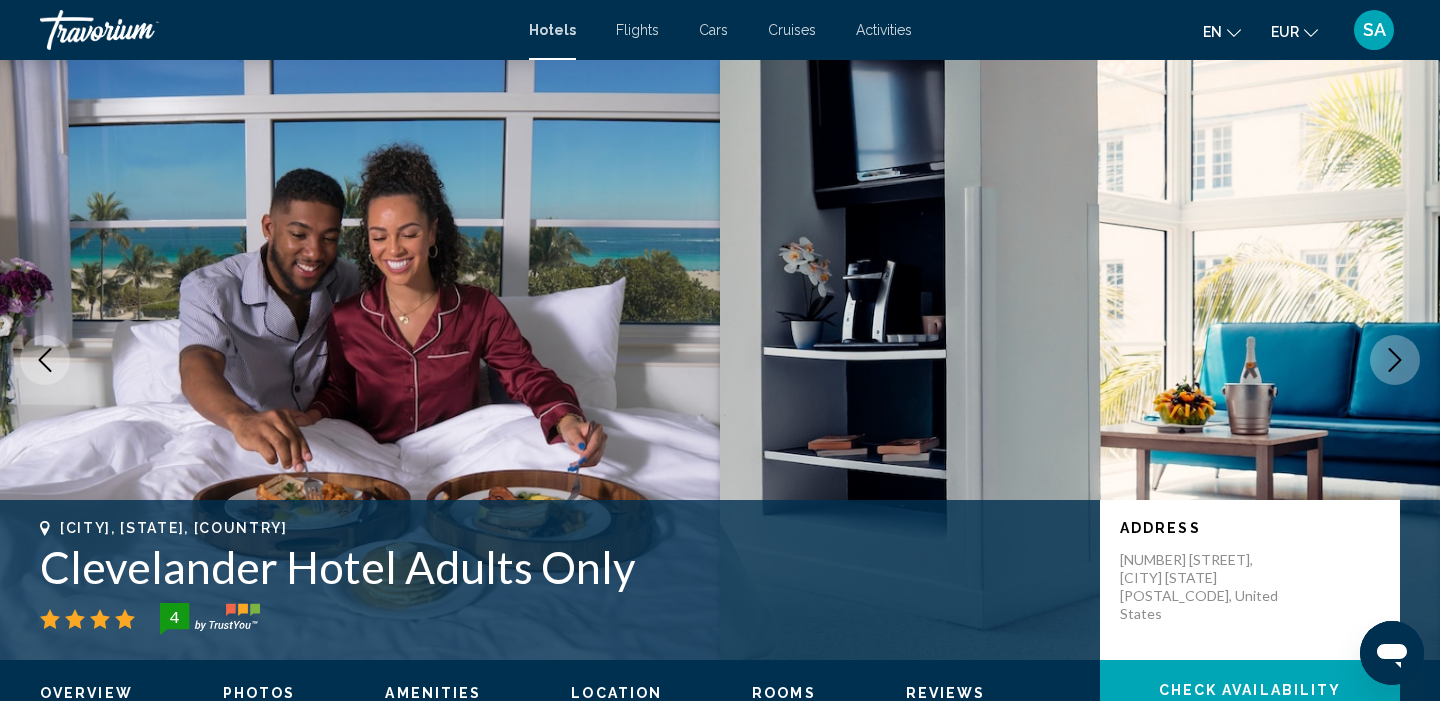 click 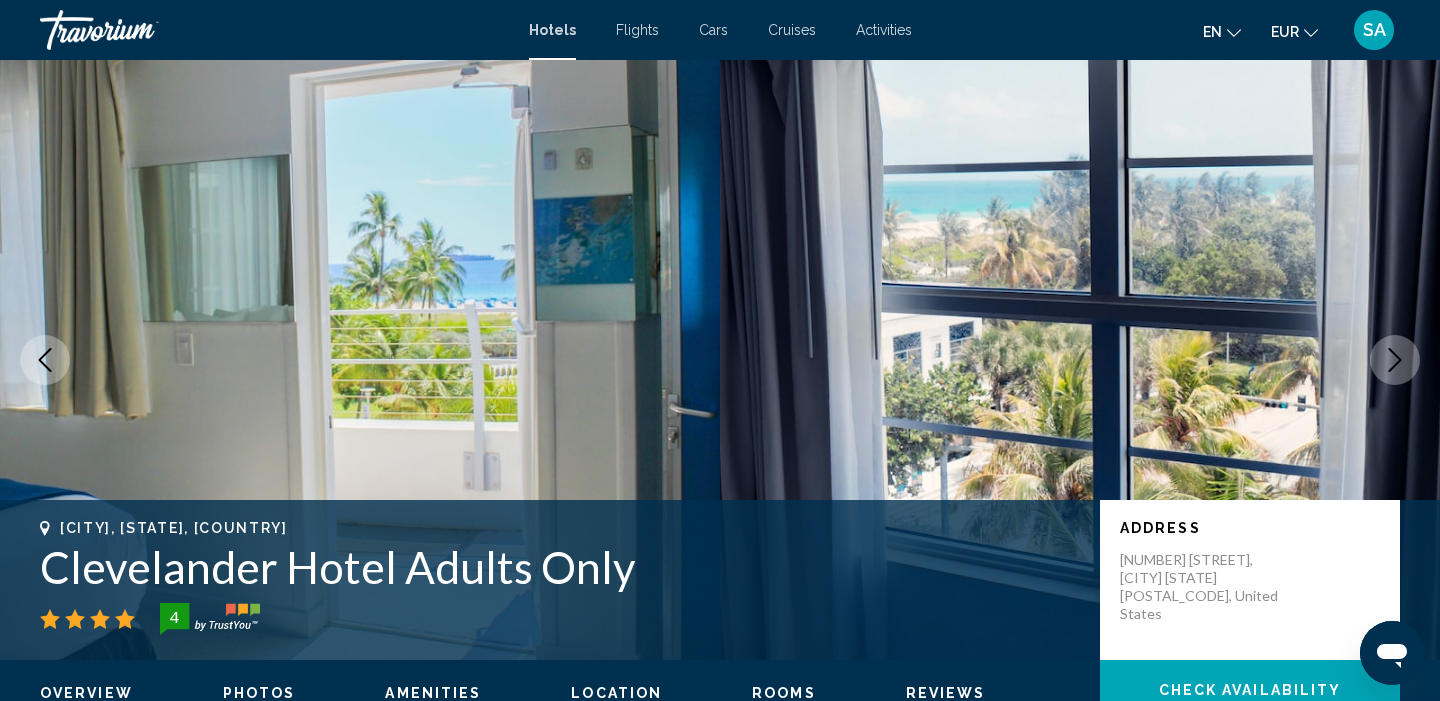 click 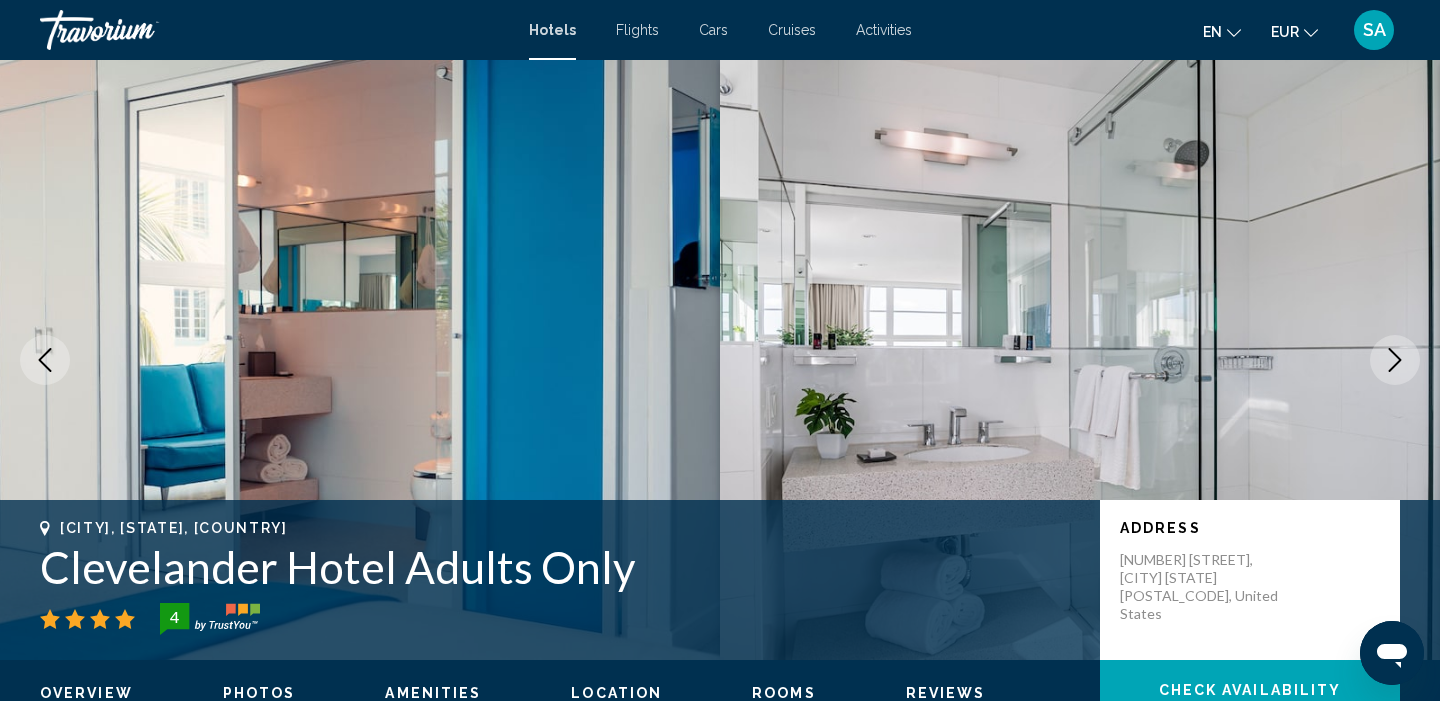 click 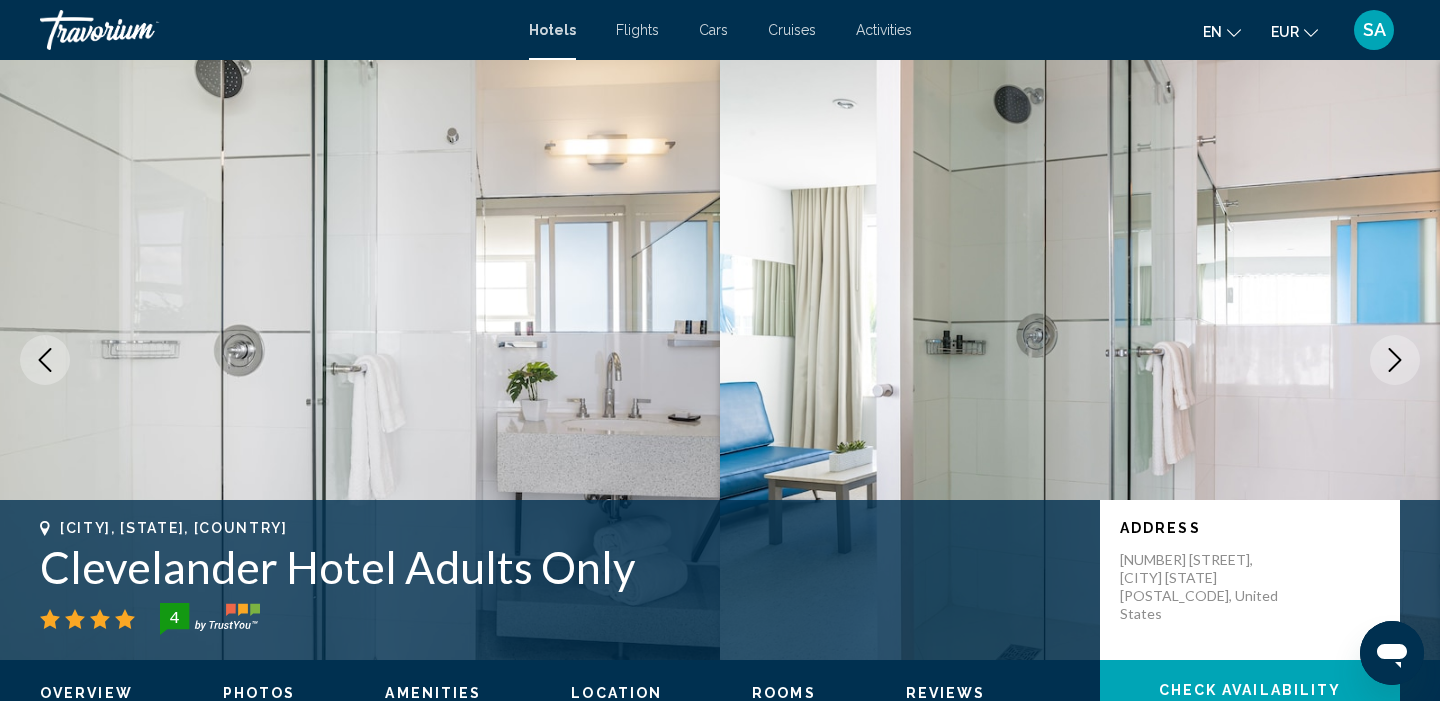click 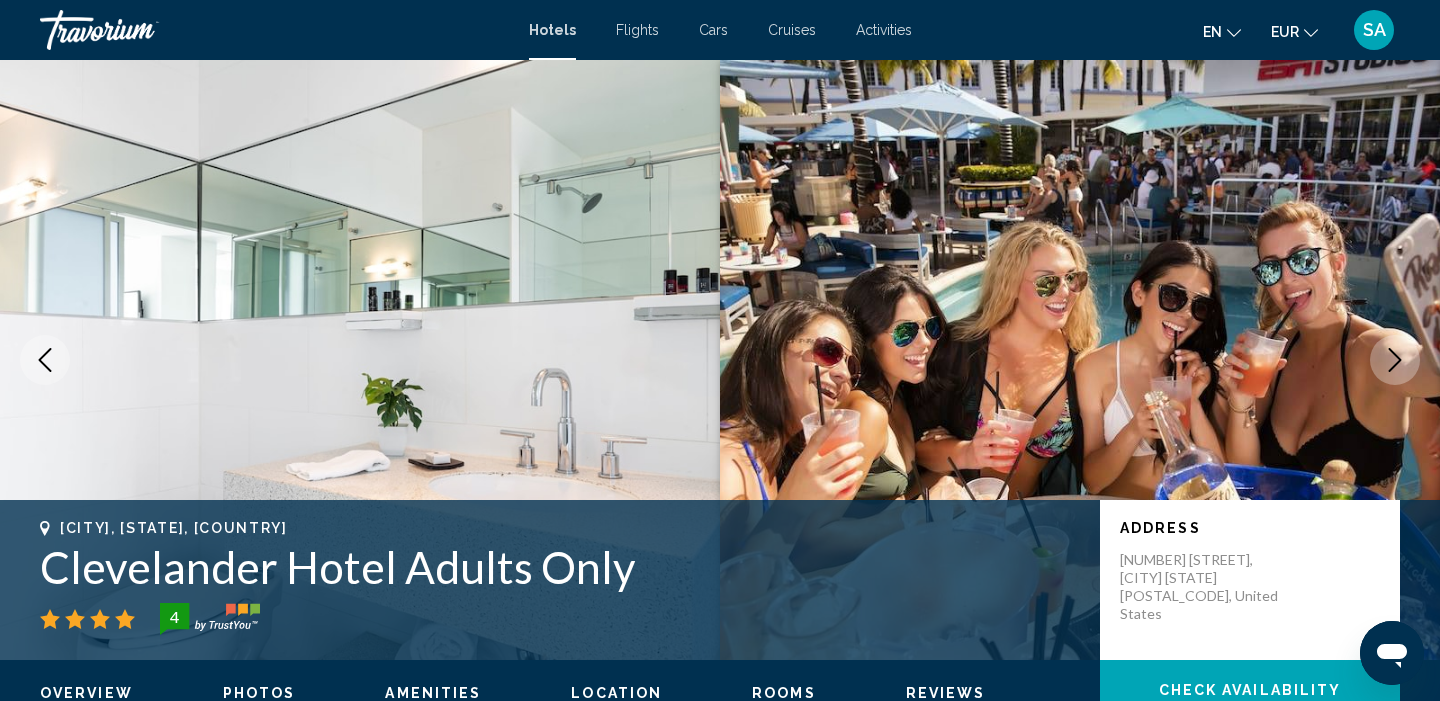 click 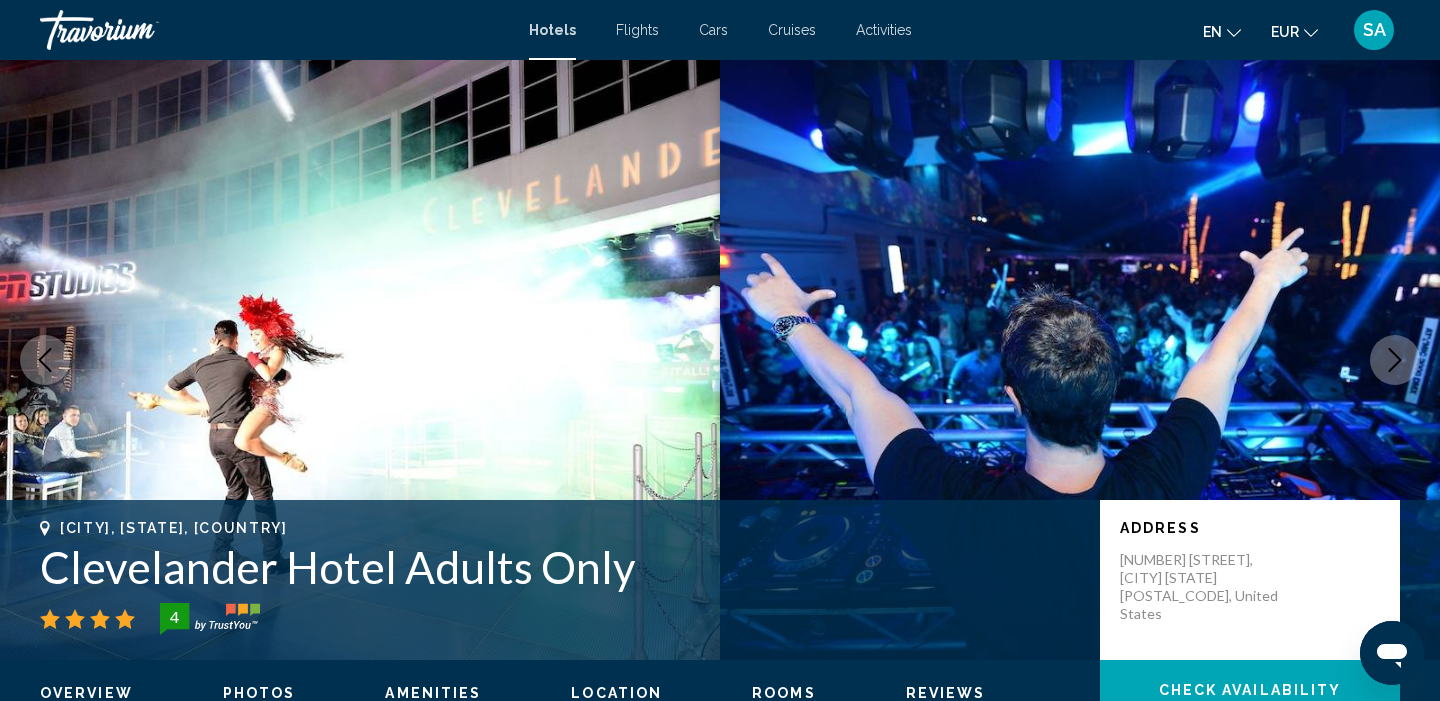click 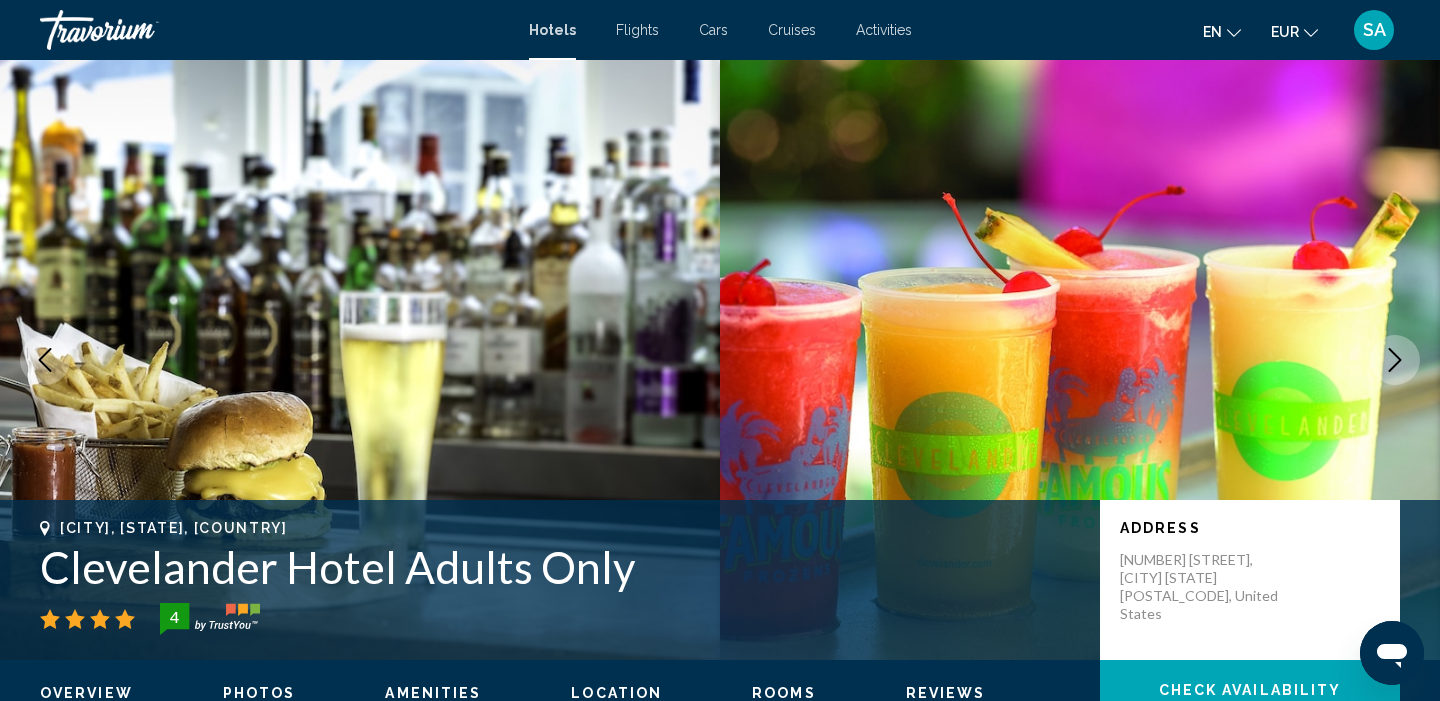 click 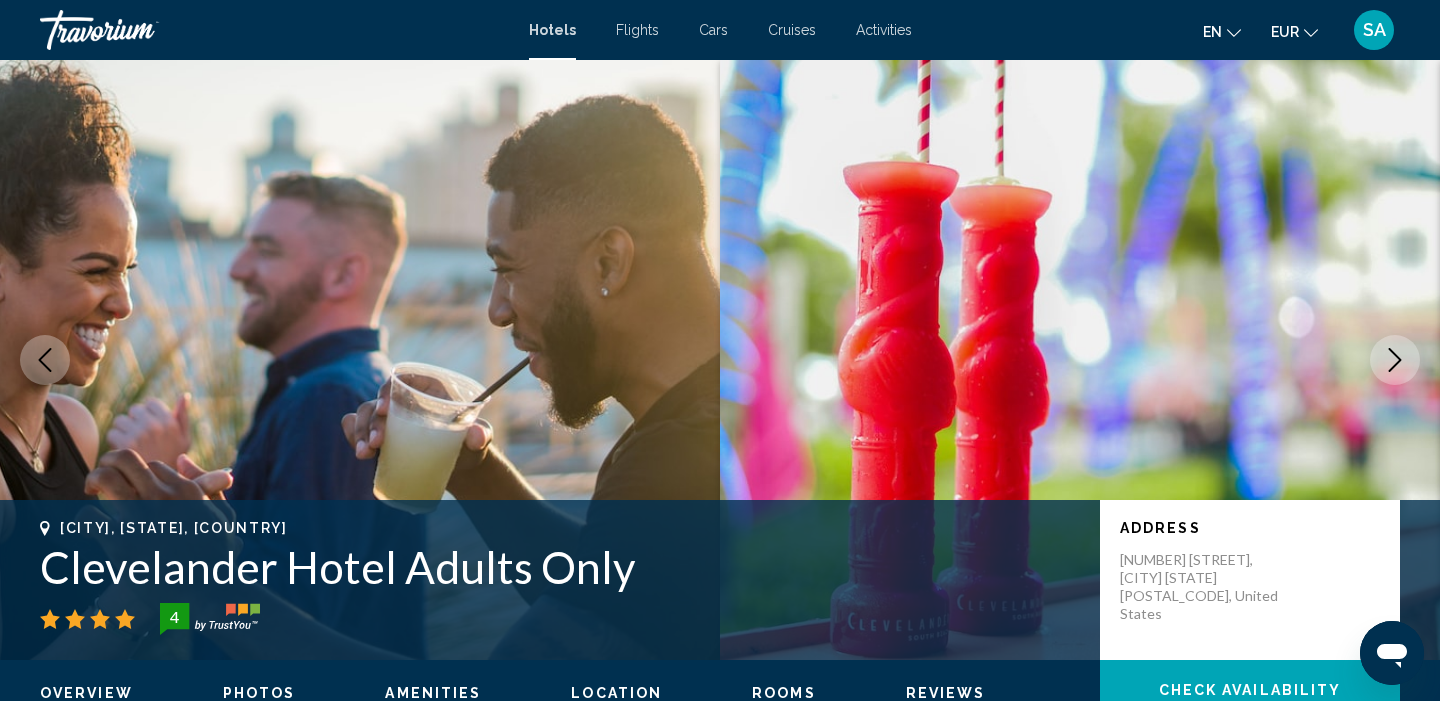 click 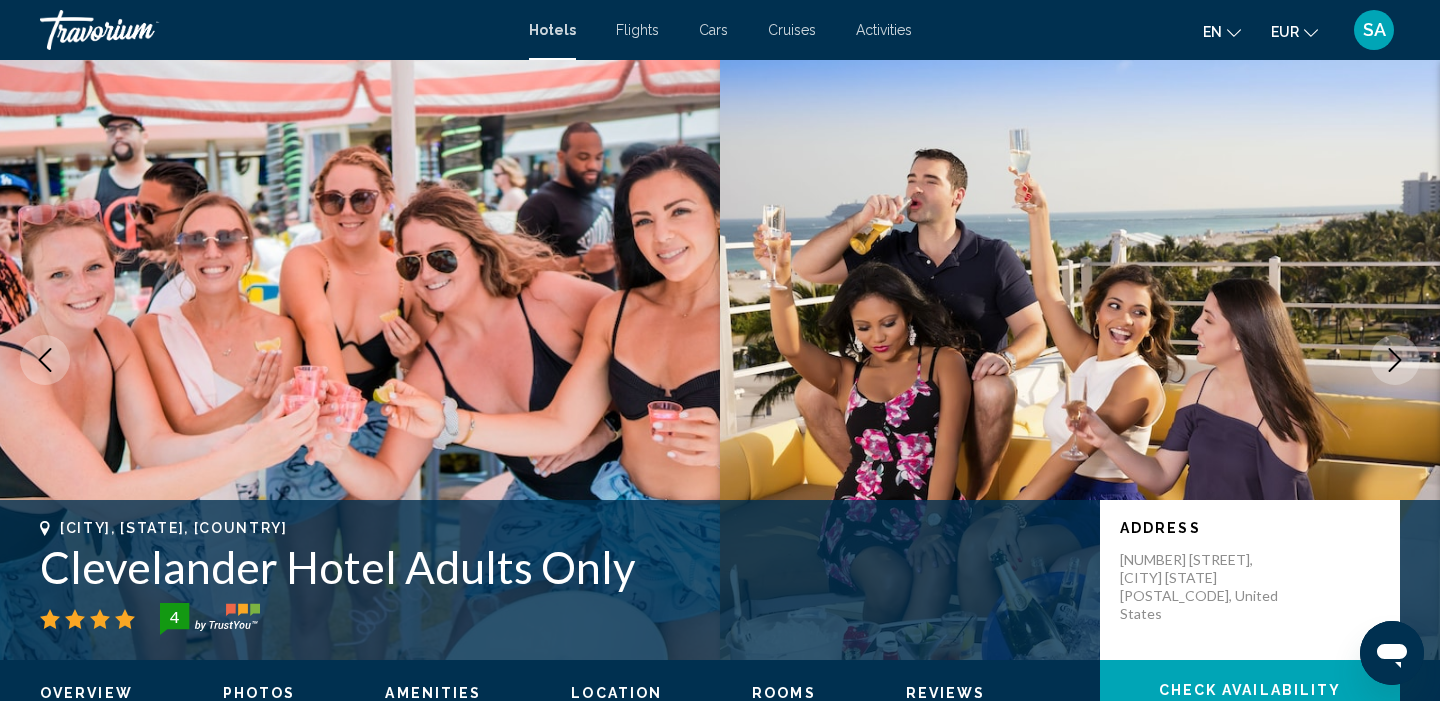click 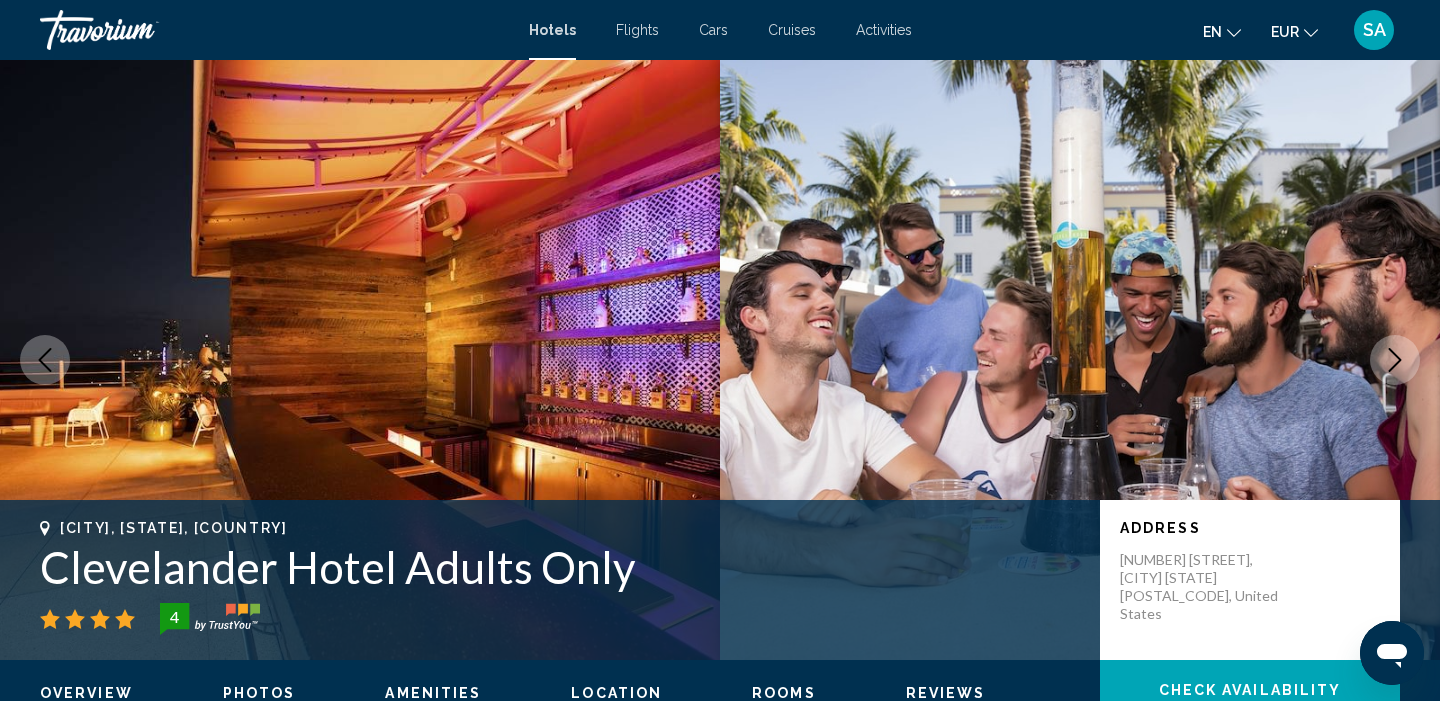 click 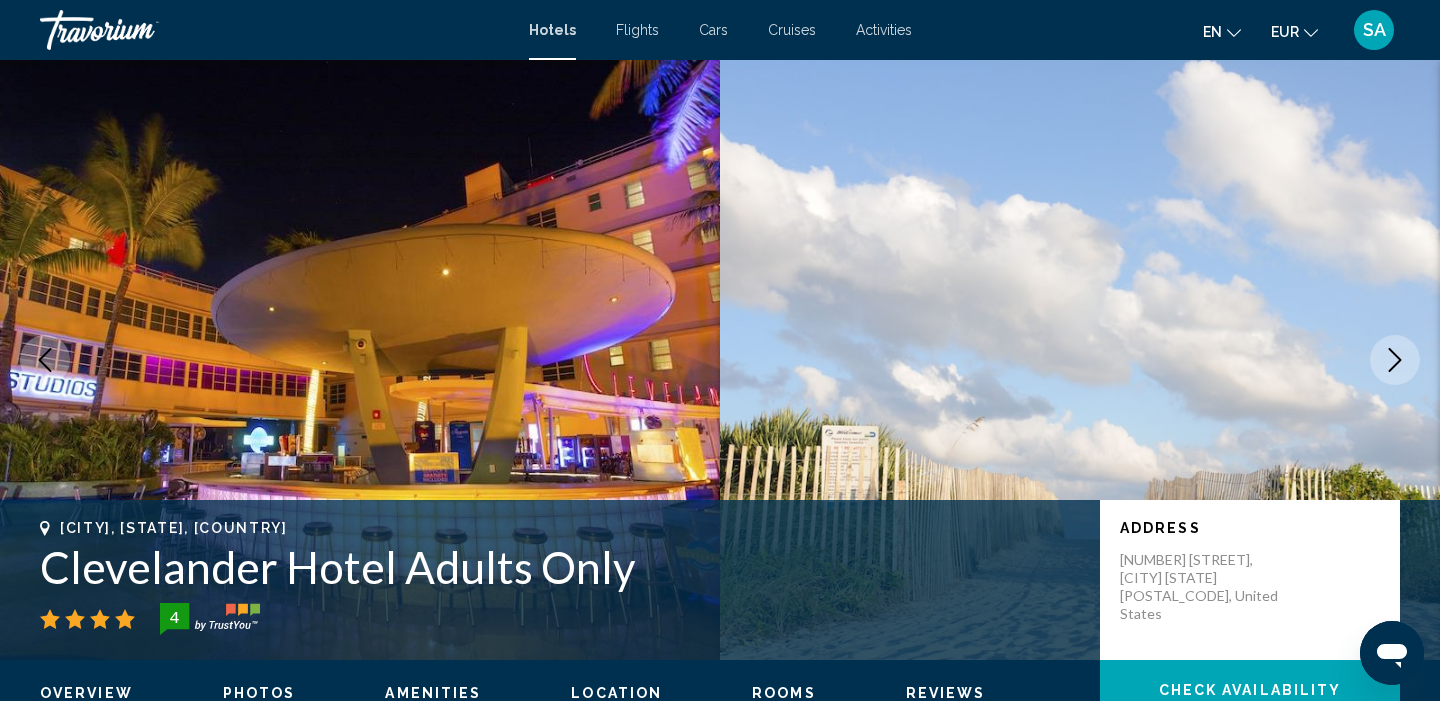 click 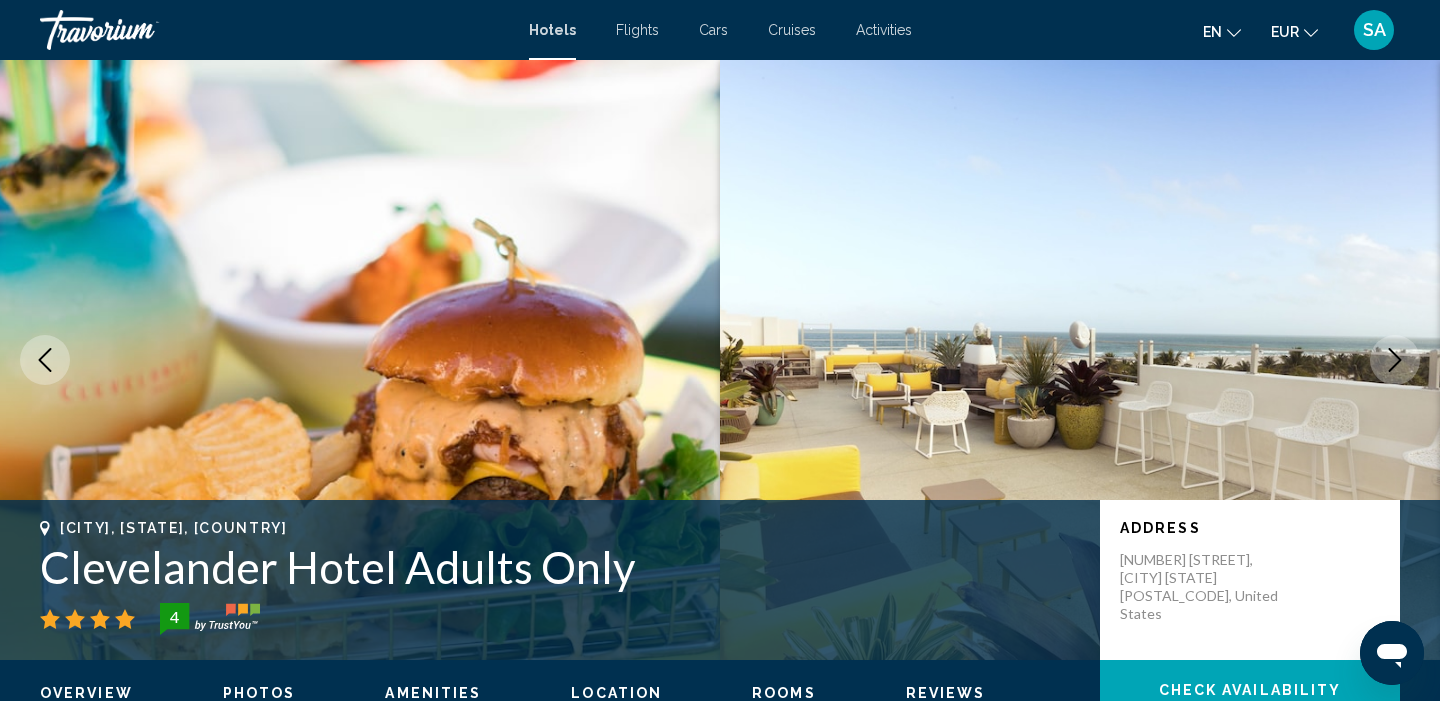click 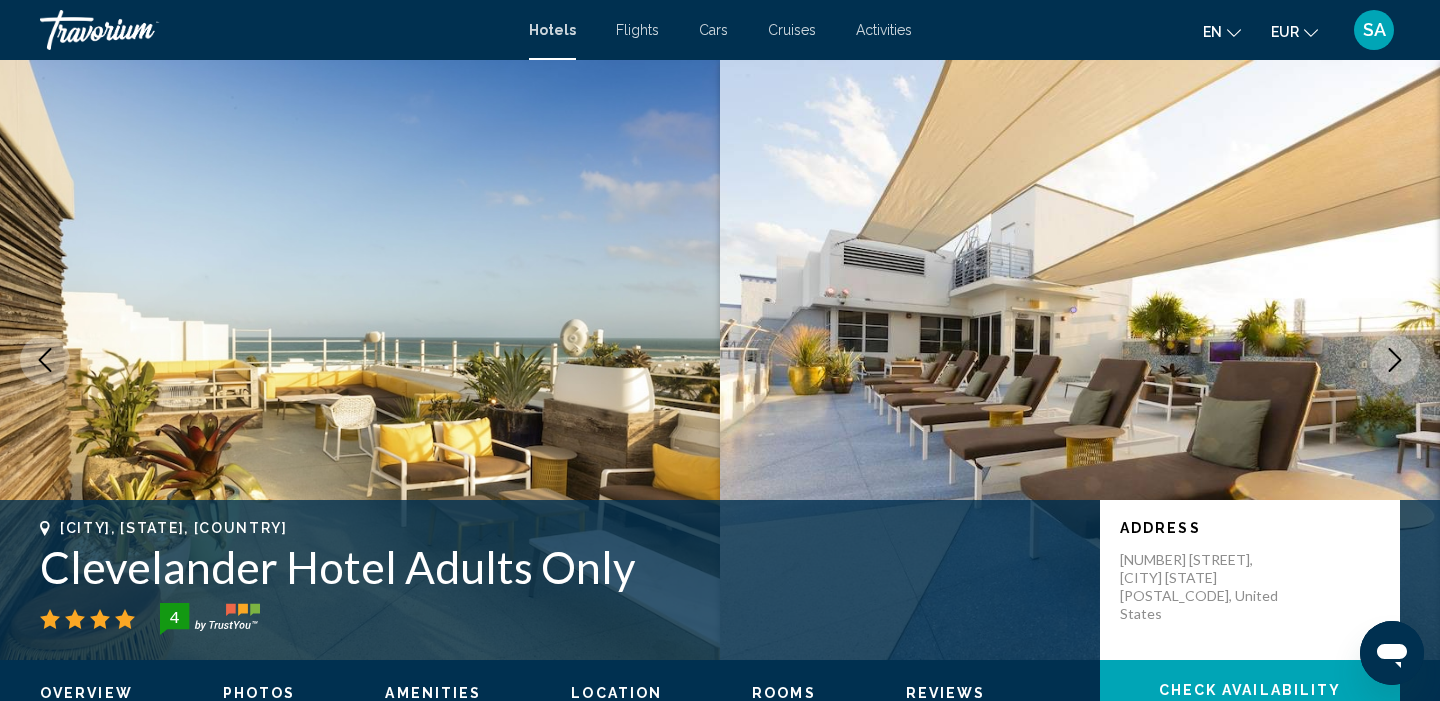 scroll, scrollTop: 0, scrollLeft: 0, axis: both 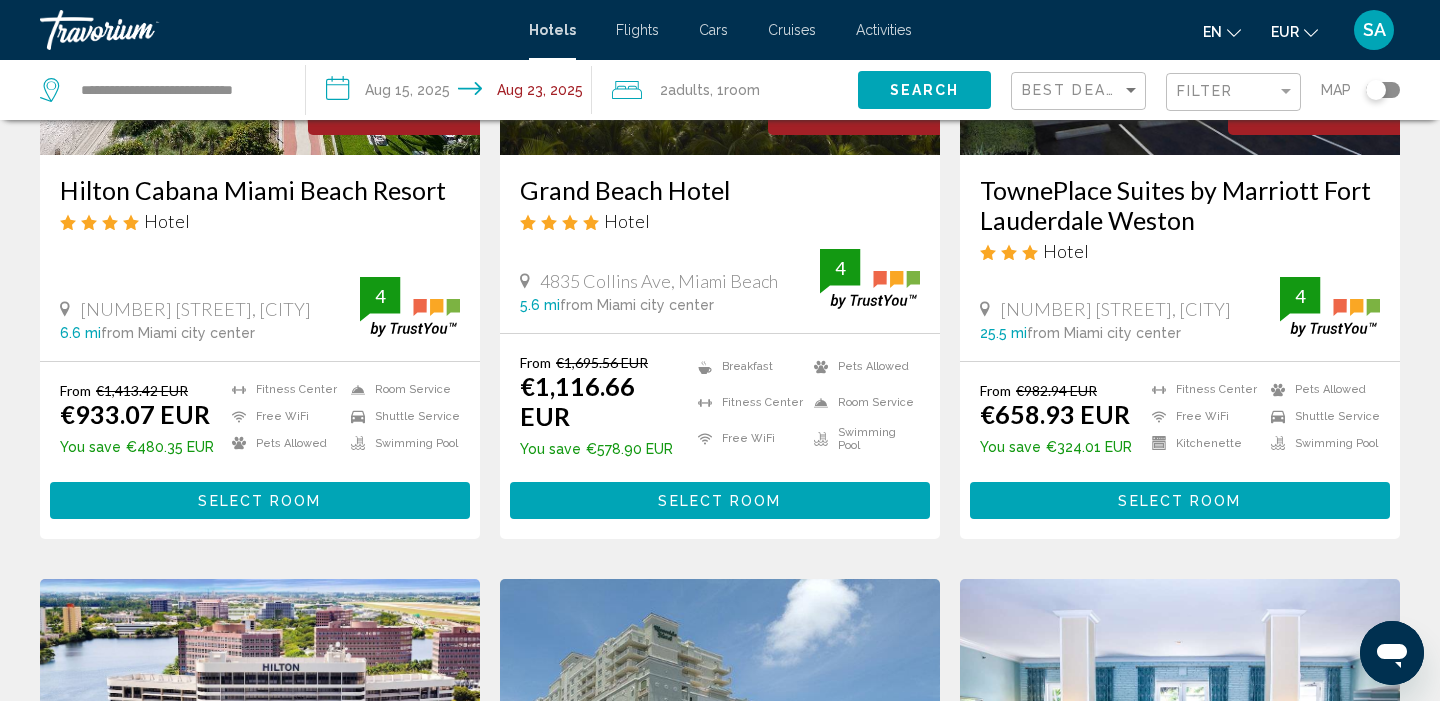 click on "Filter" 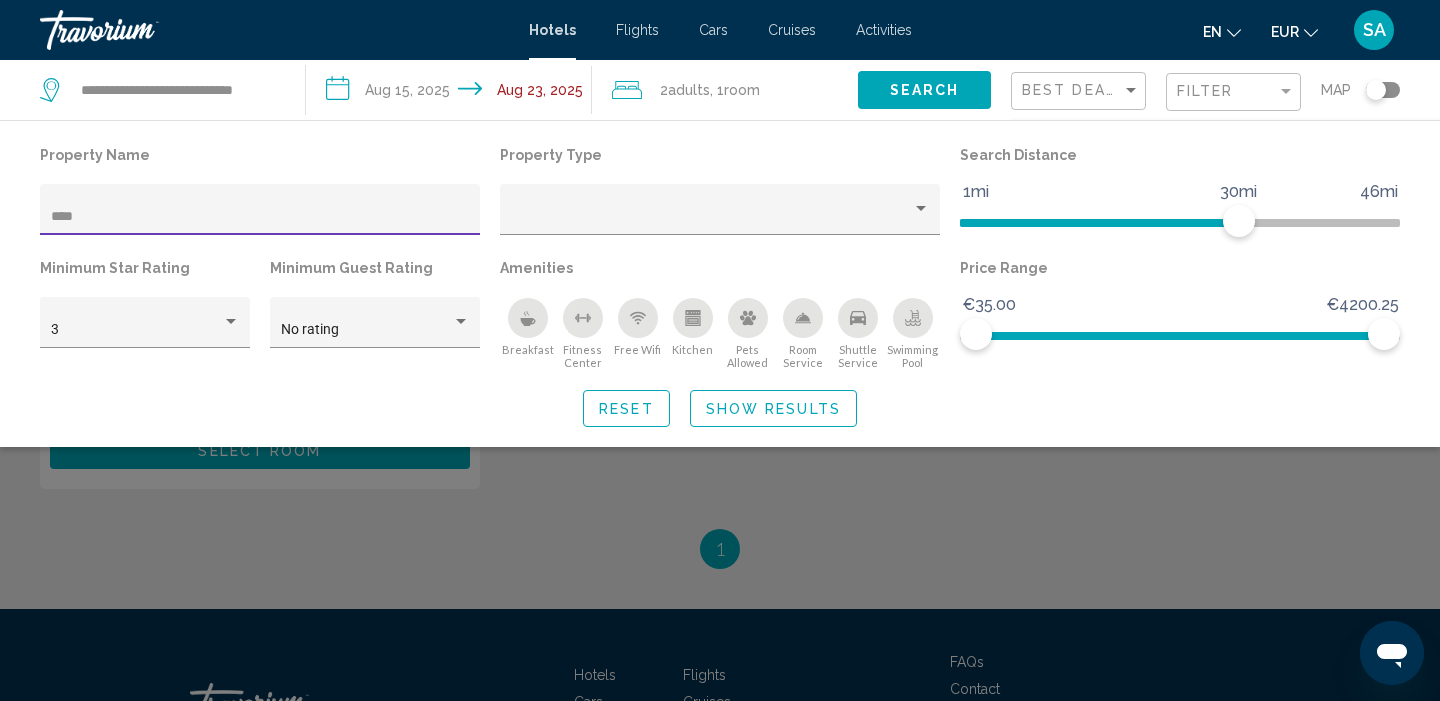 type on "****" 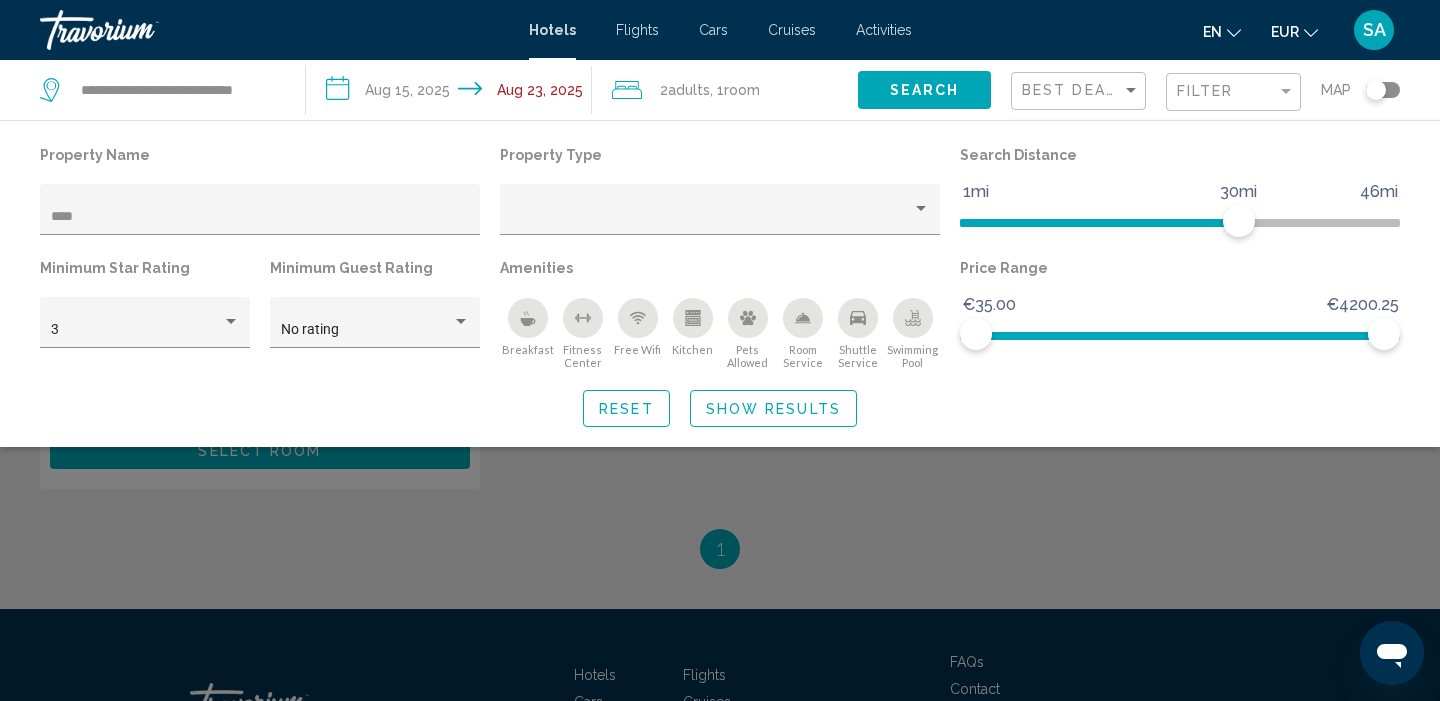 click 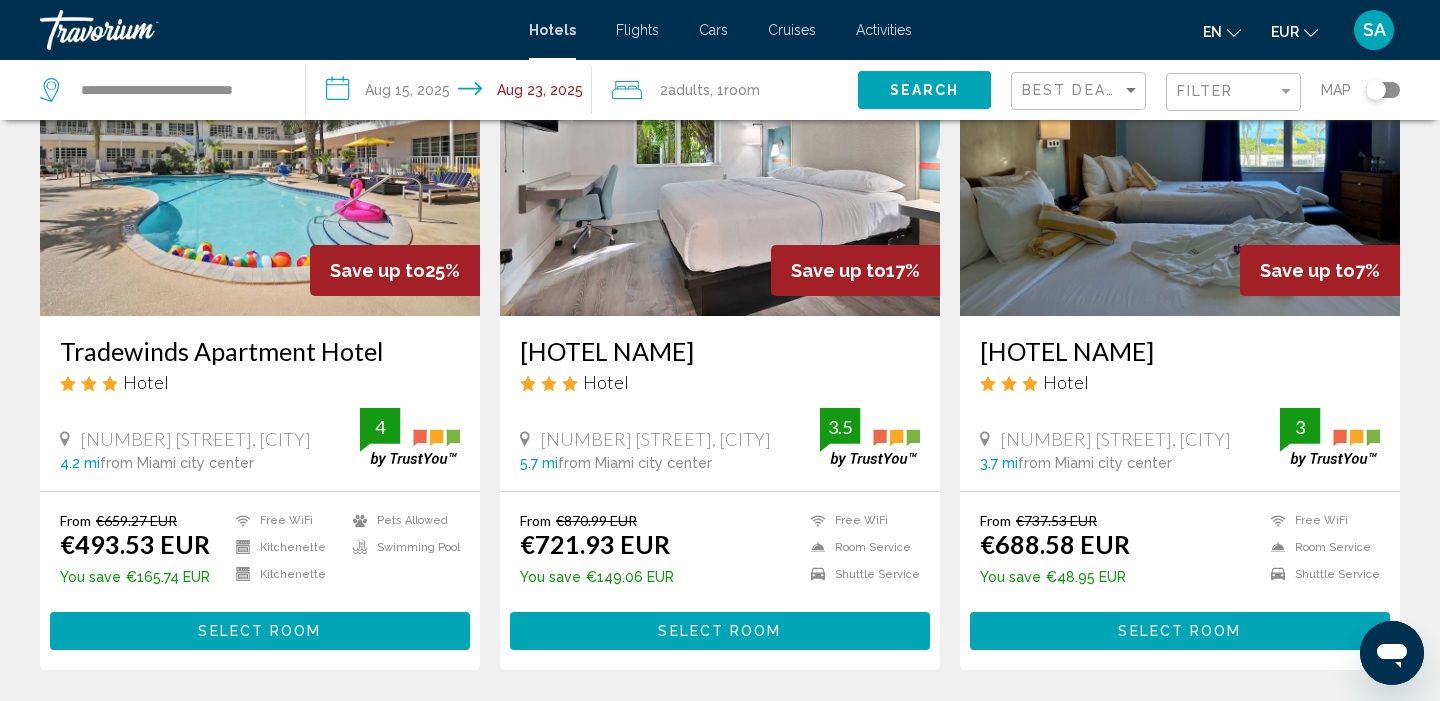 scroll, scrollTop: 190, scrollLeft: 0, axis: vertical 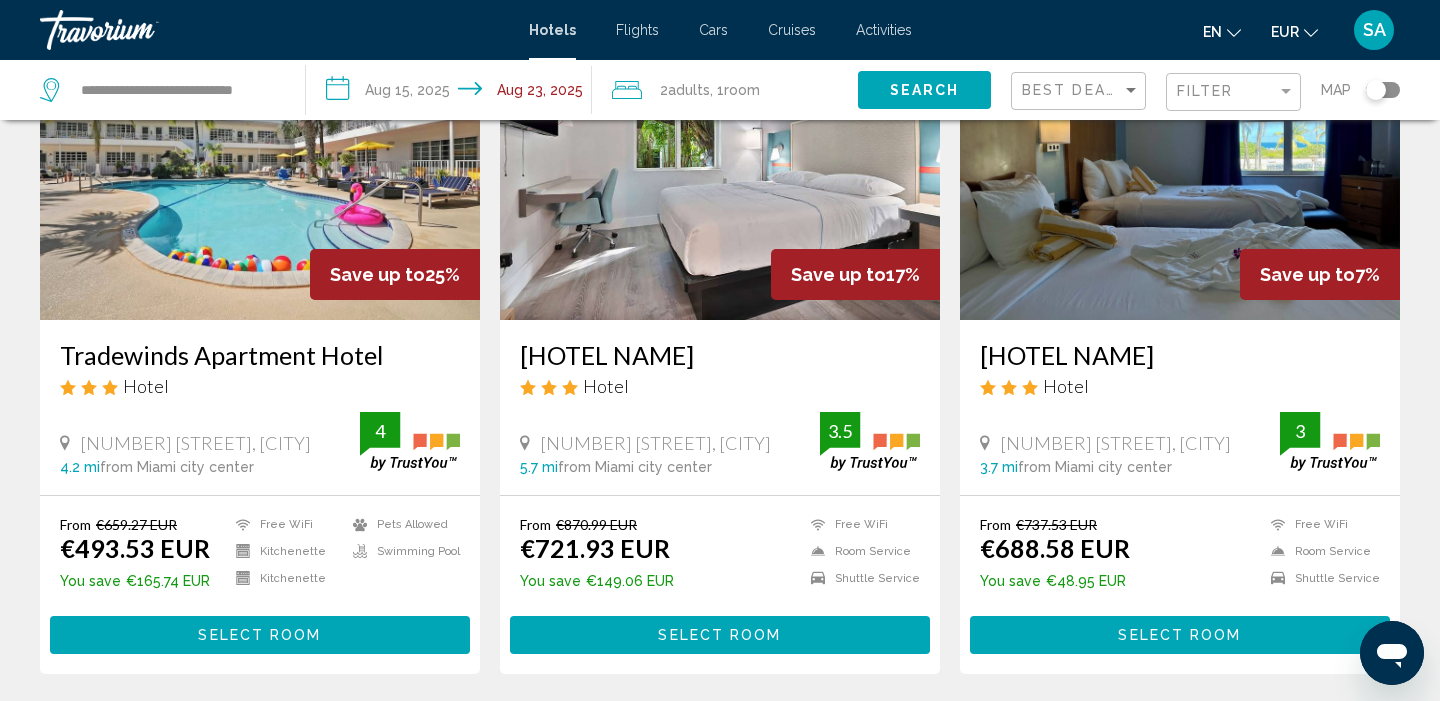 click on "Select Room" at bounding box center [260, 634] 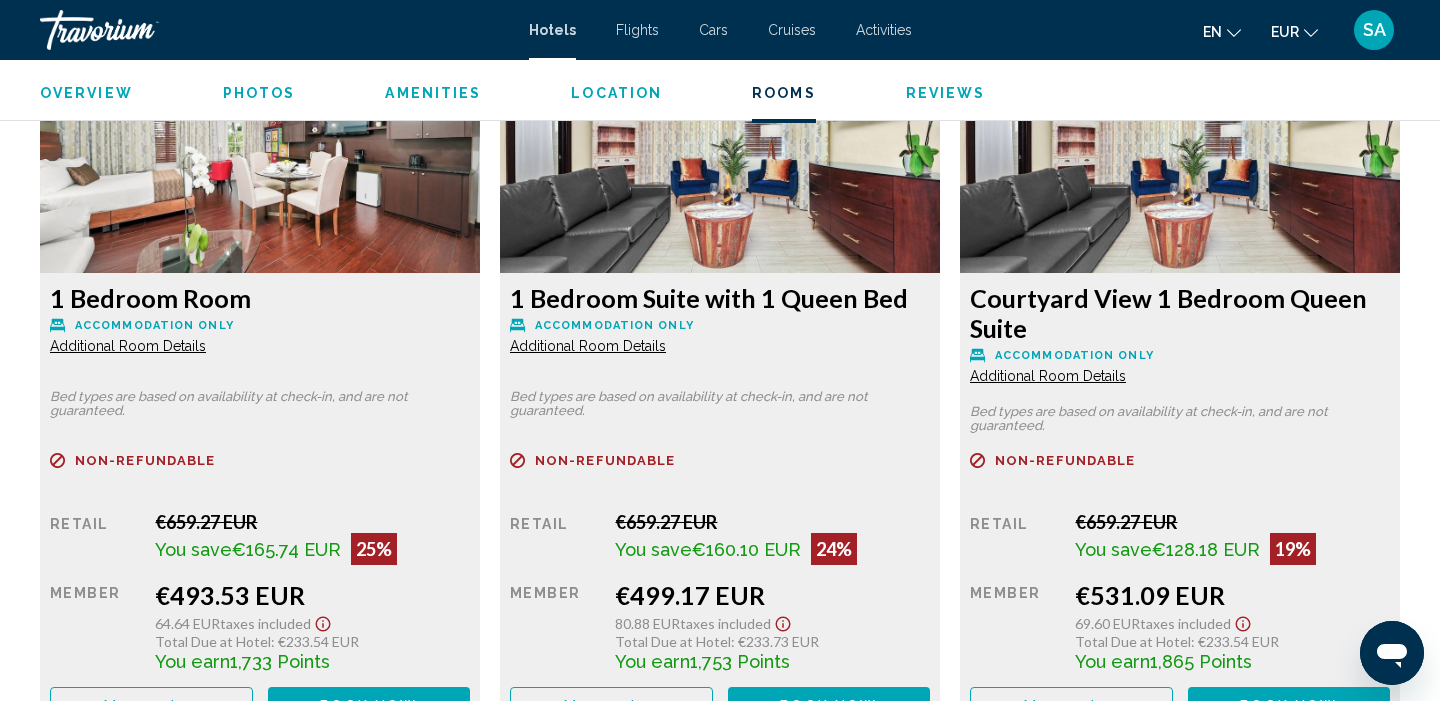 scroll, scrollTop: 2809, scrollLeft: 0, axis: vertical 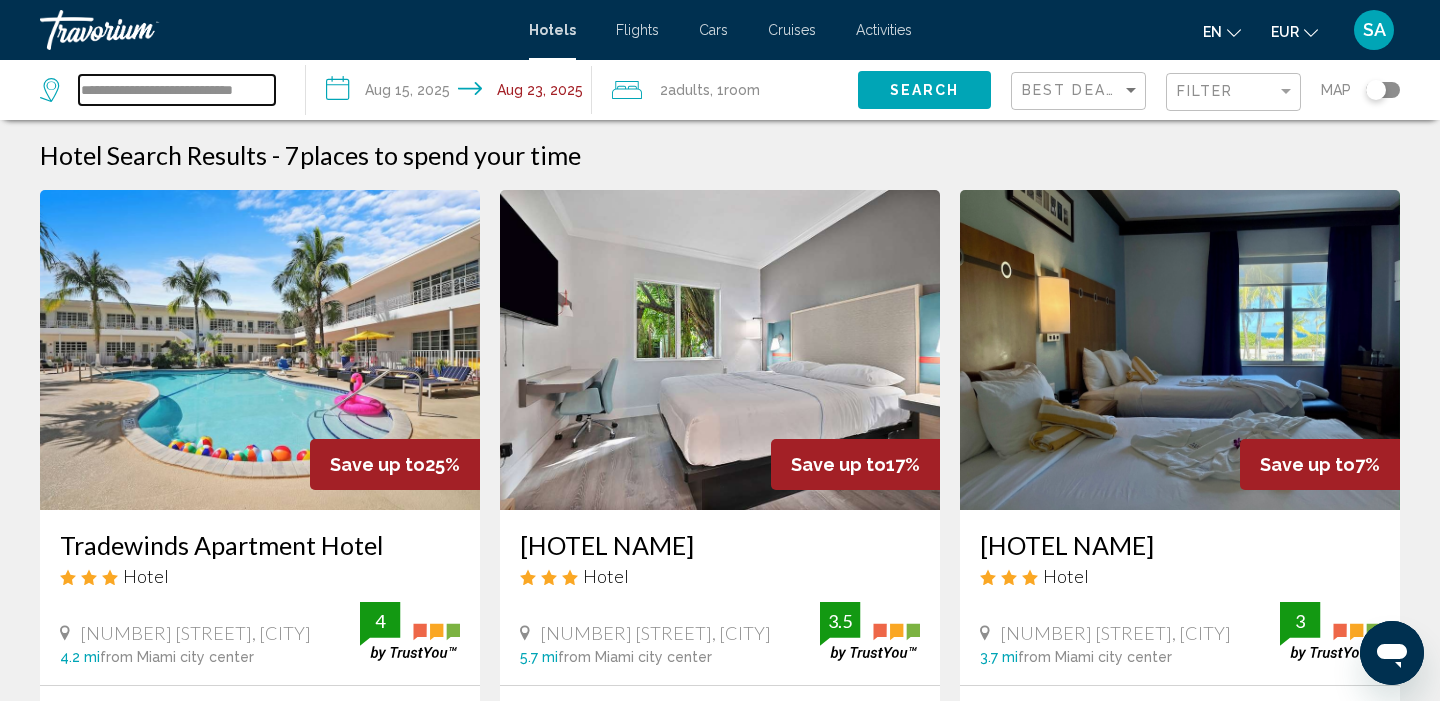 click on "**********" at bounding box center [177, 90] 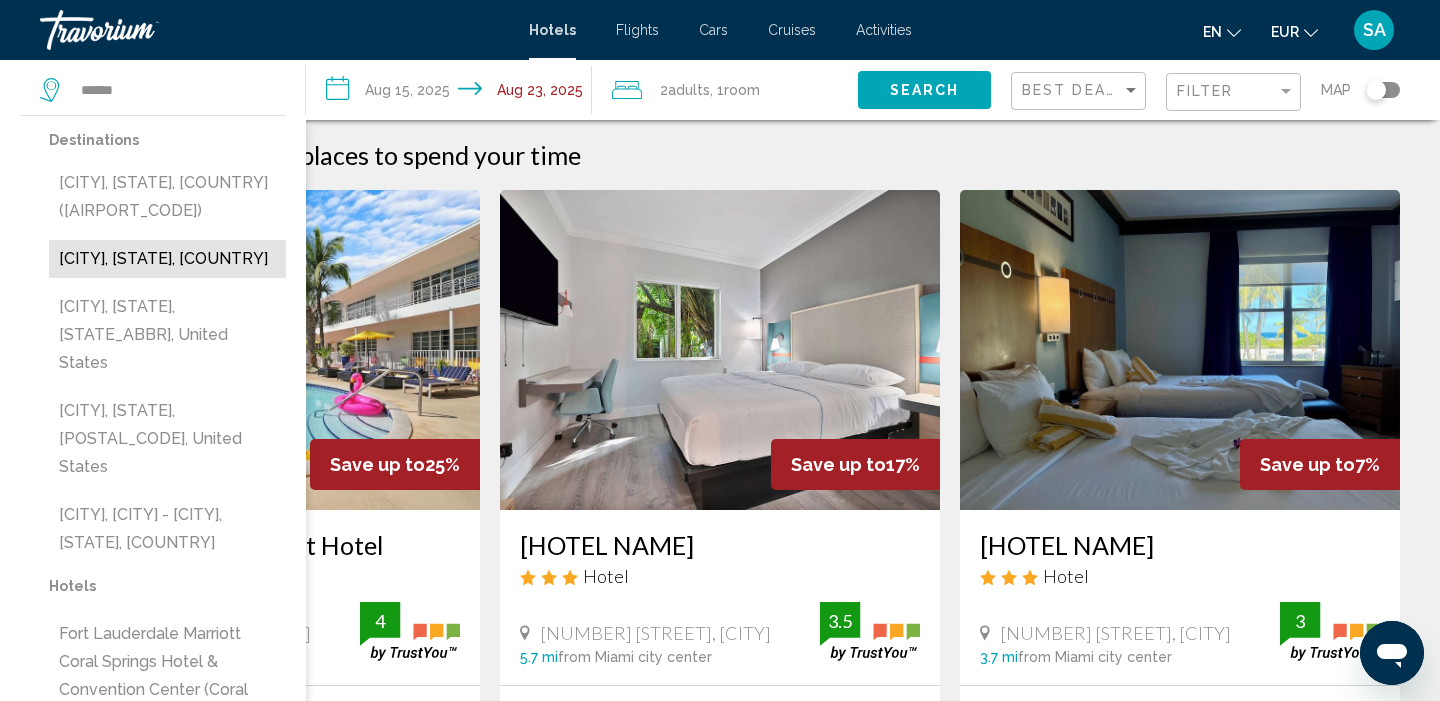 click on "Fort Lauderdale, FL, United States (FLL)" at bounding box center [167, 259] 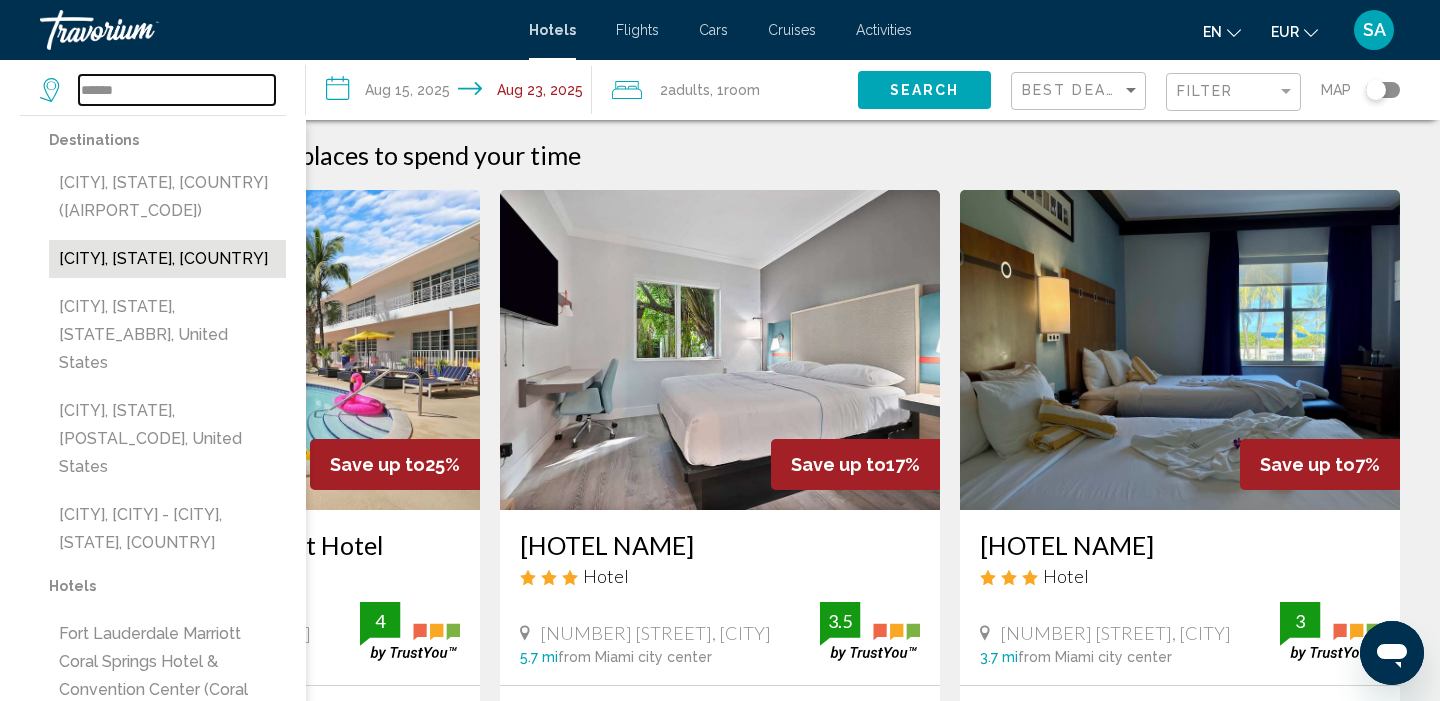 type on "**********" 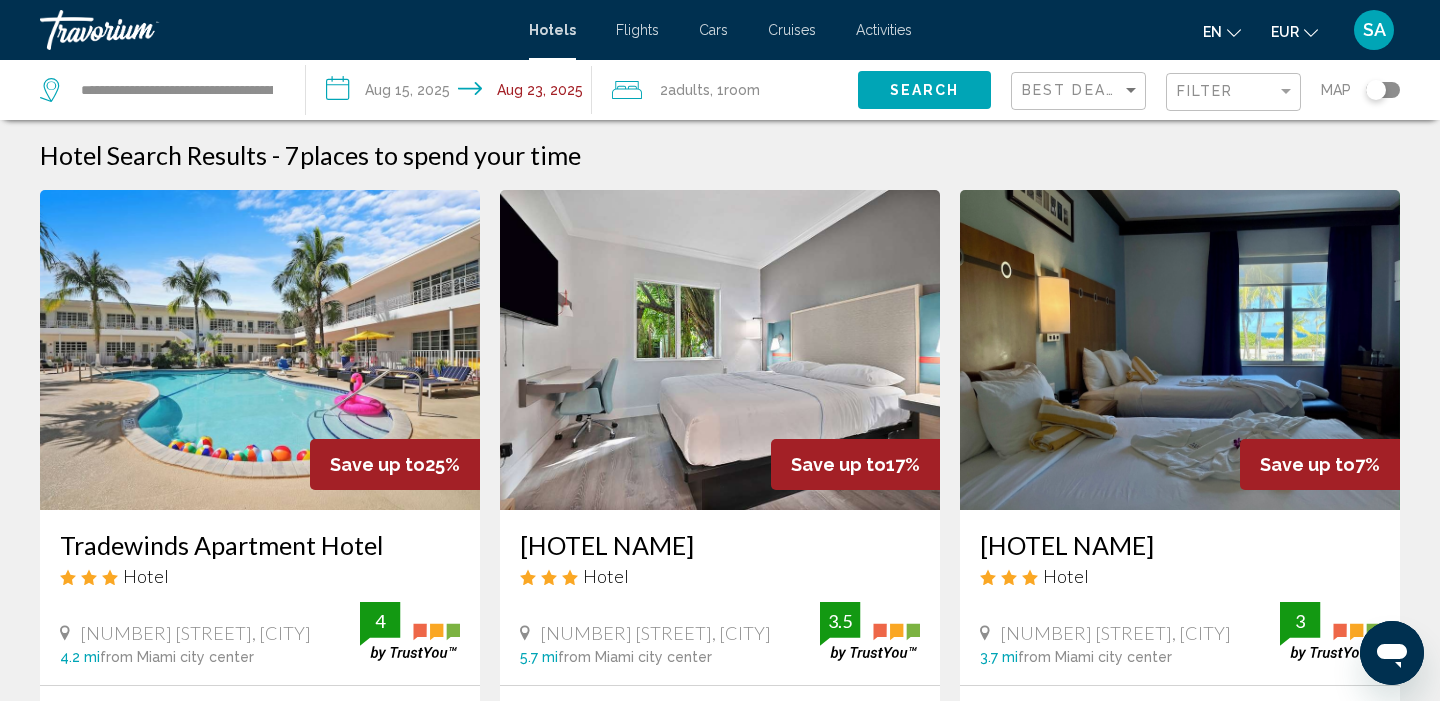 click on "Search" 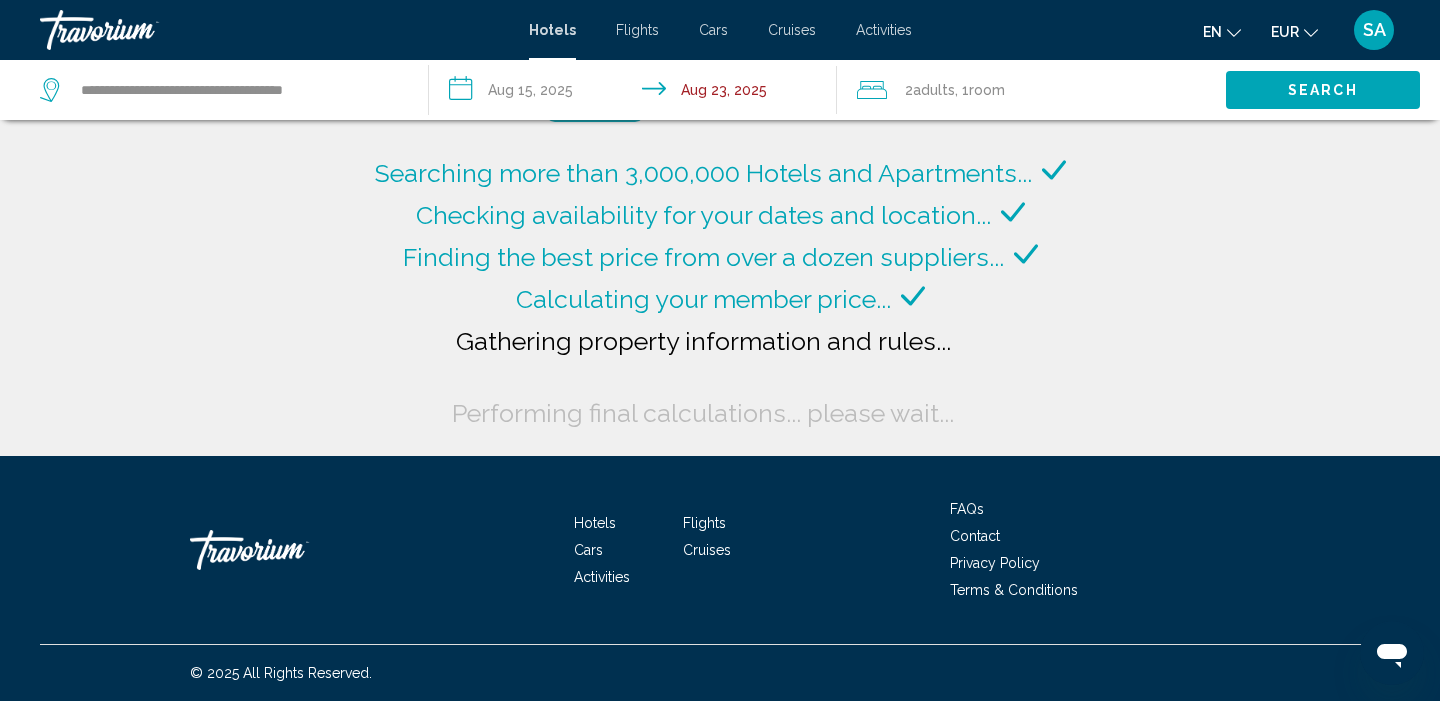 scroll, scrollTop: 0, scrollLeft: 0, axis: both 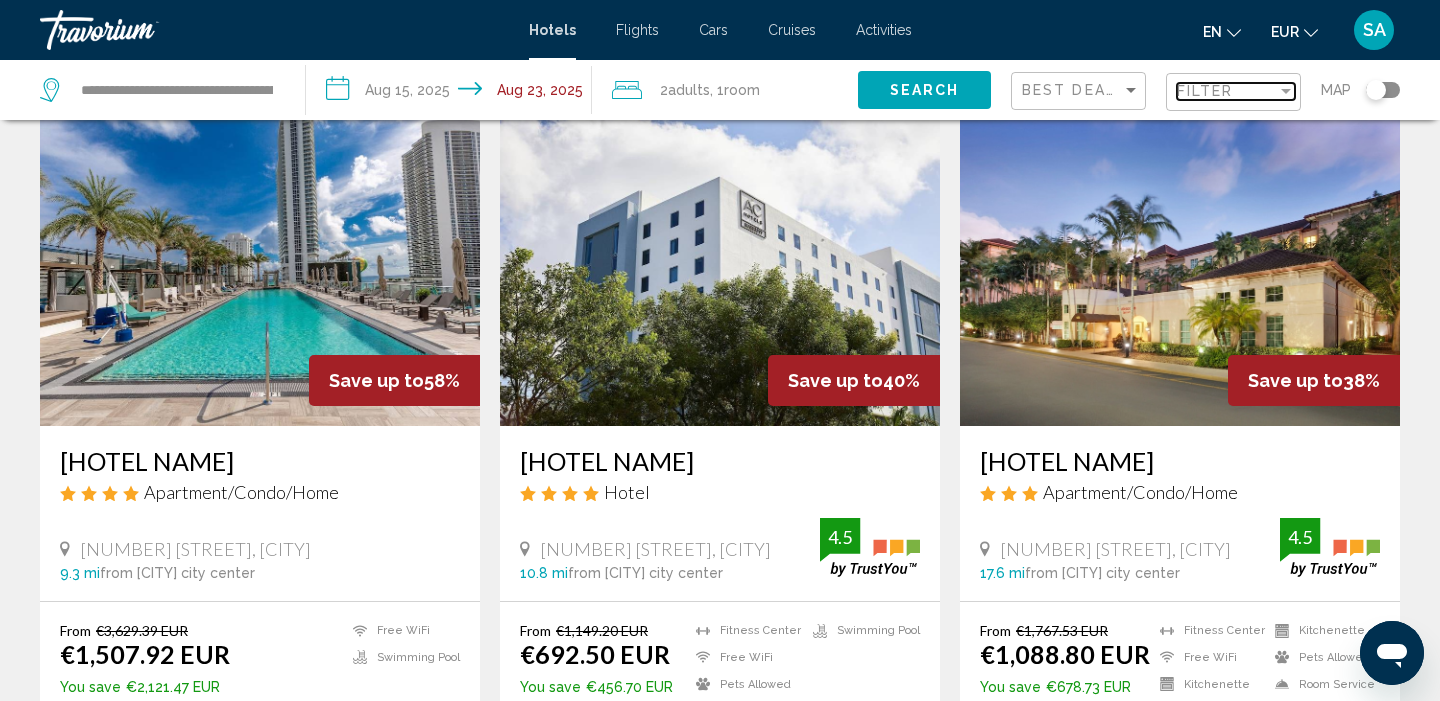 click on "Filter" at bounding box center [1227, 91] 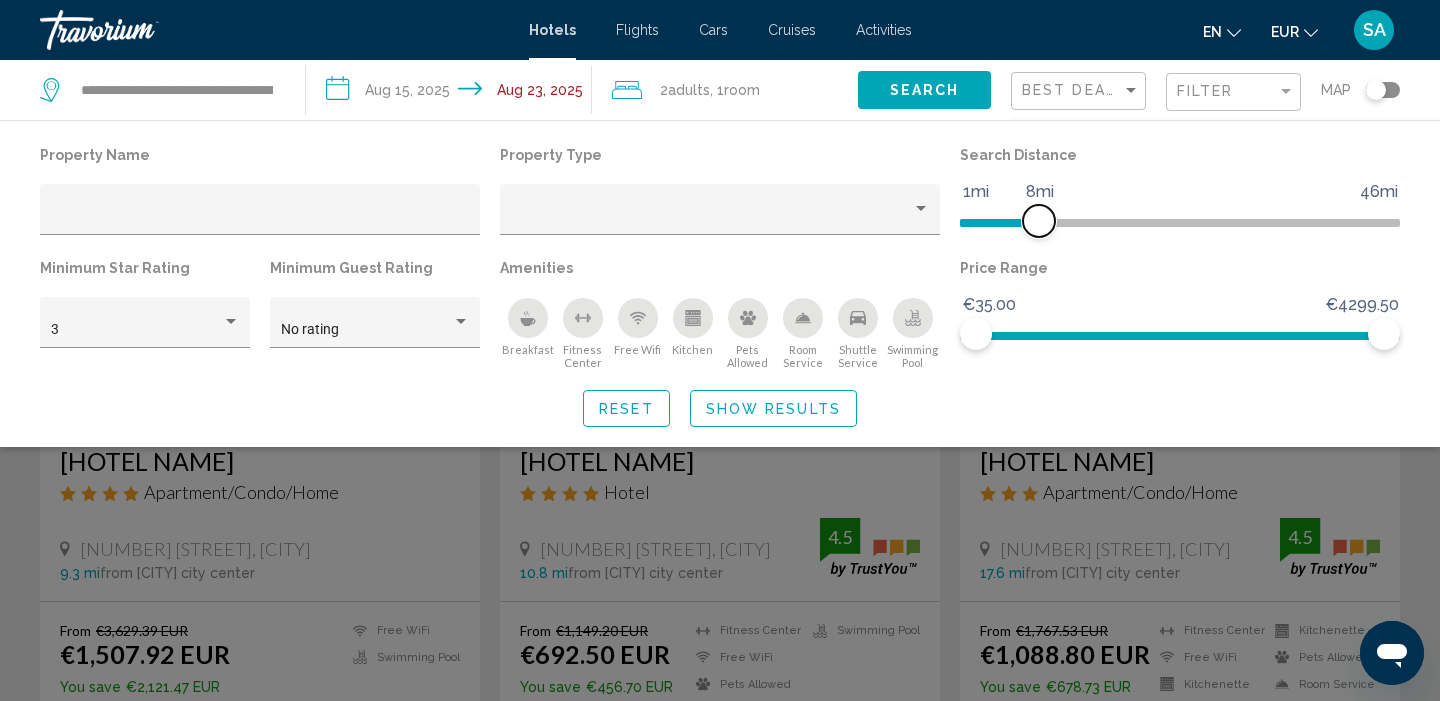 drag, startPoint x: 1241, startPoint y: 225, endPoint x: 1040, endPoint y: 220, distance: 201.06218 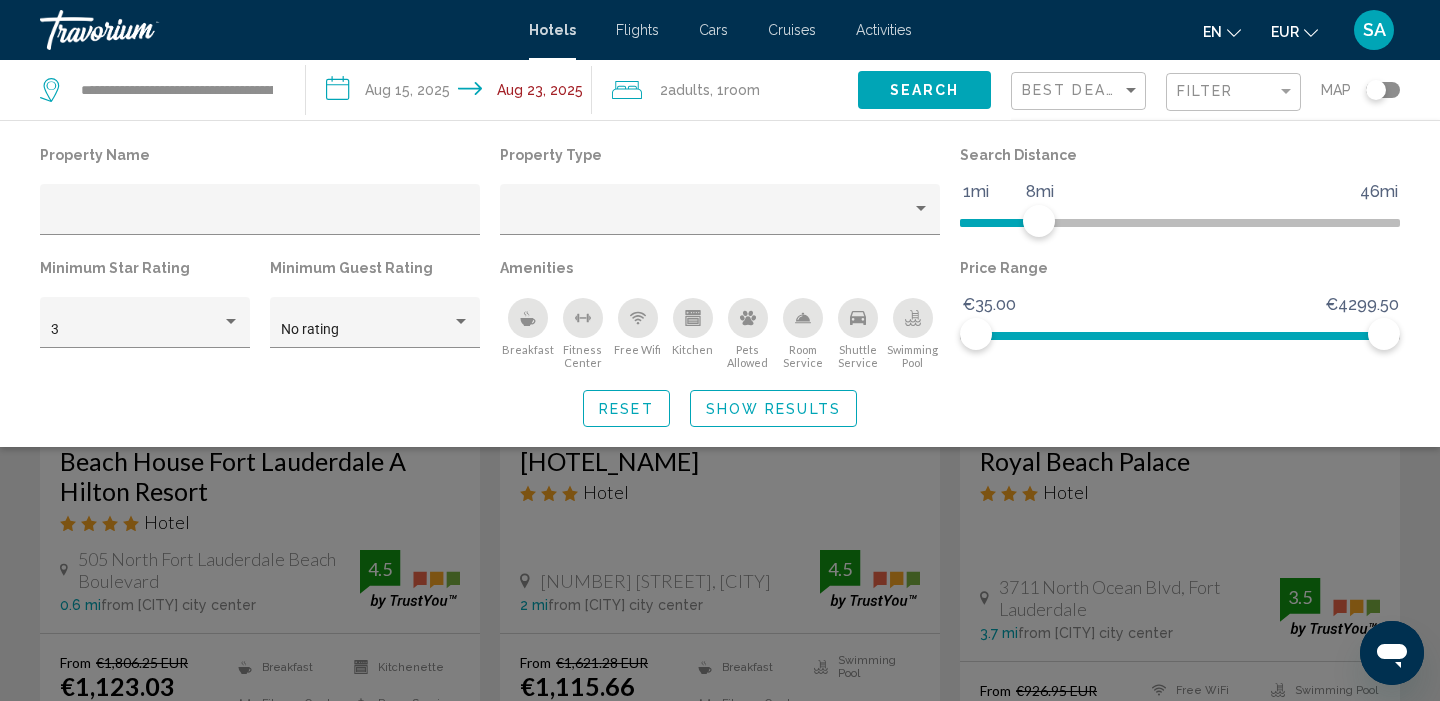 click 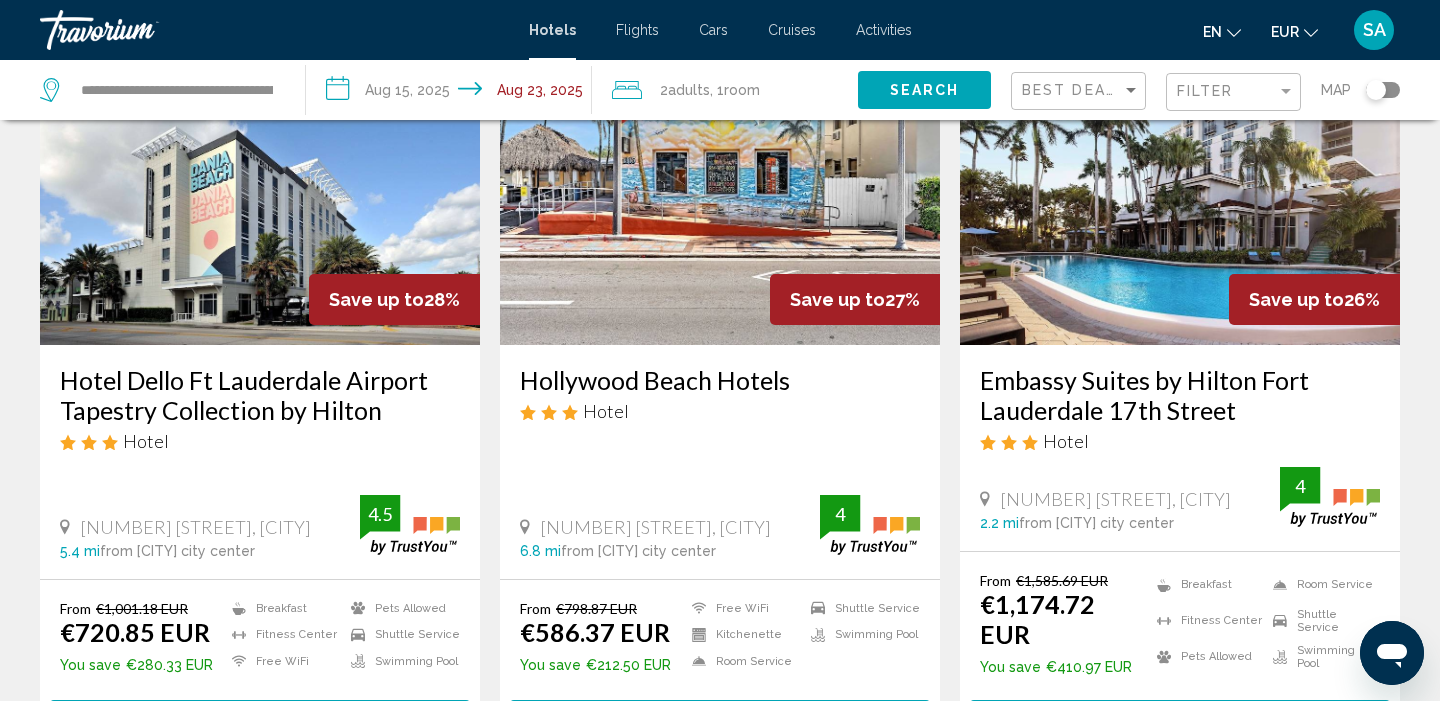 scroll, scrollTop: 814, scrollLeft: 0, axis: vertical 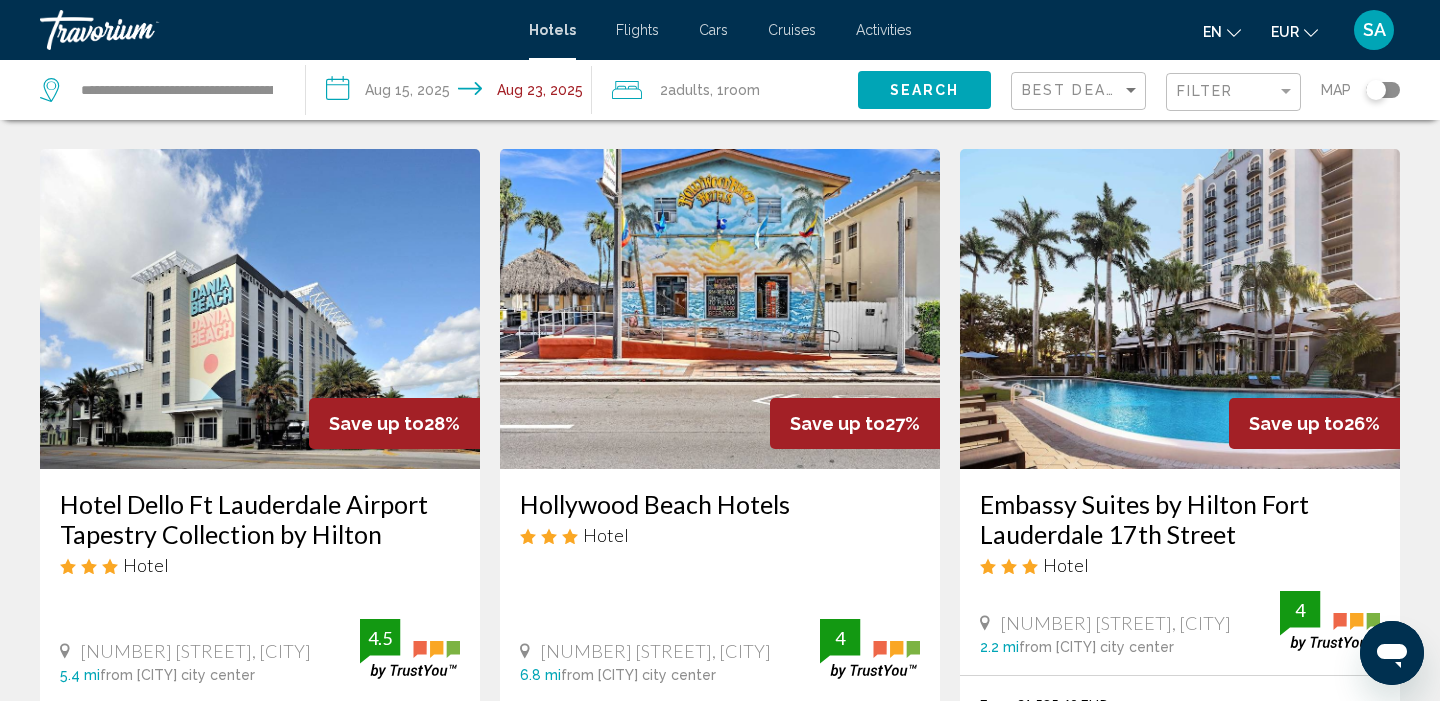 click at bounding box center (720, 309) 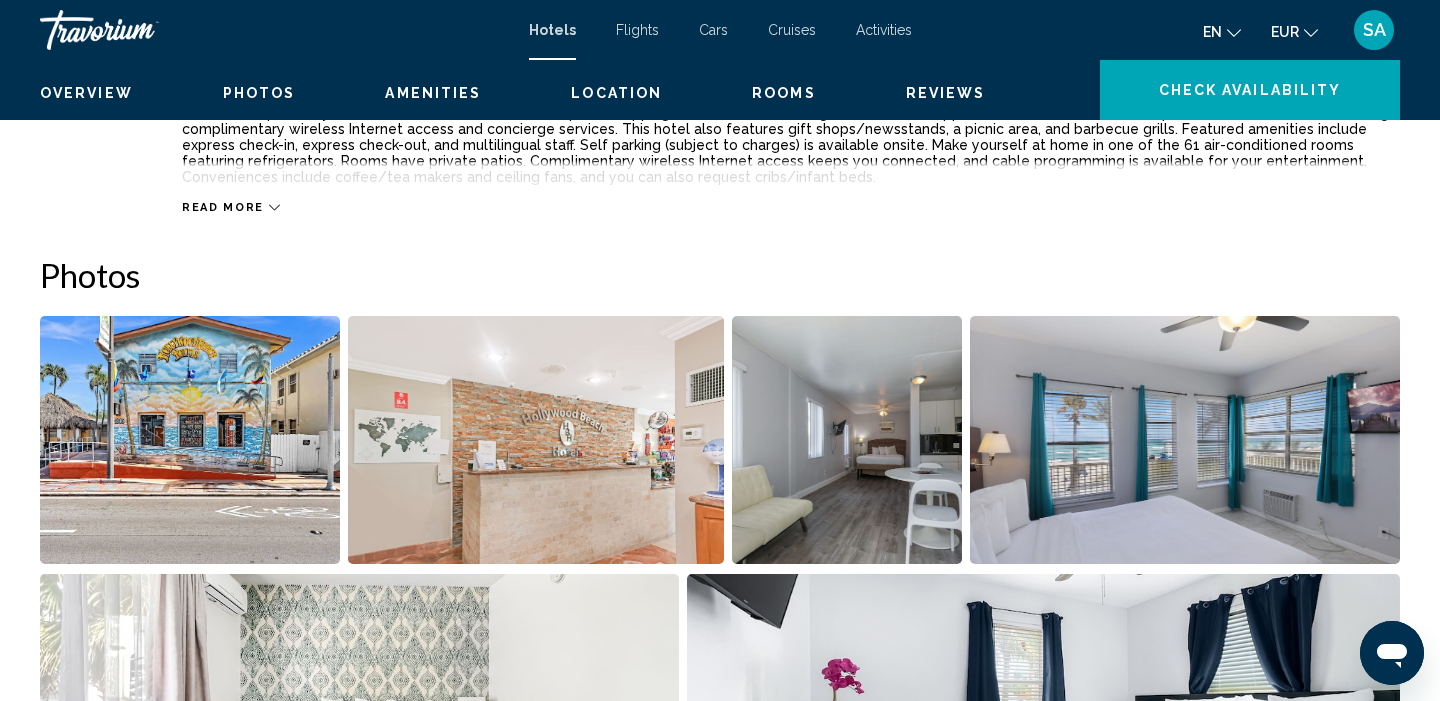scroll, scrollTop: 0, scrollLeft: 0, axis: both 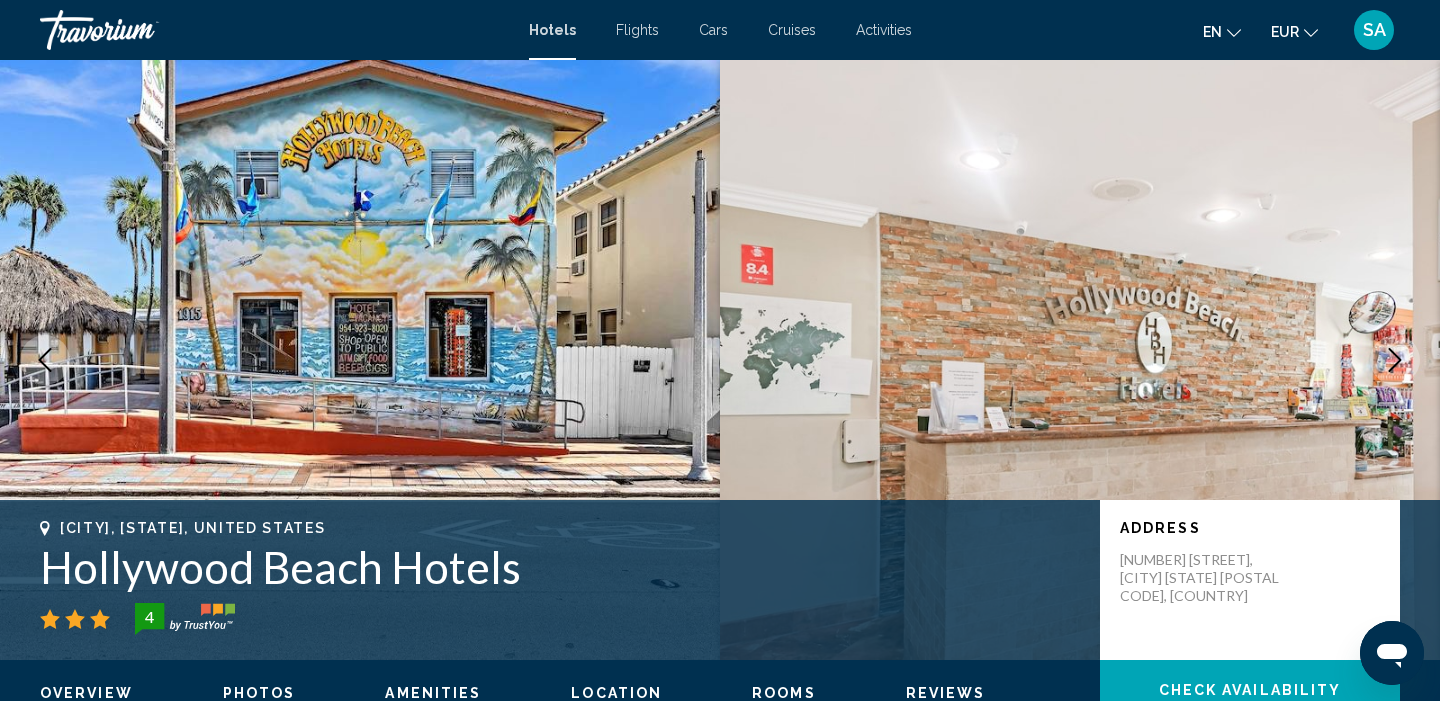 click 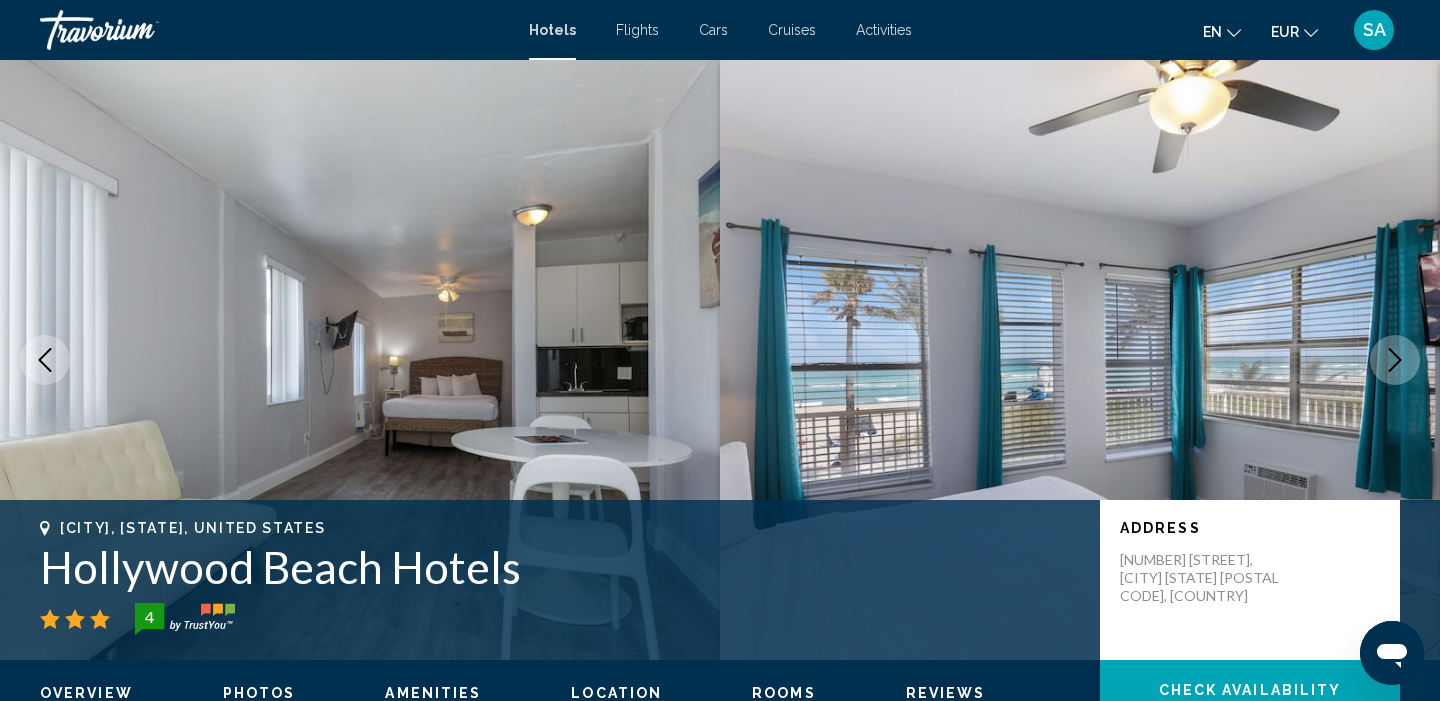 click 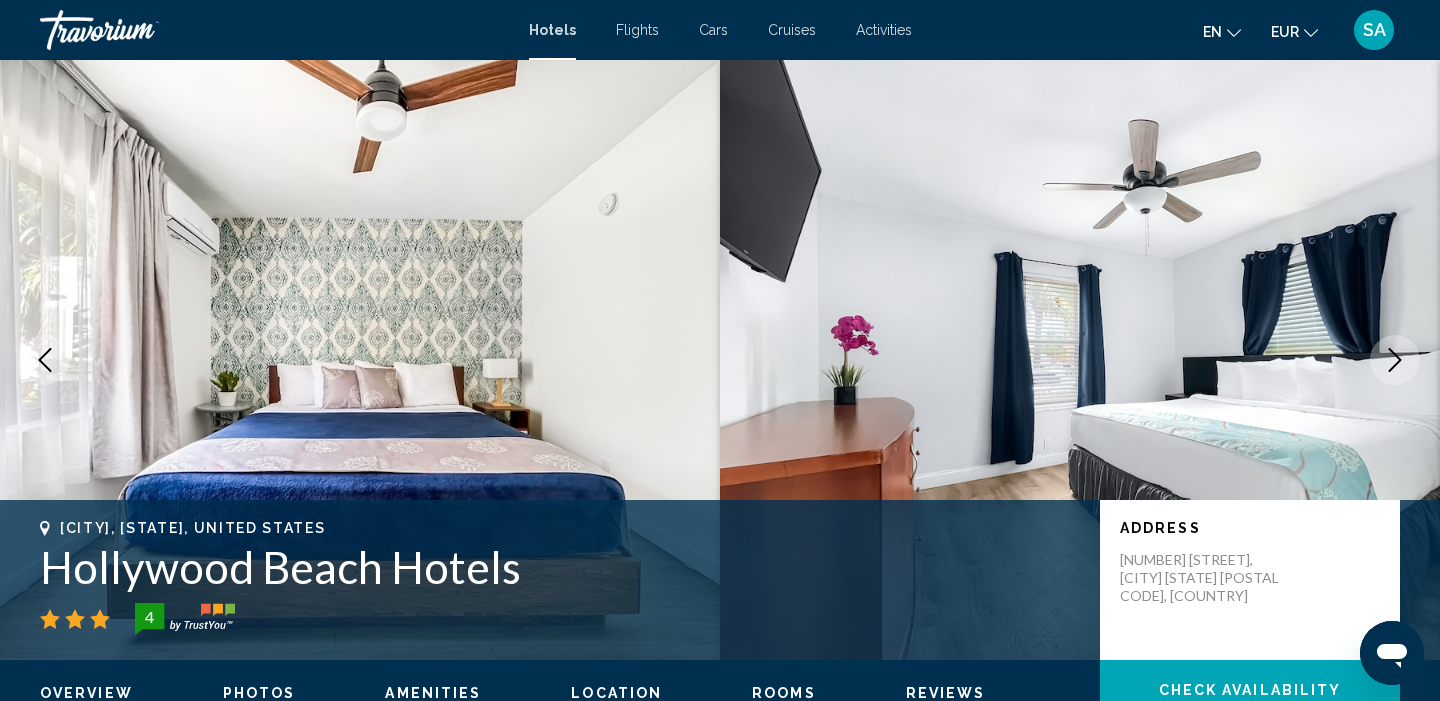 click 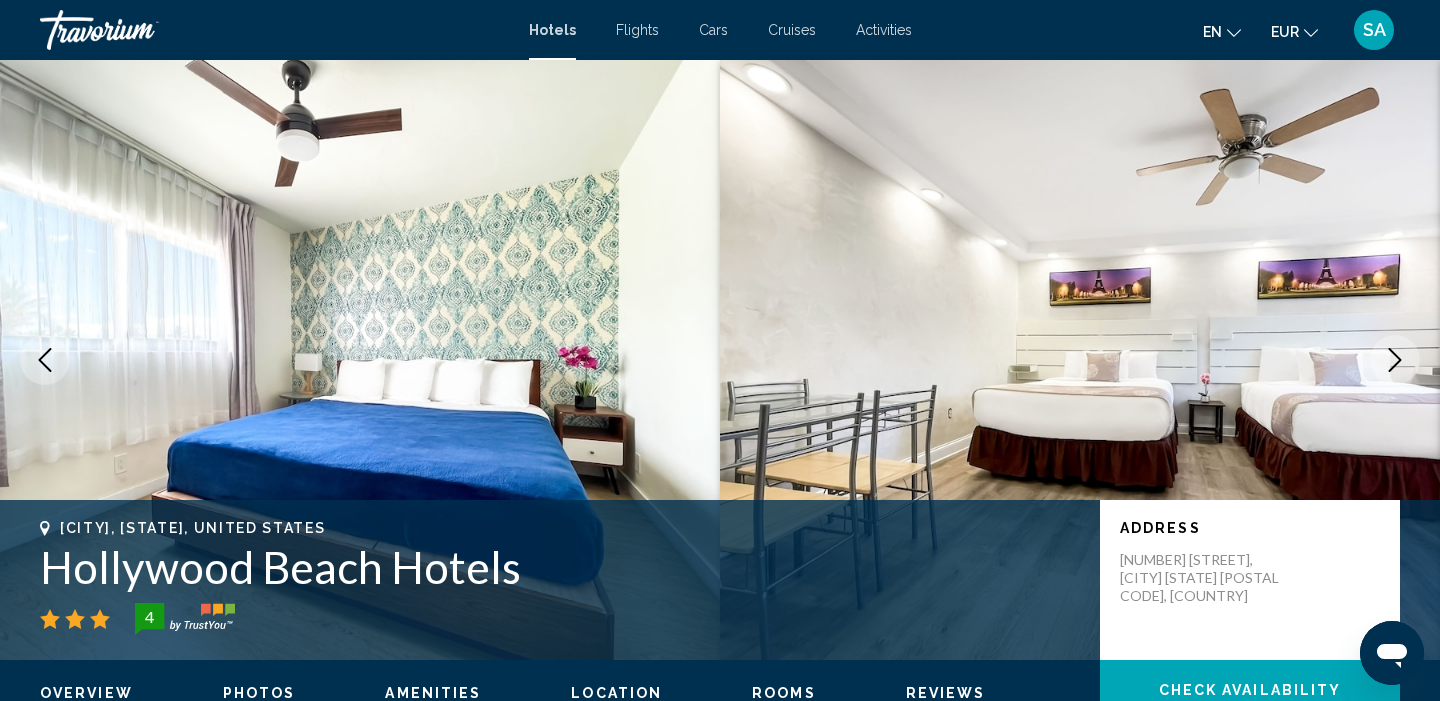 click 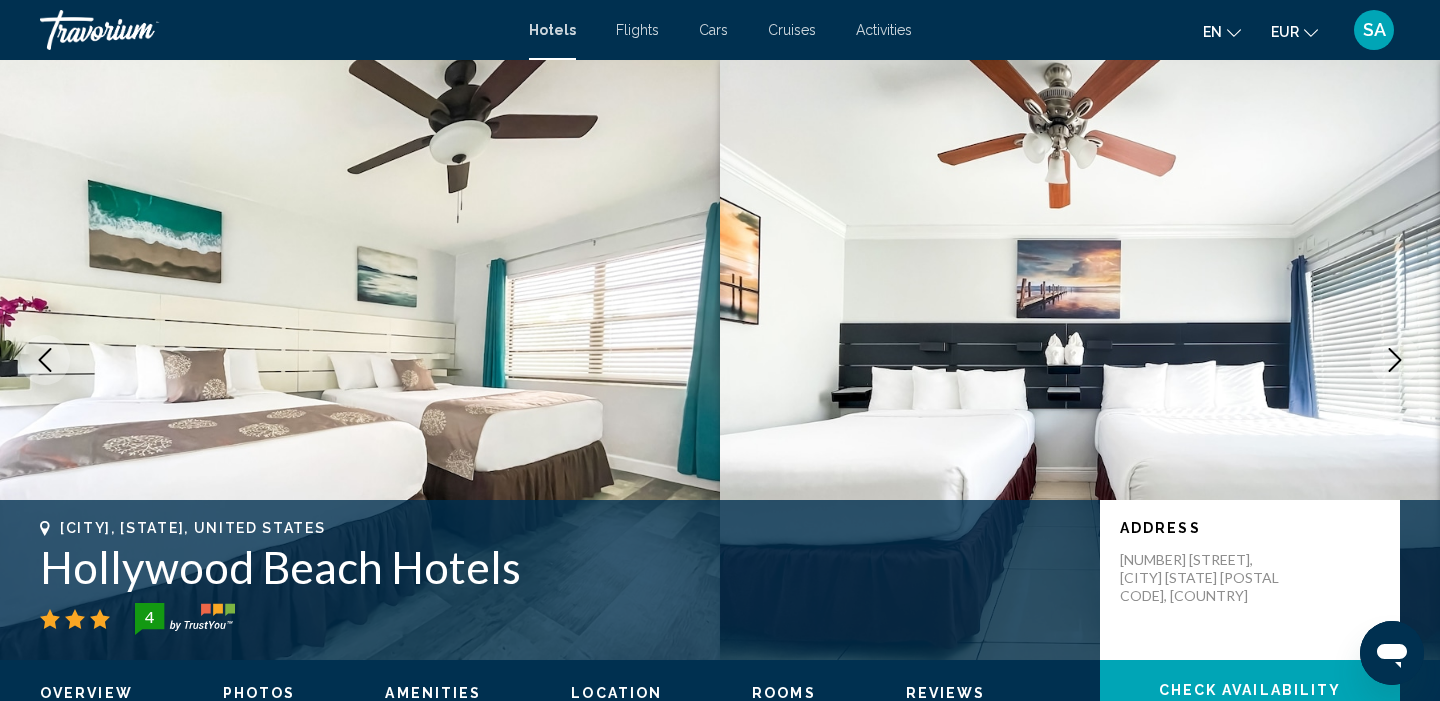 click 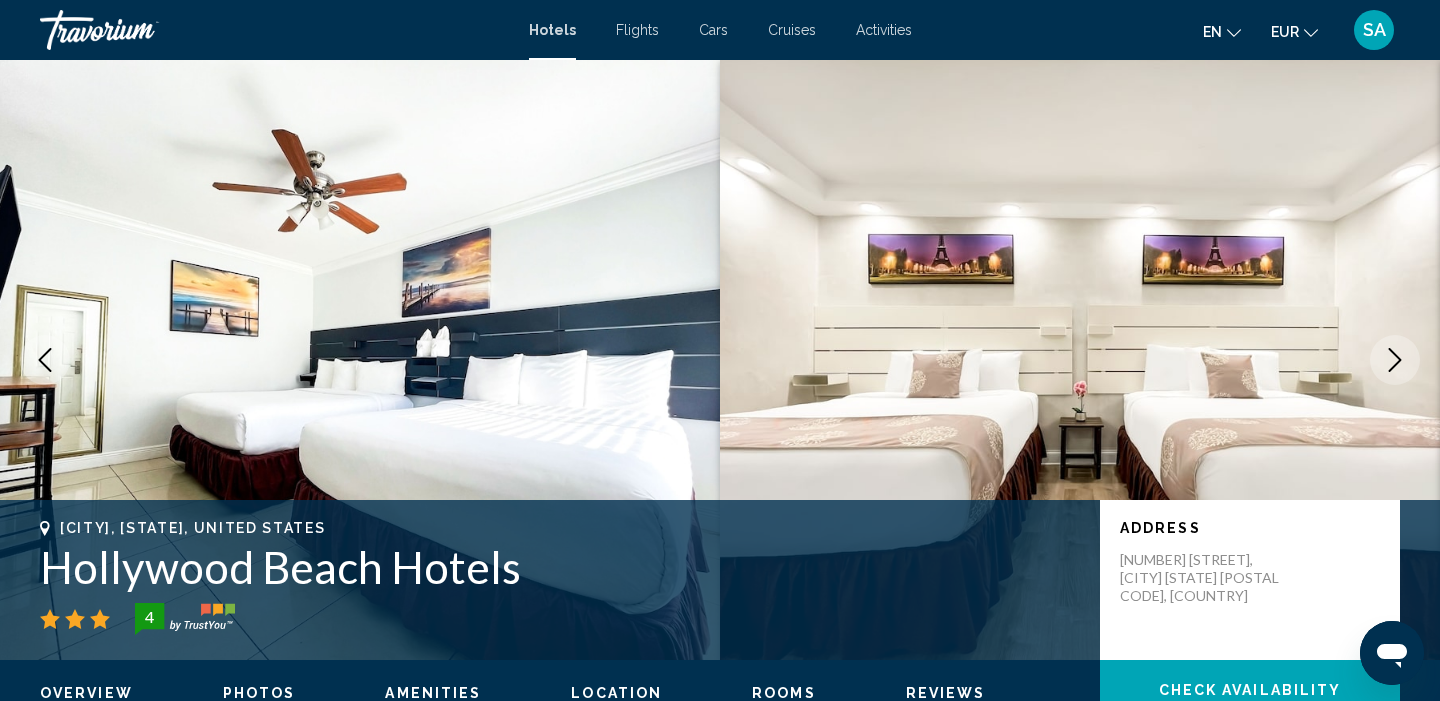 click 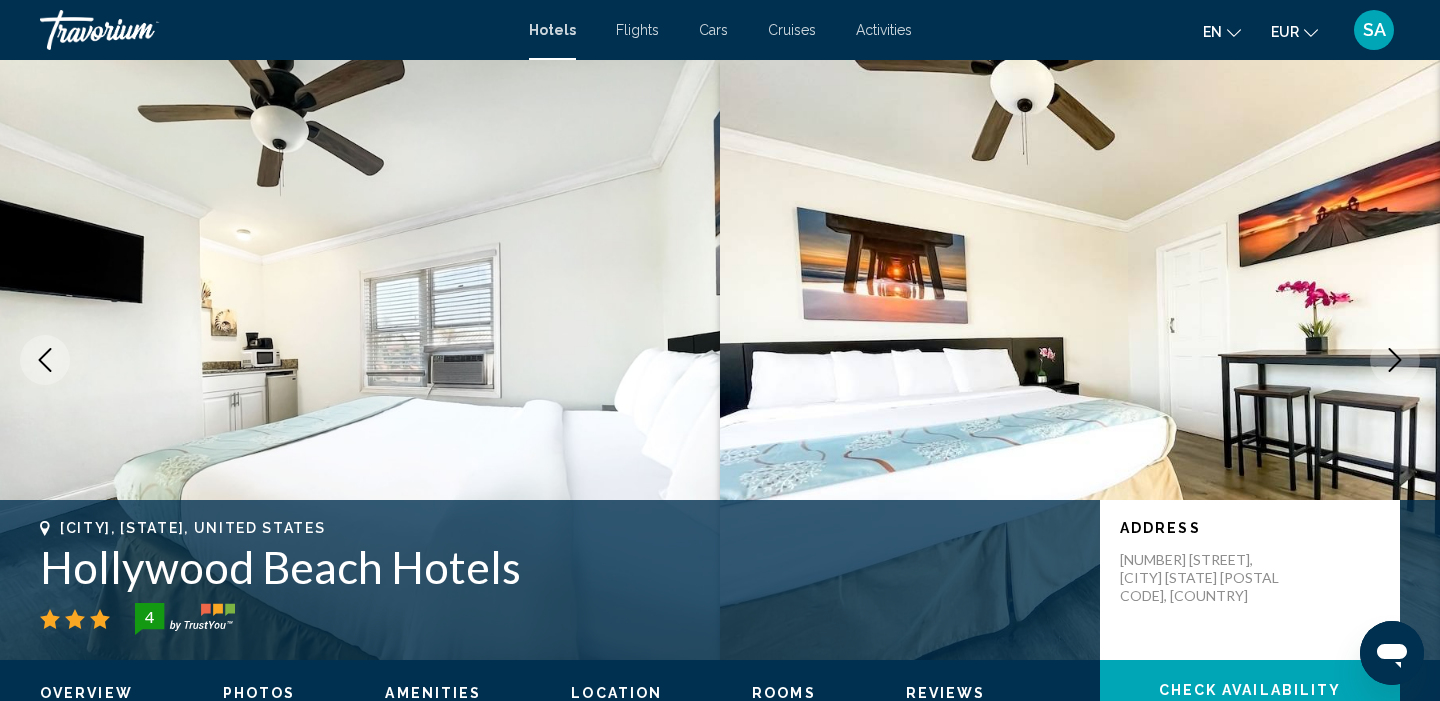 click 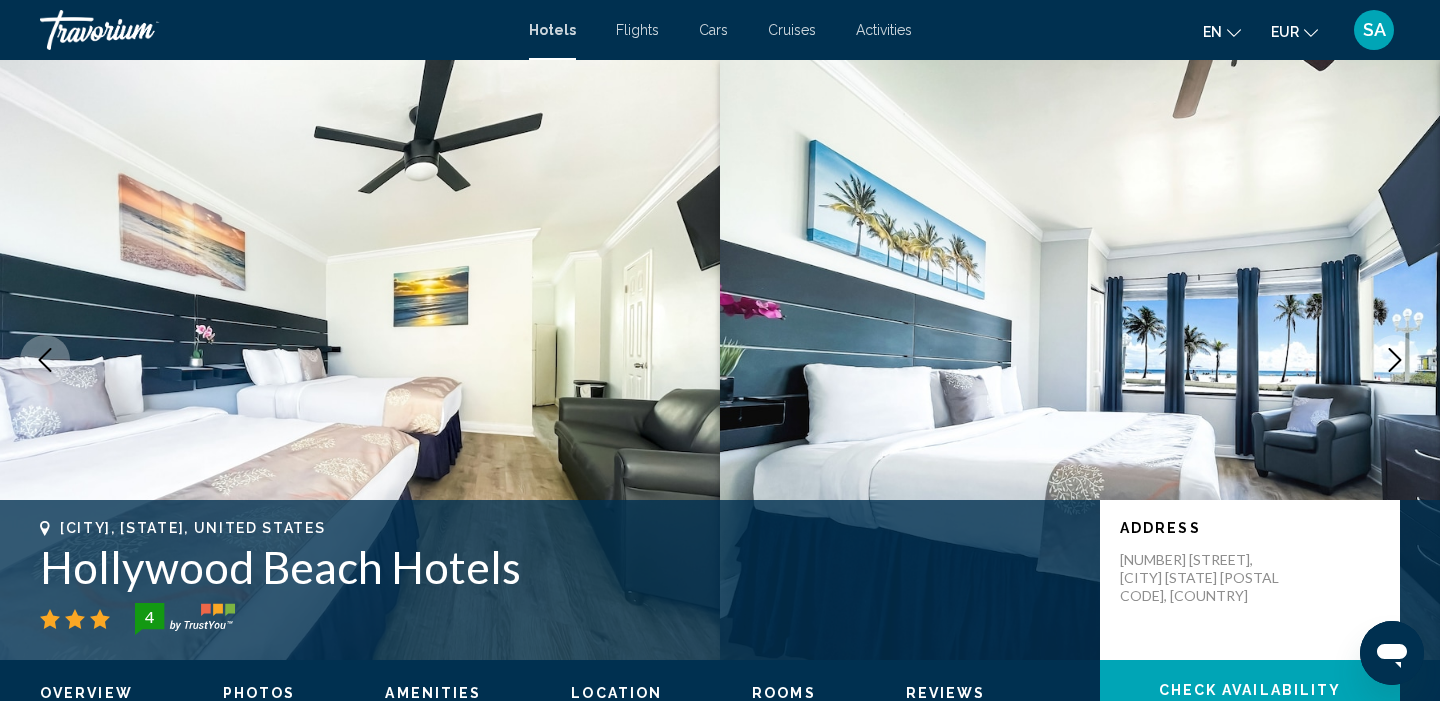 click 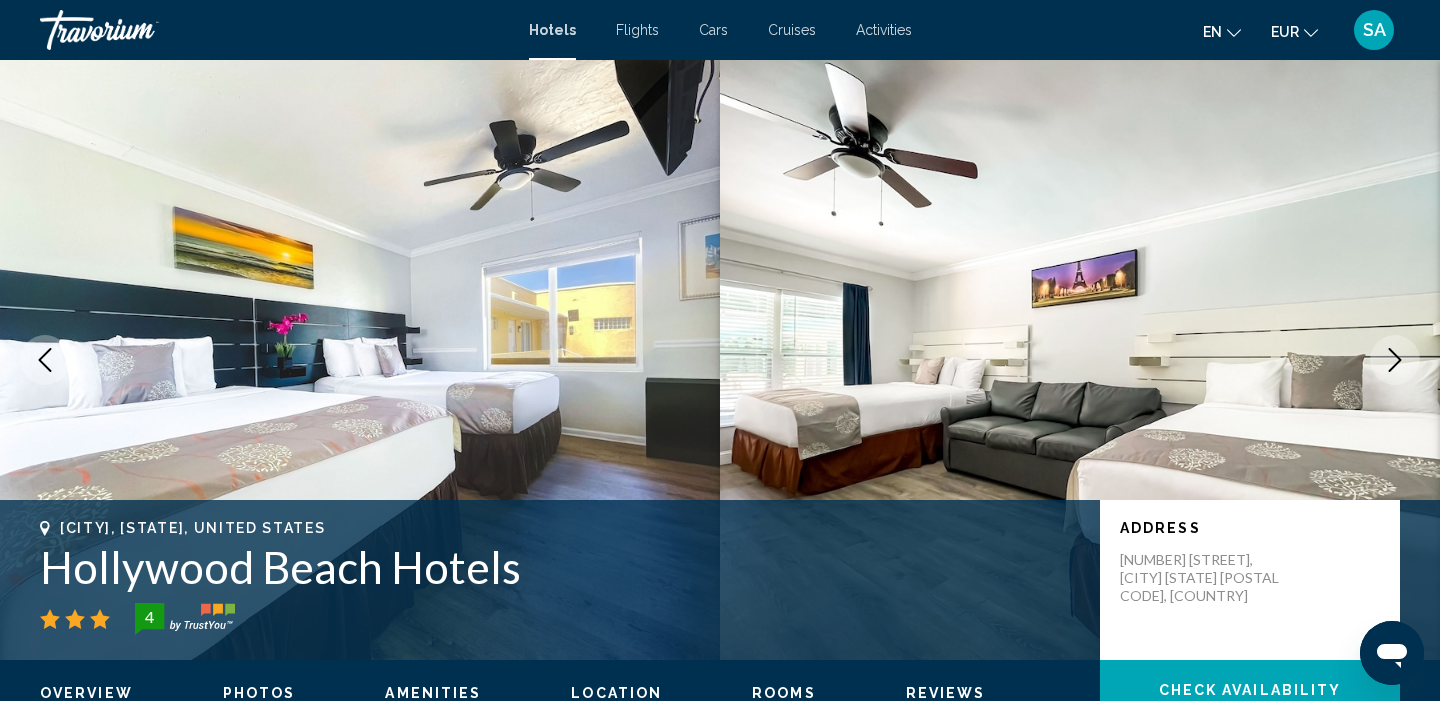 click 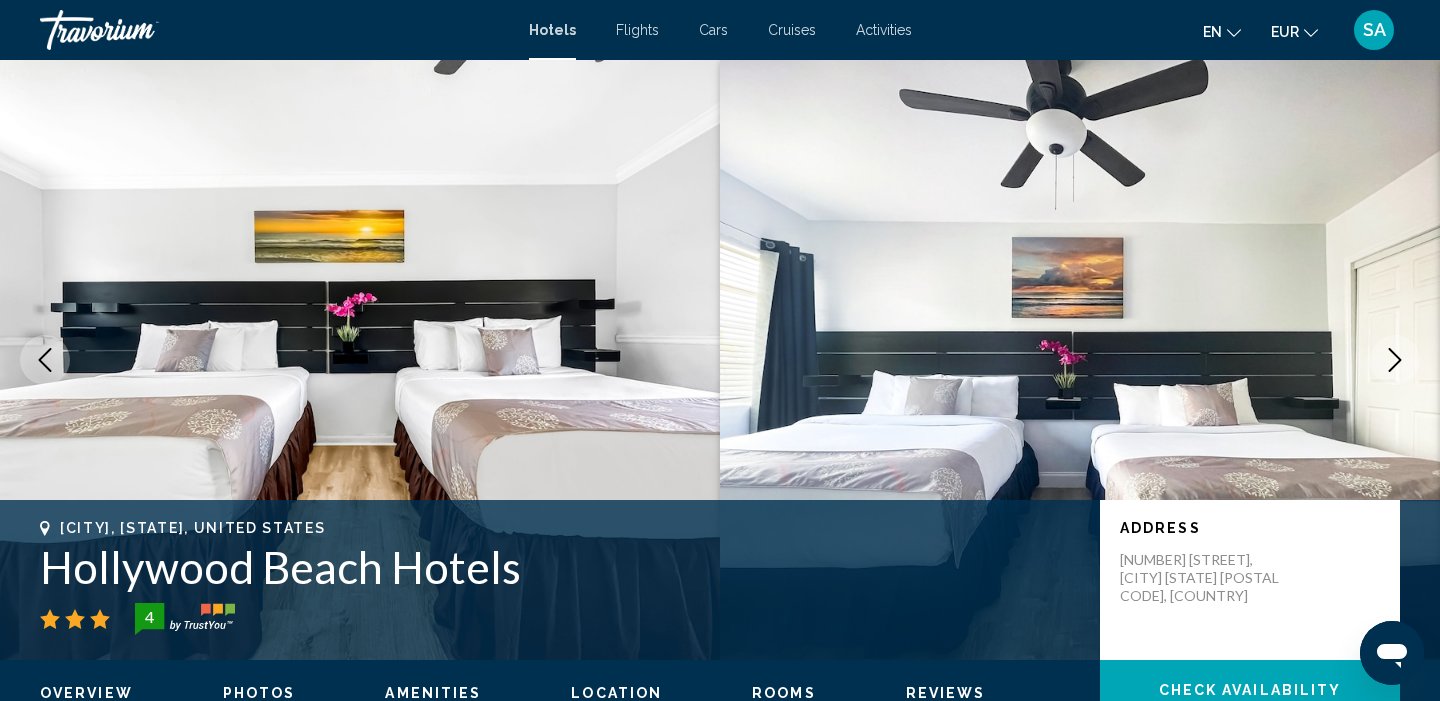 click 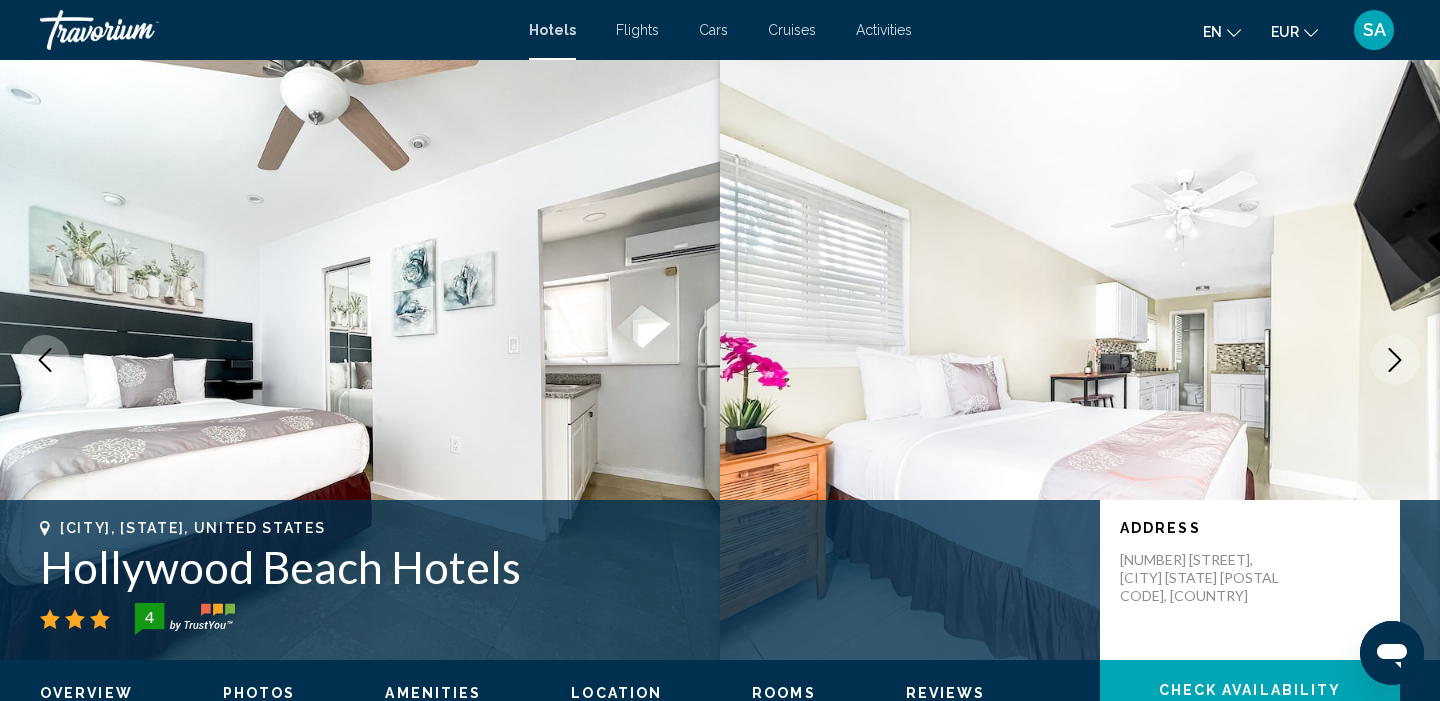 click 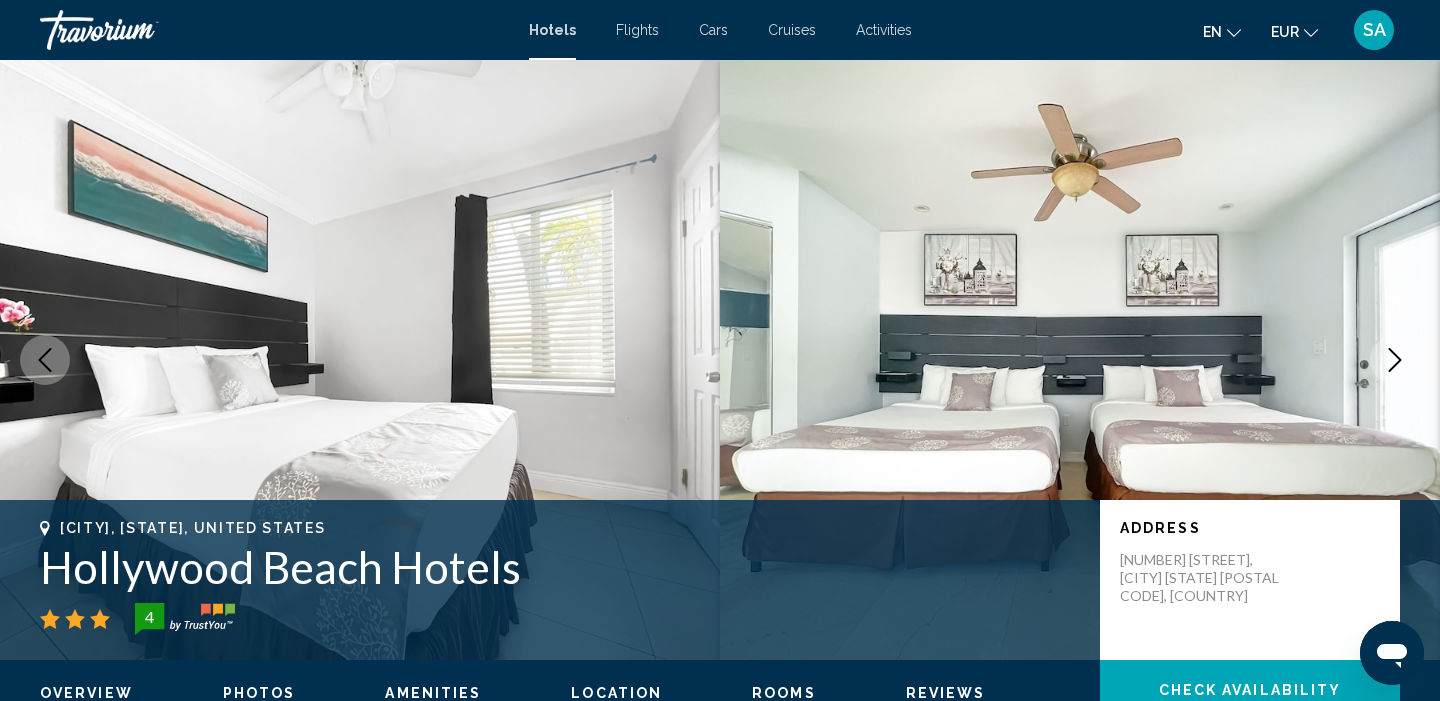 click 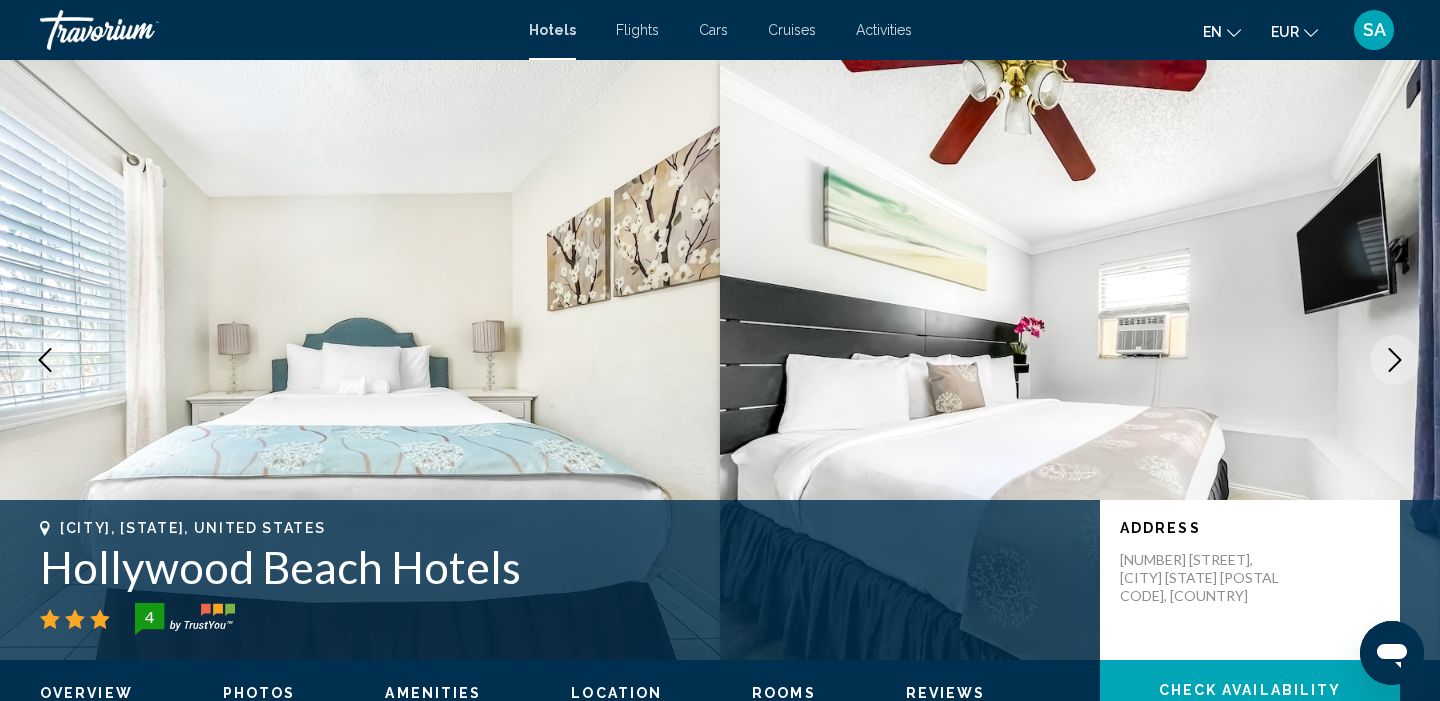 click 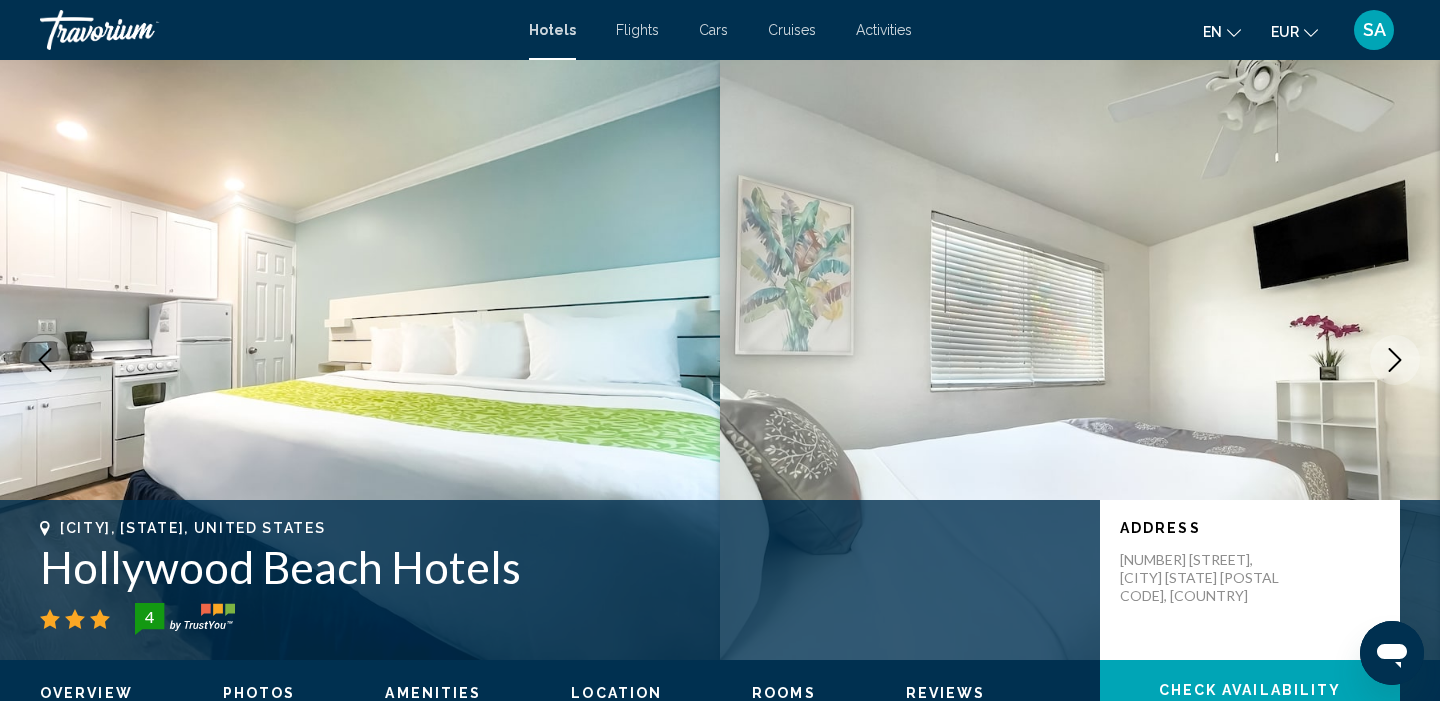 click 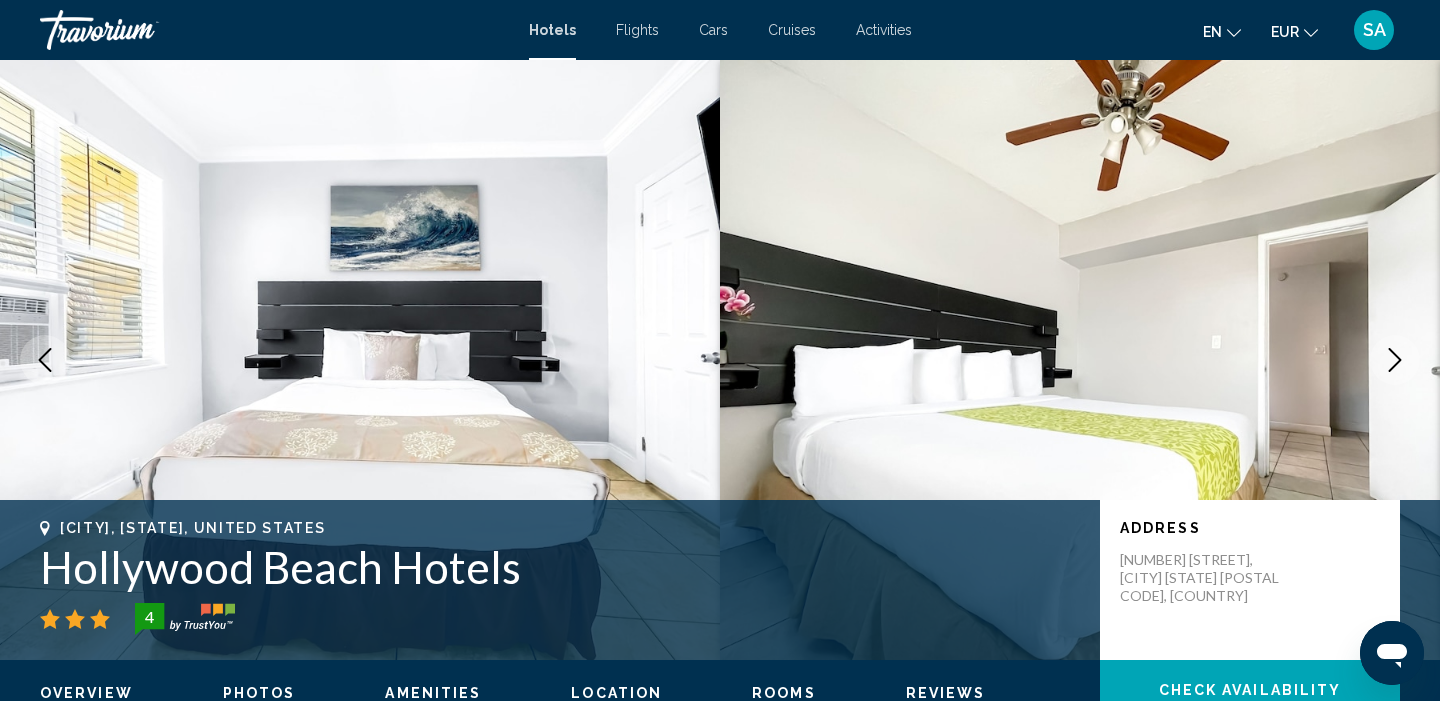 click 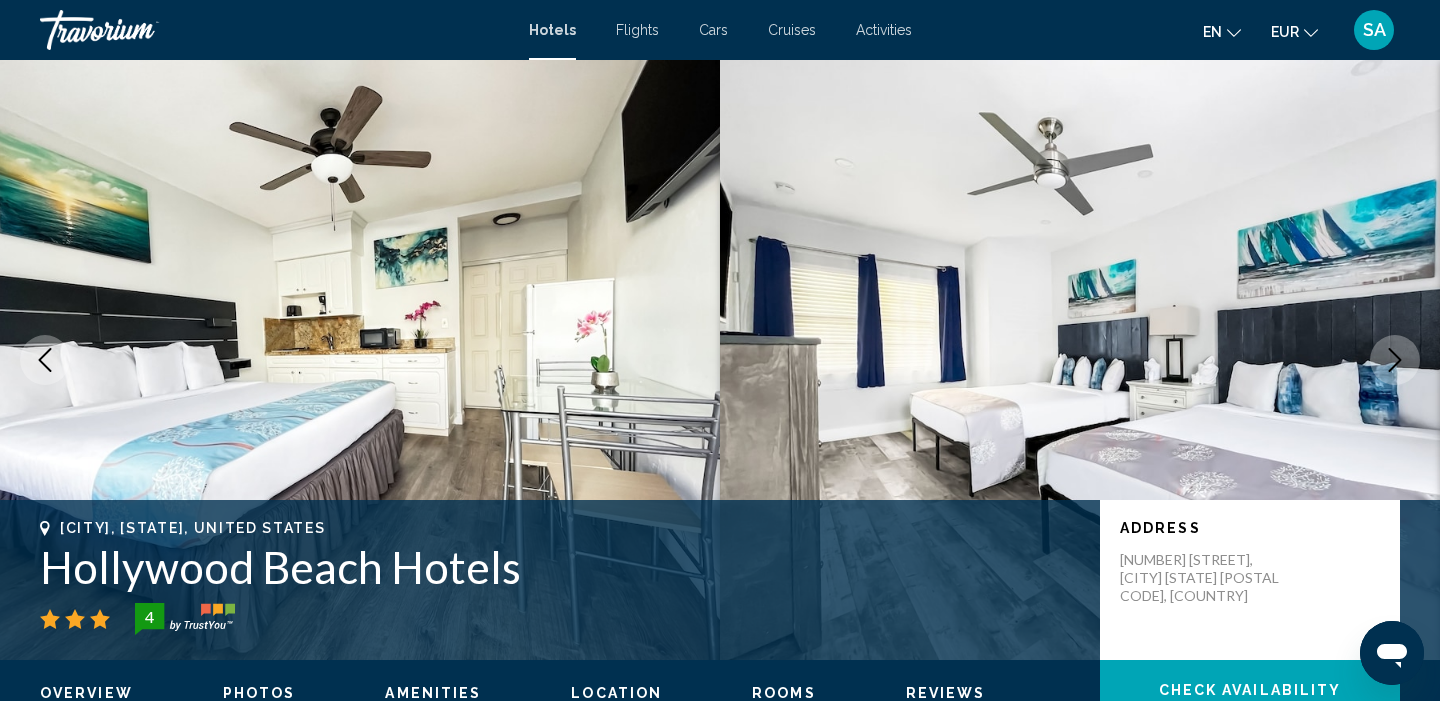 click 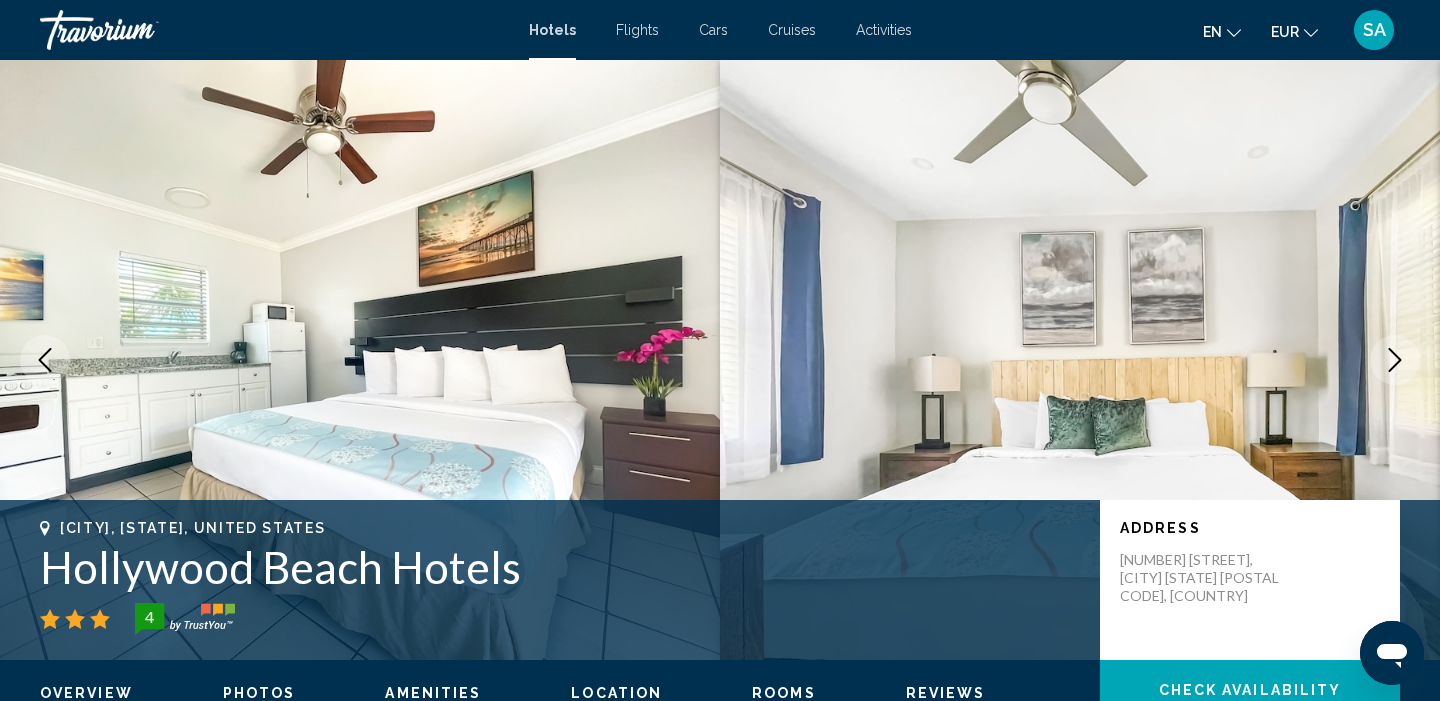 click 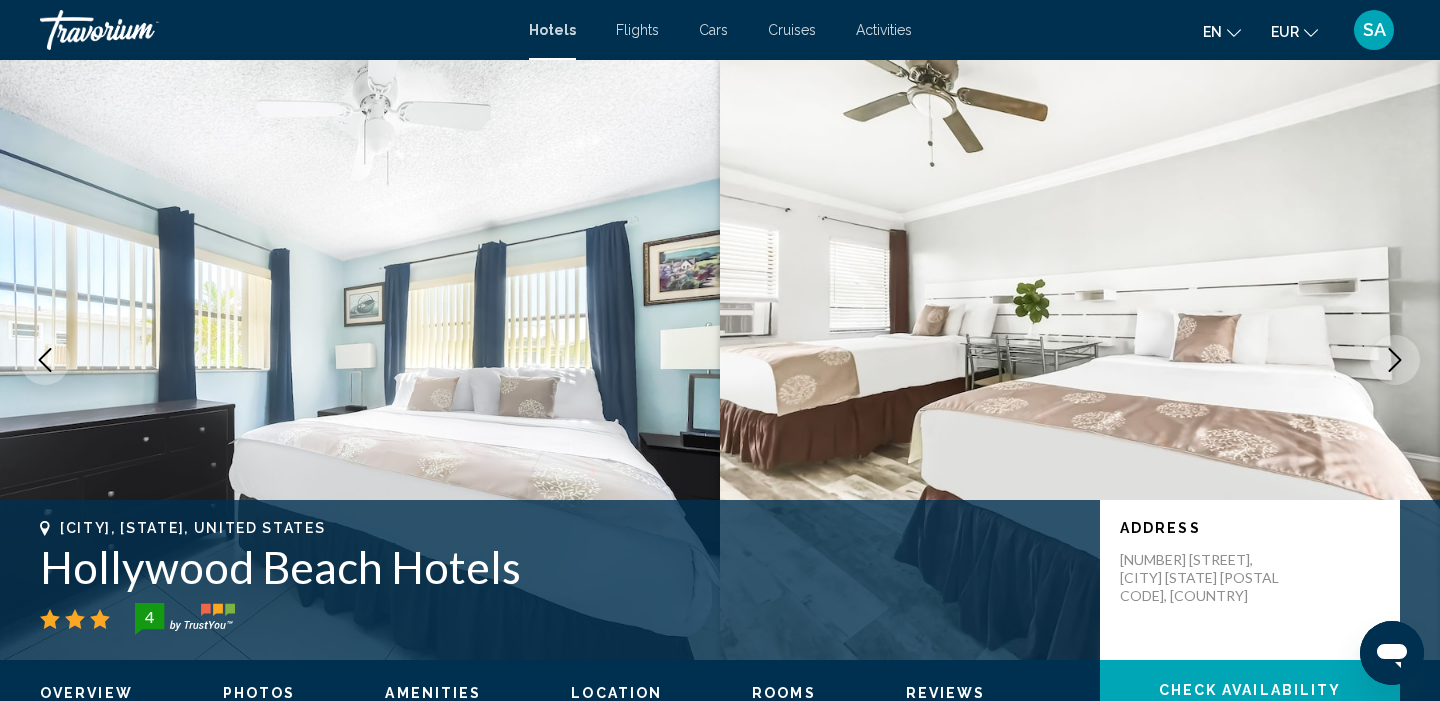 click 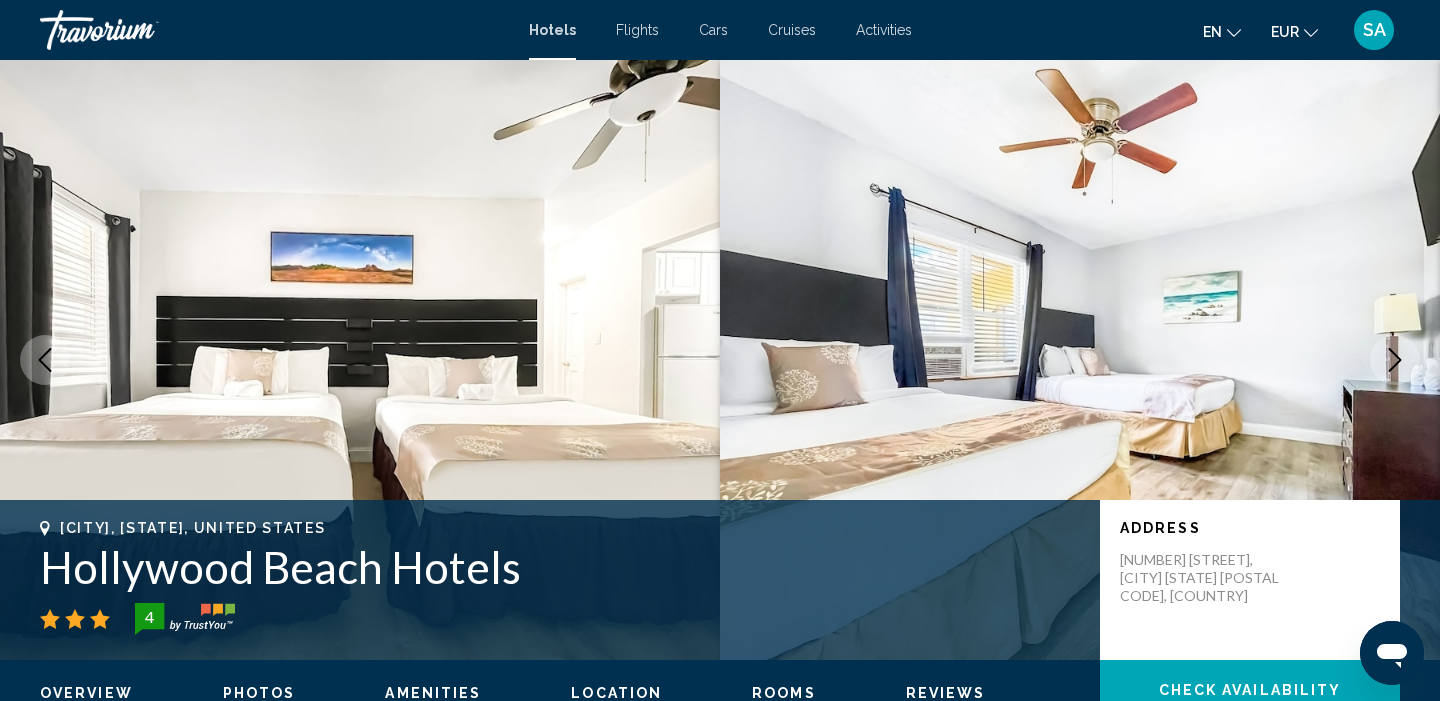 click 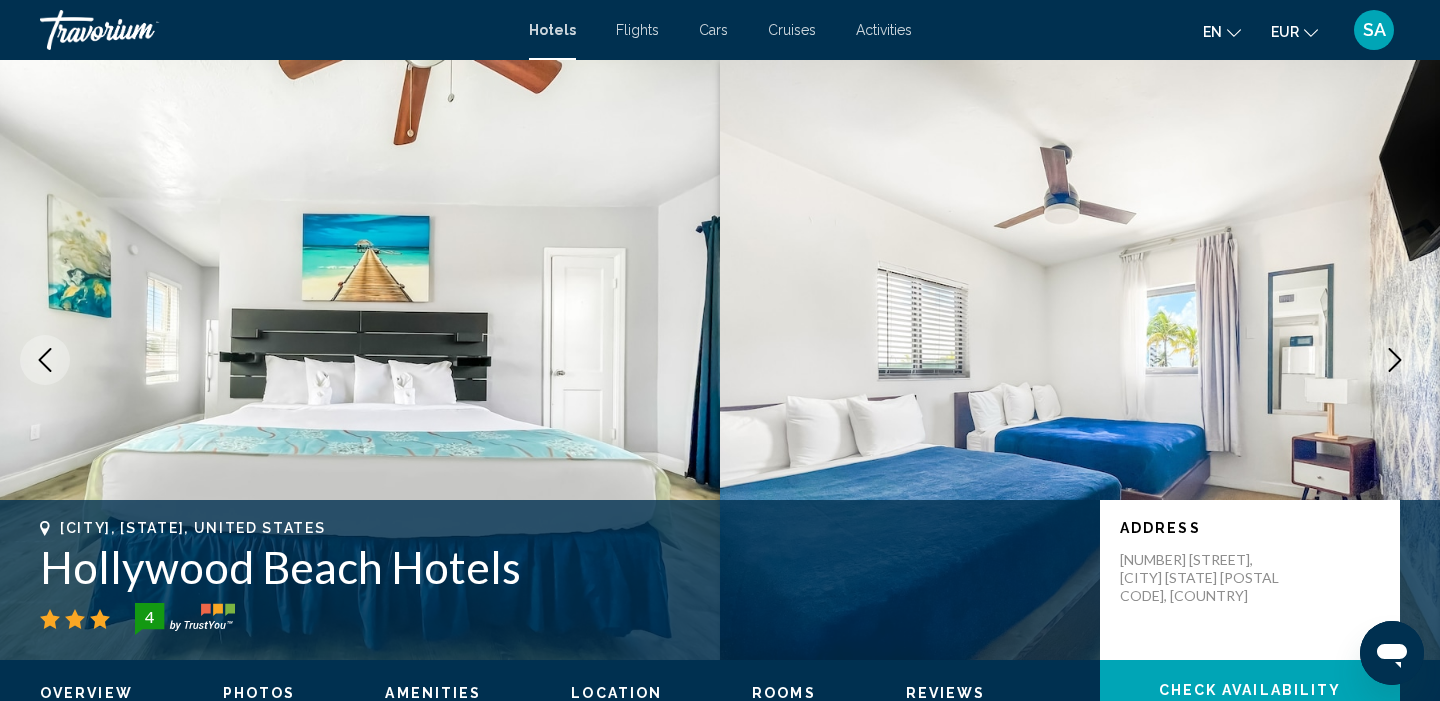 click 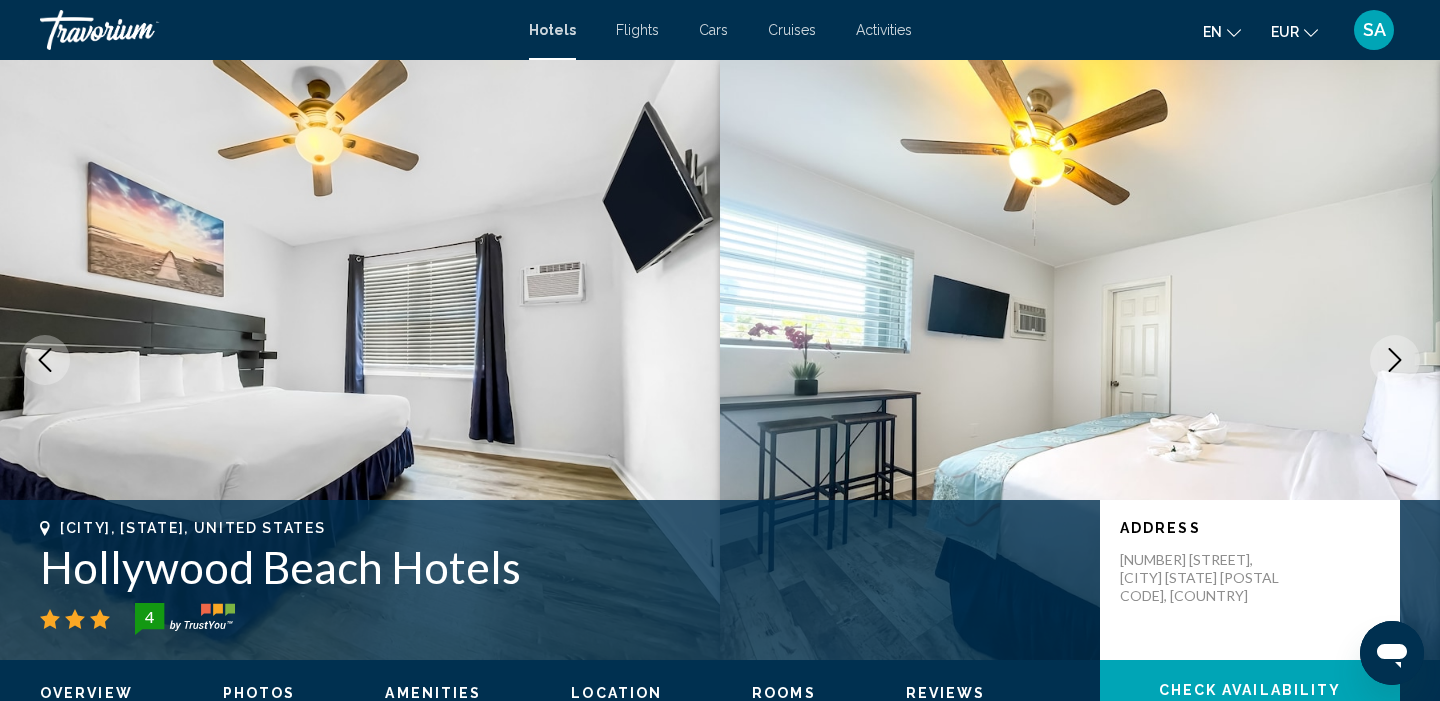 click 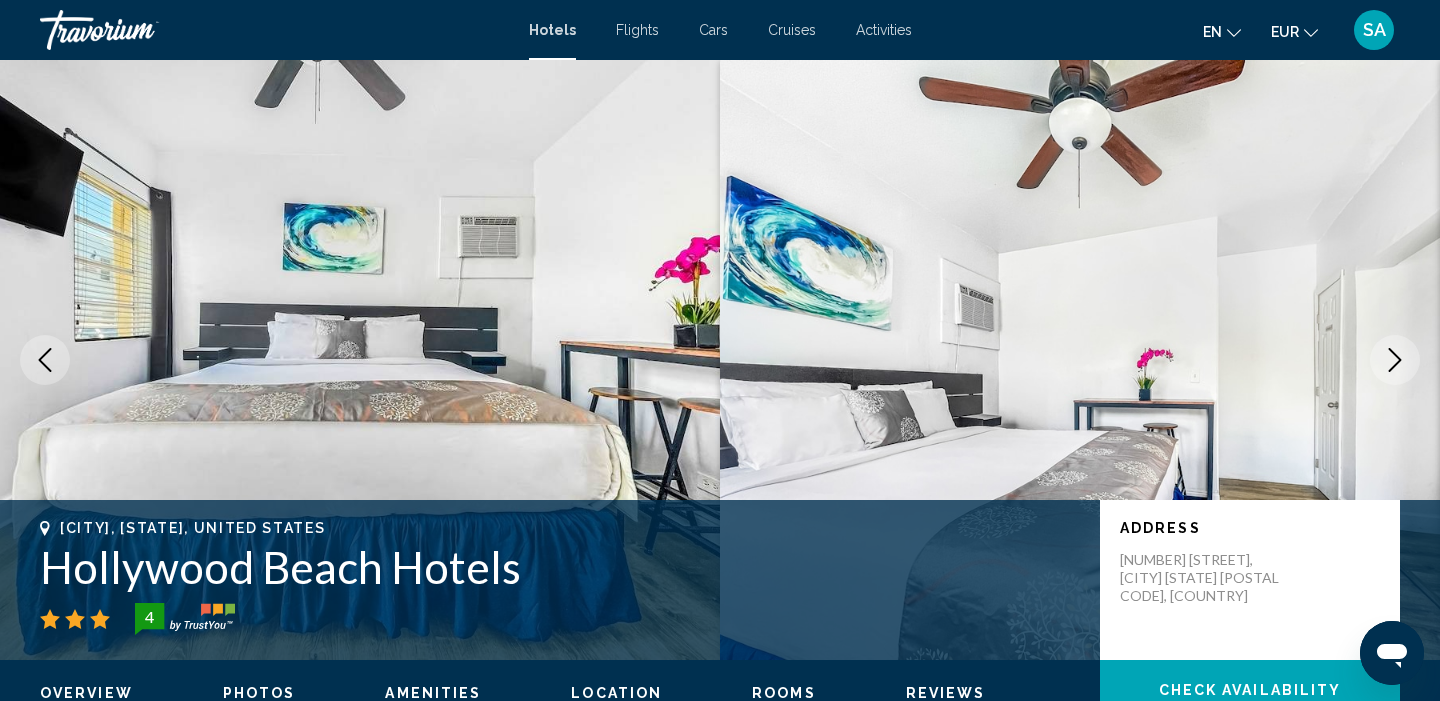 click 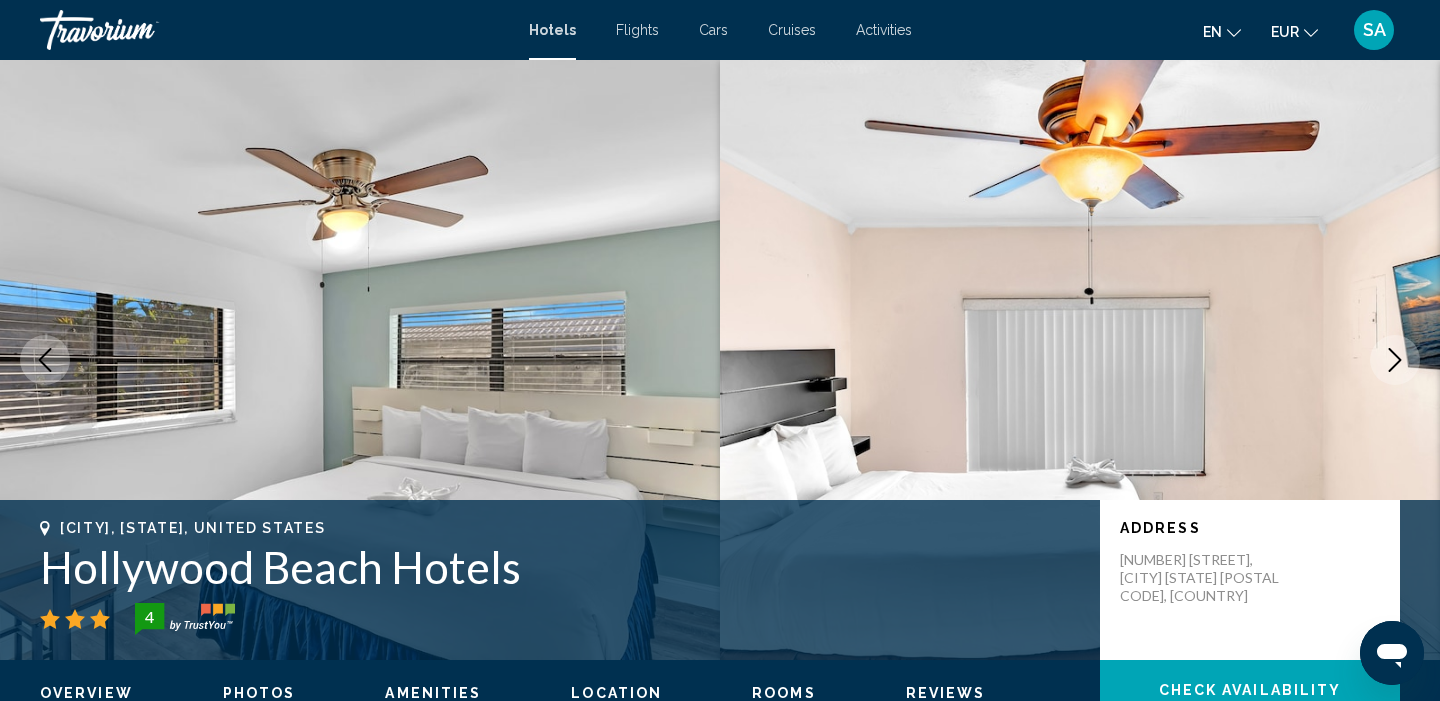 click 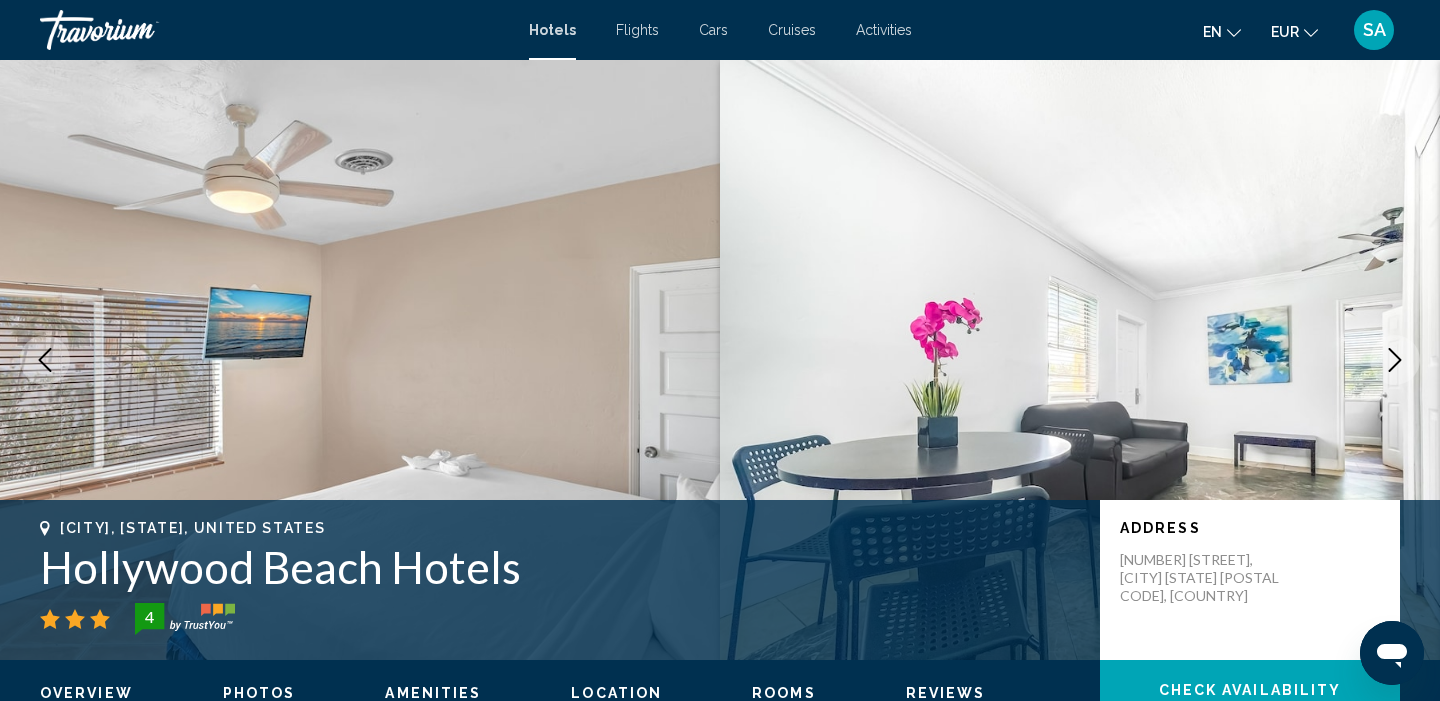 click 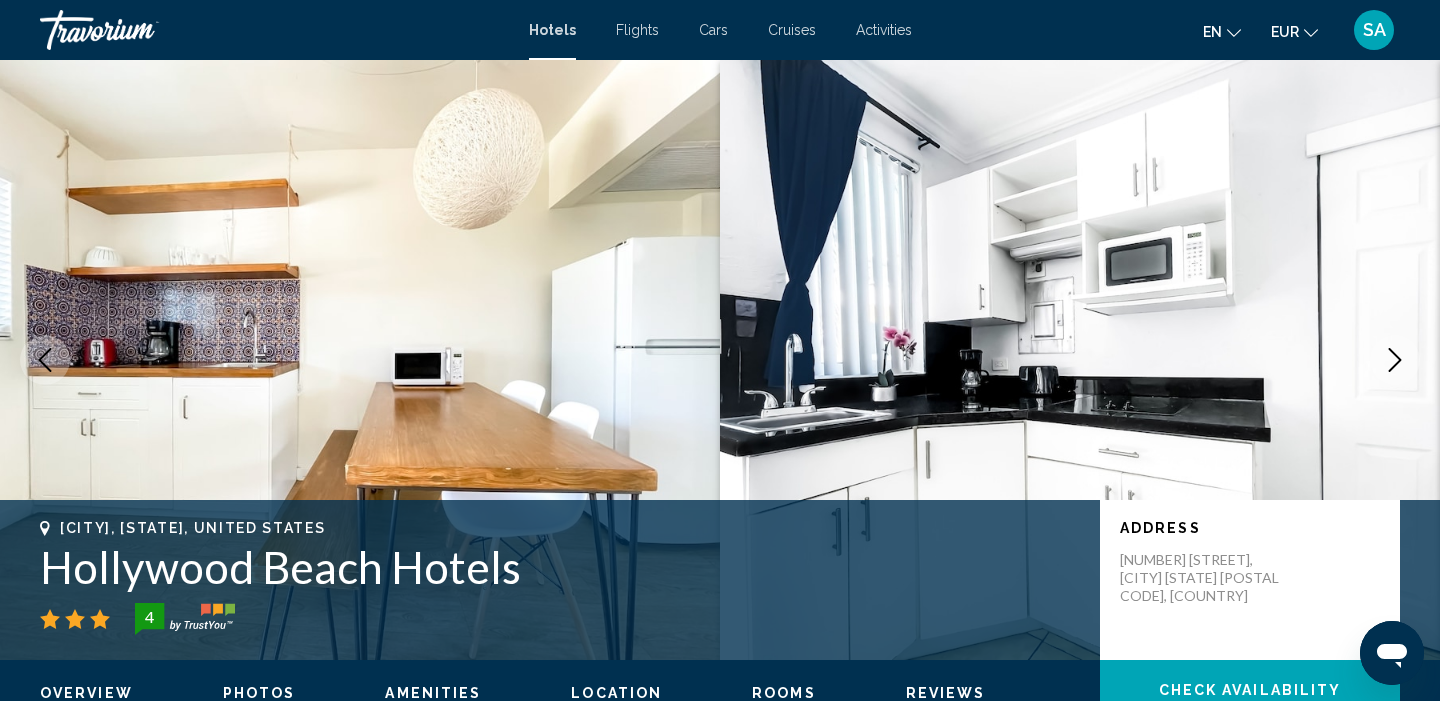 click 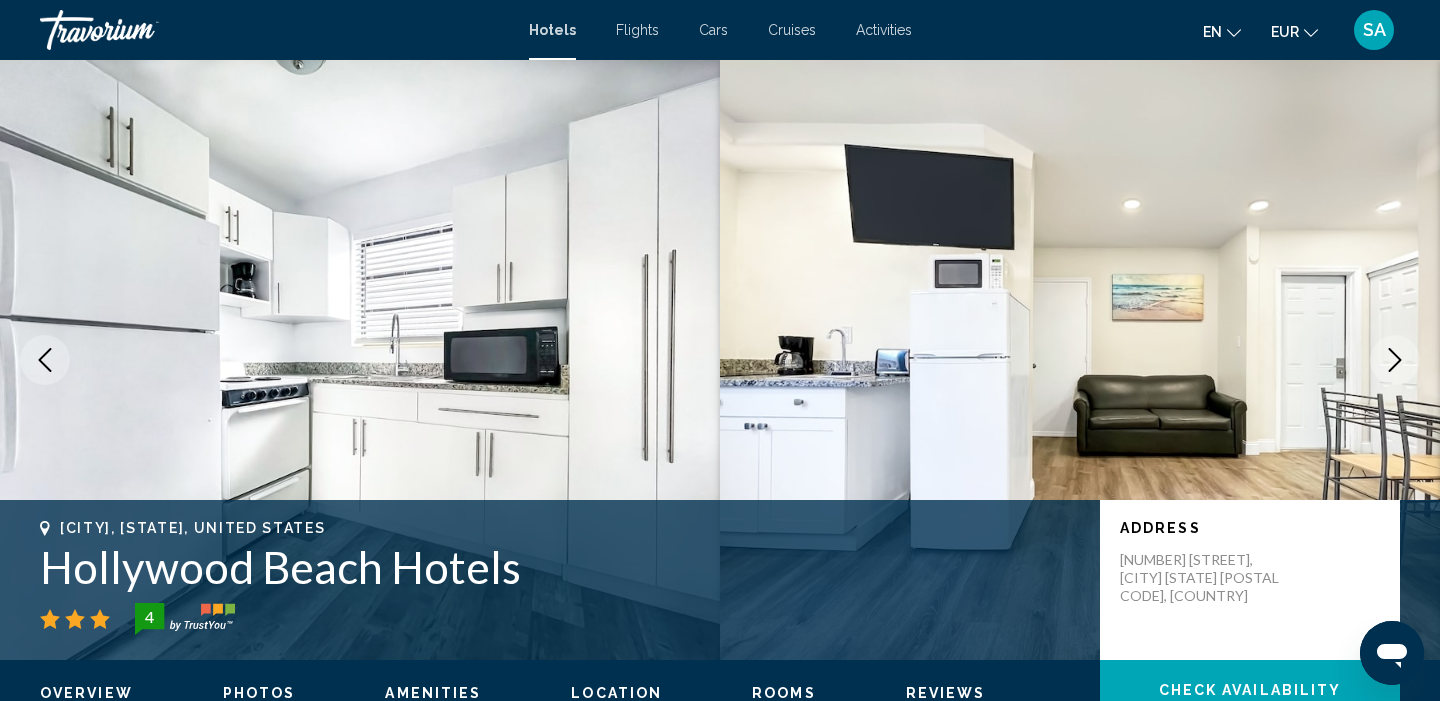 click 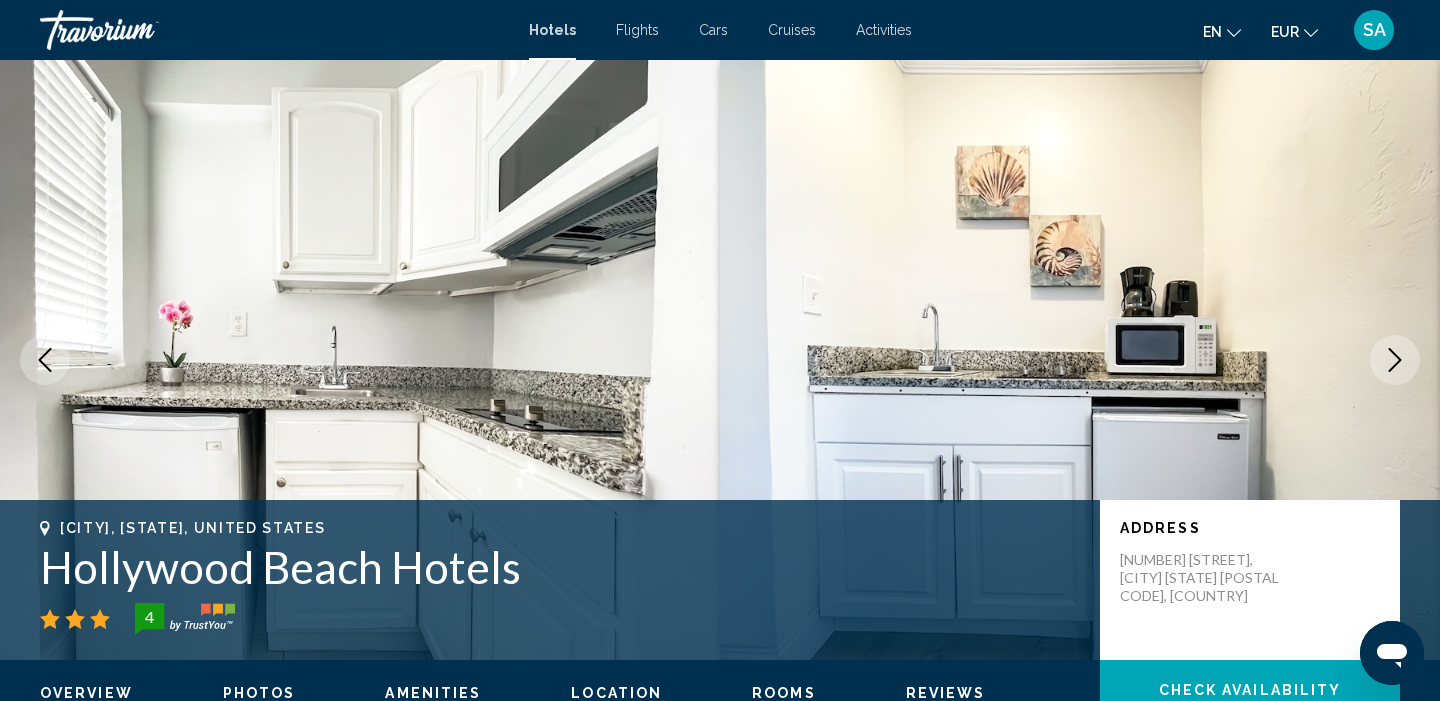 click 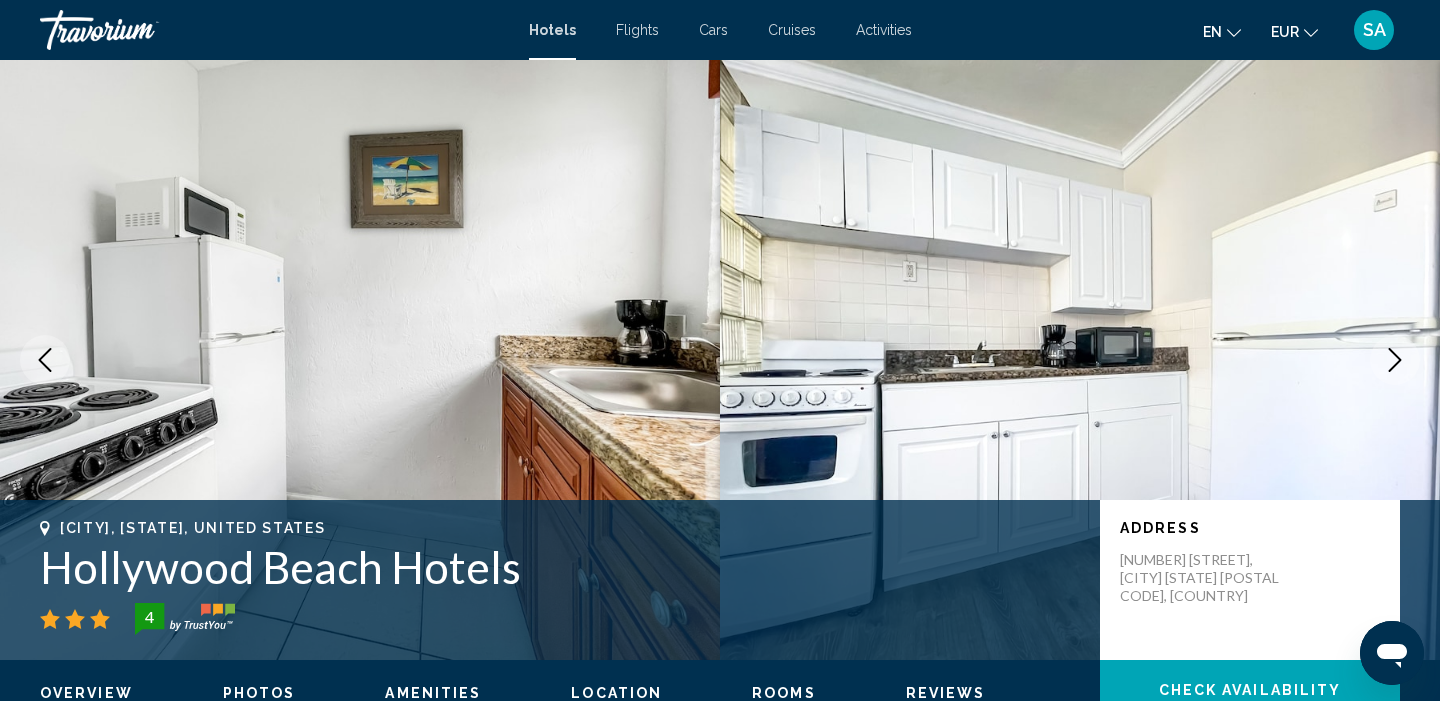 click 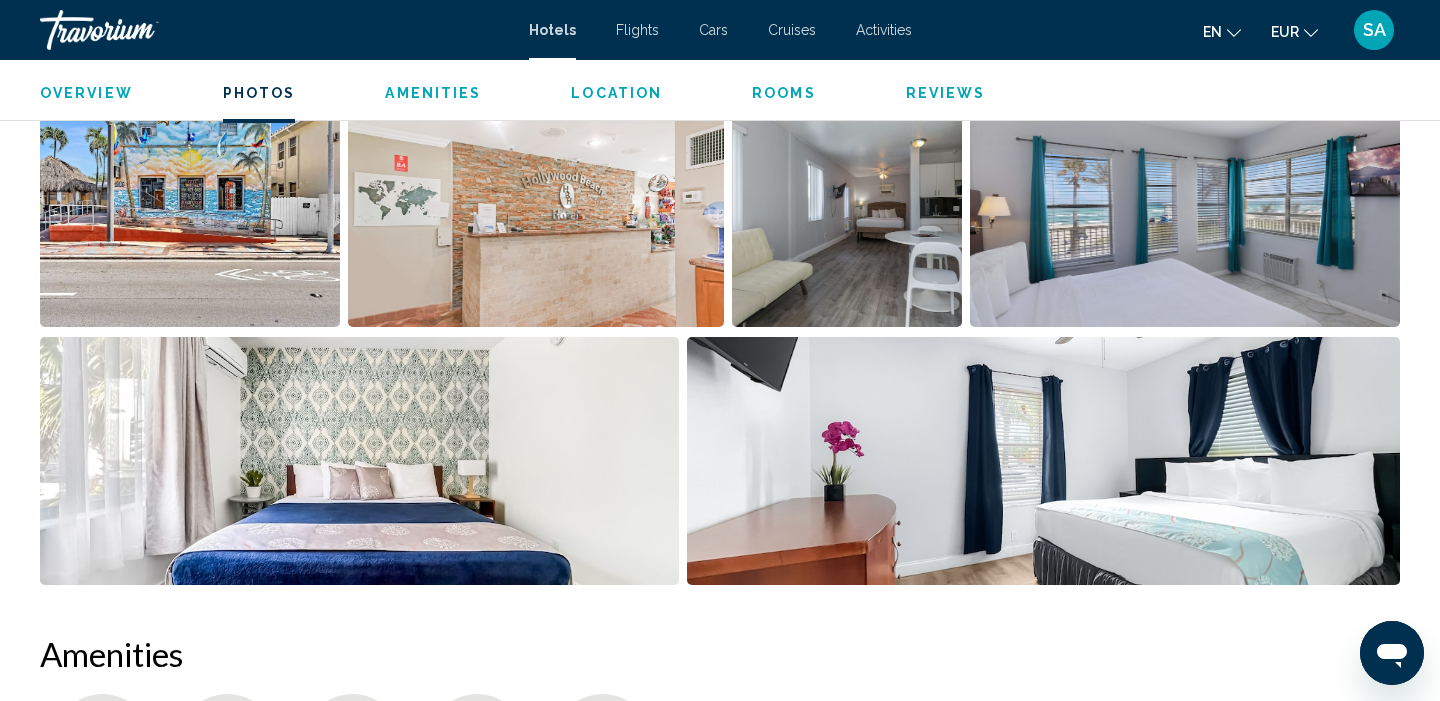scroll, scrollTop: 1156, scrollLeft: 0, axis: vertical 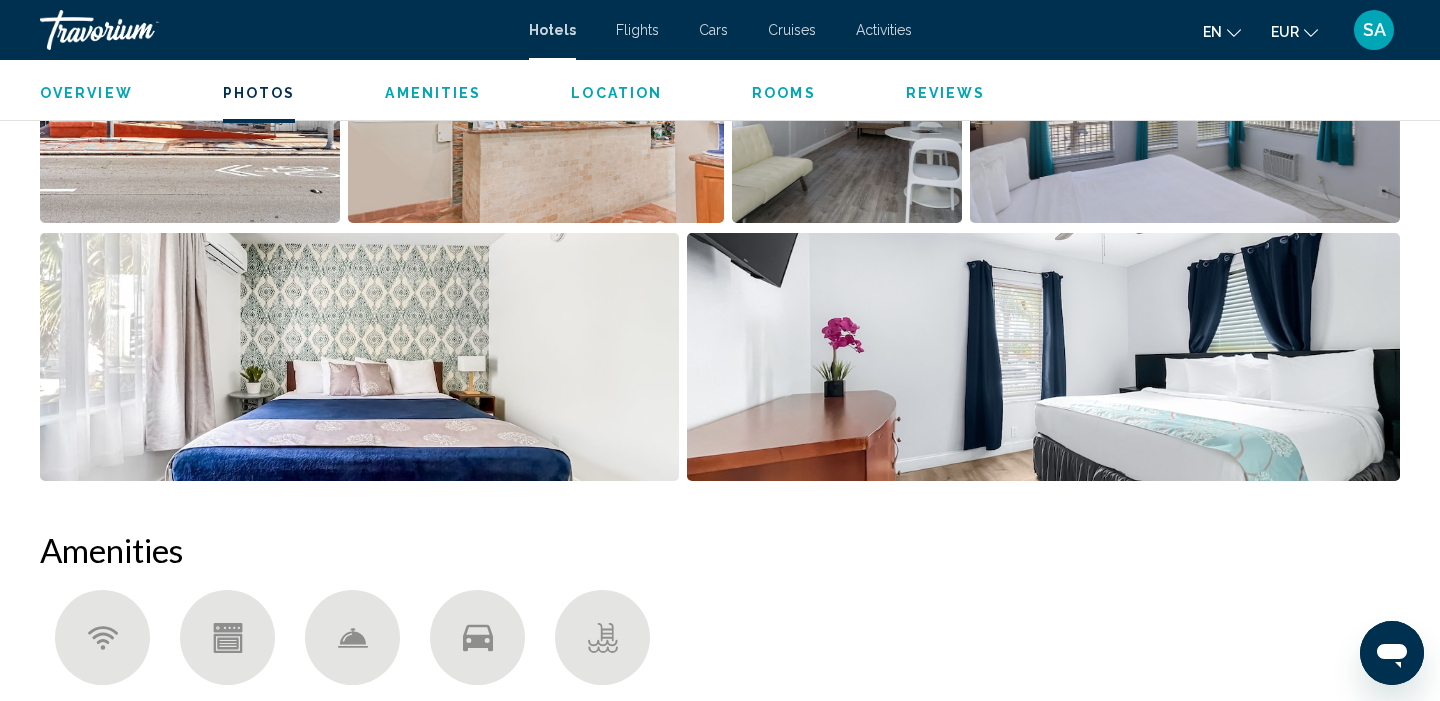 click at bounding box center [190, 99] 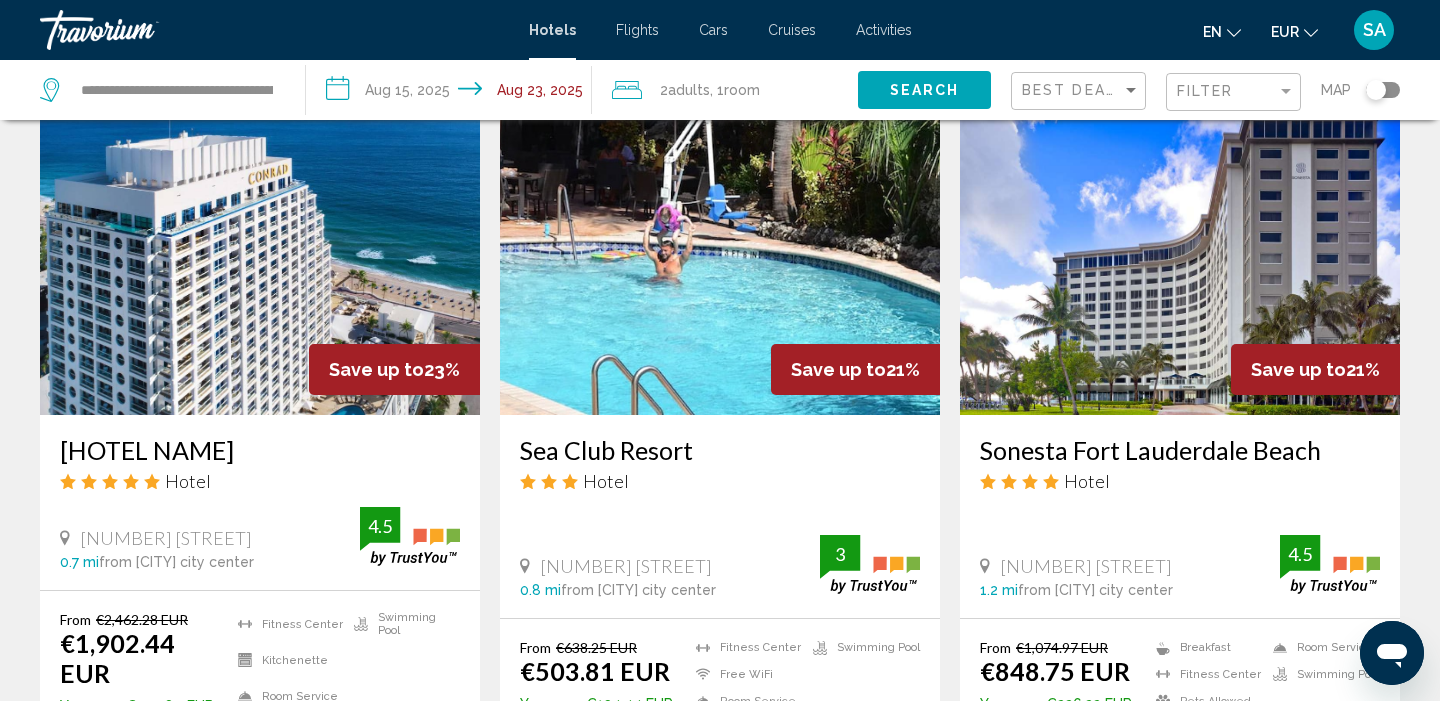 scroll, scrollTop: 2414, scrollLeft: 0, axis: vertical 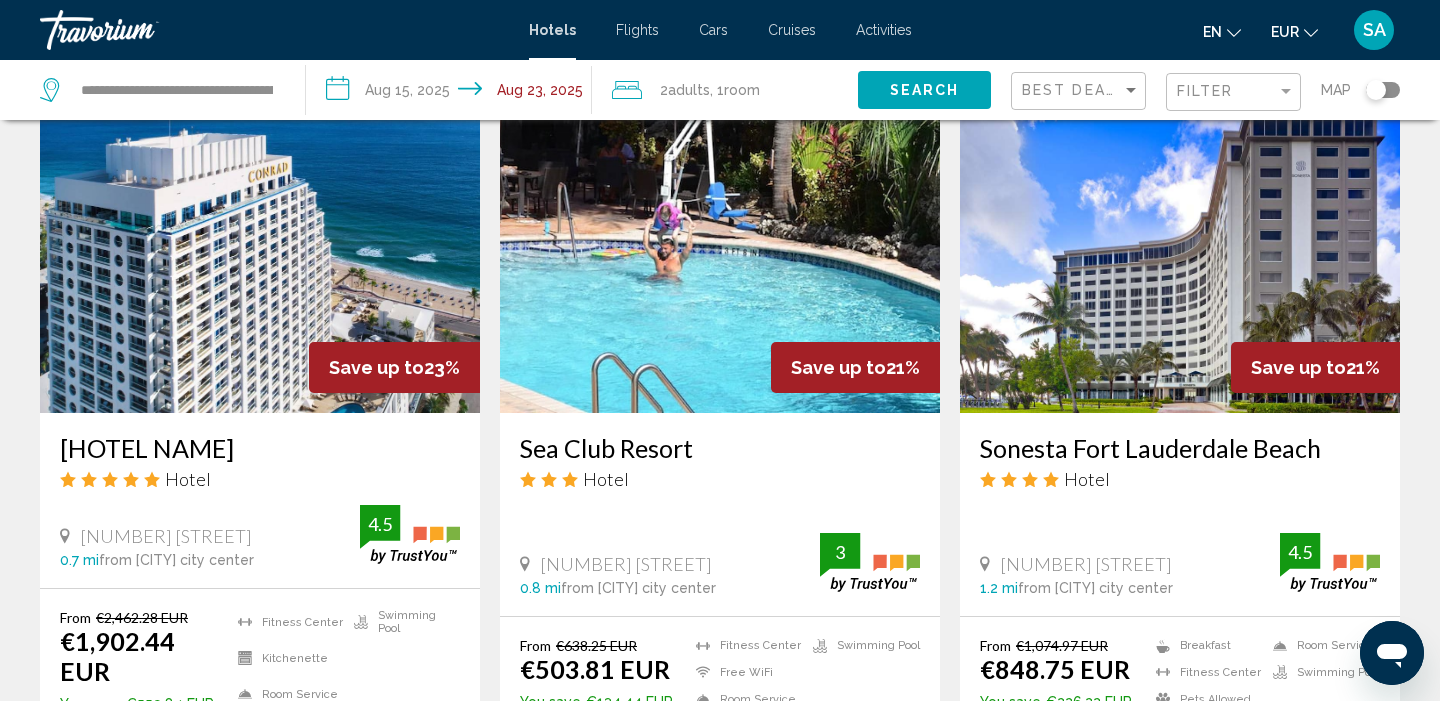 click at bounding box center (410, 534) 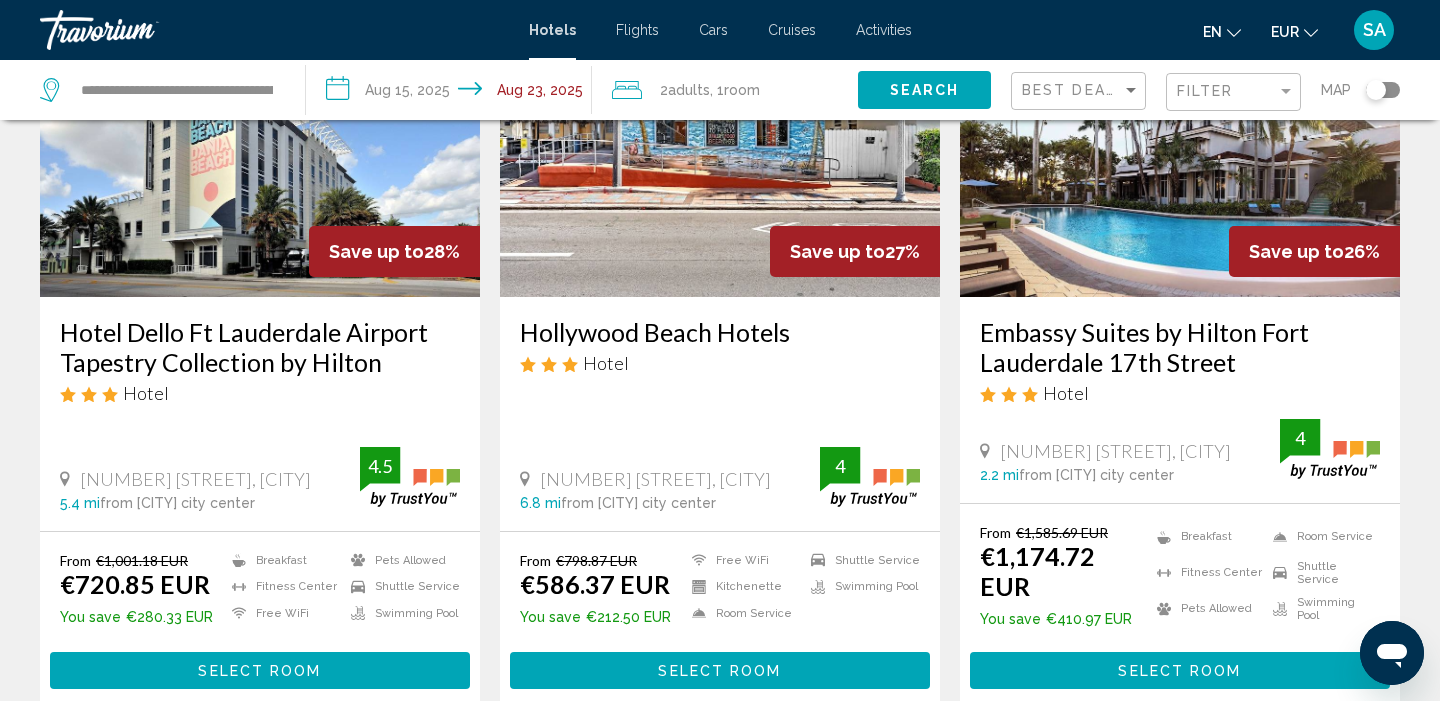 scroll, scrollTop: 997, scrollLeft: 0, axis: vertical 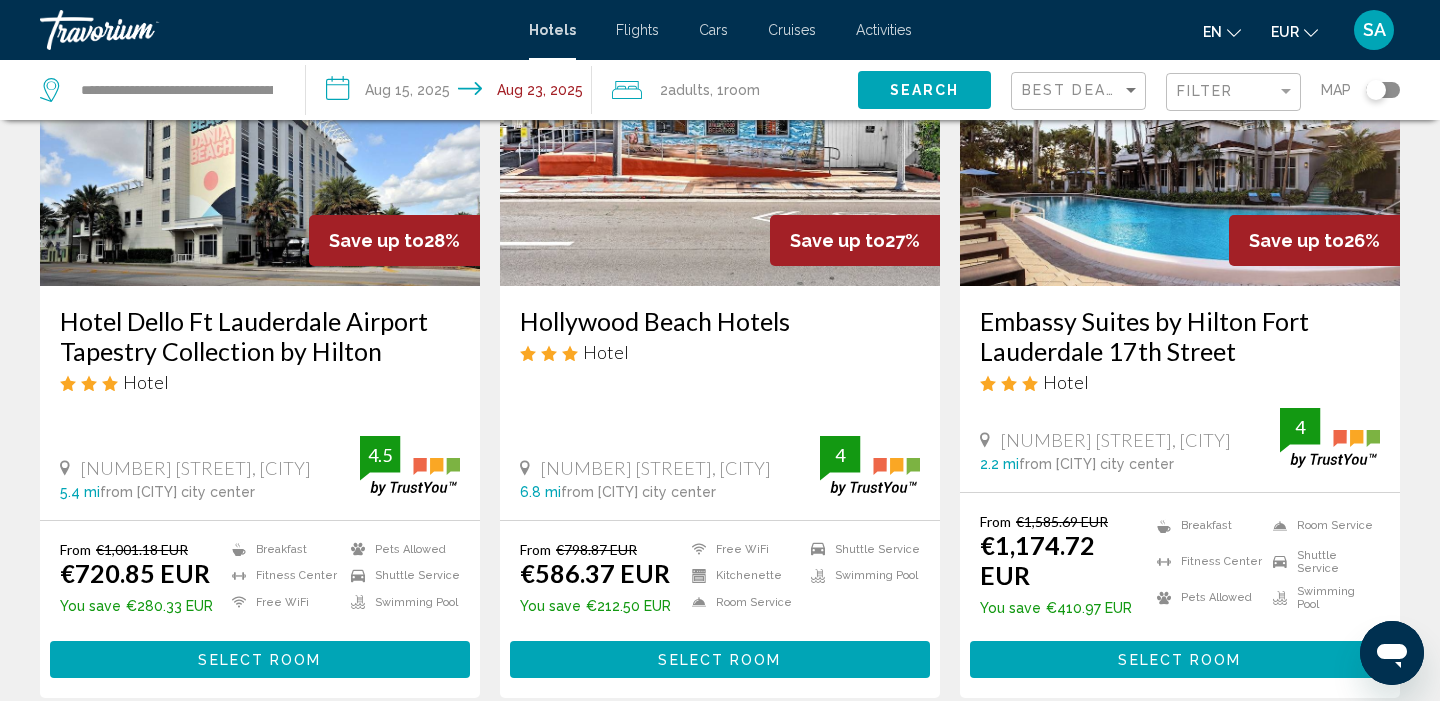 click on "Select Room" at bounding box center [260, 659] 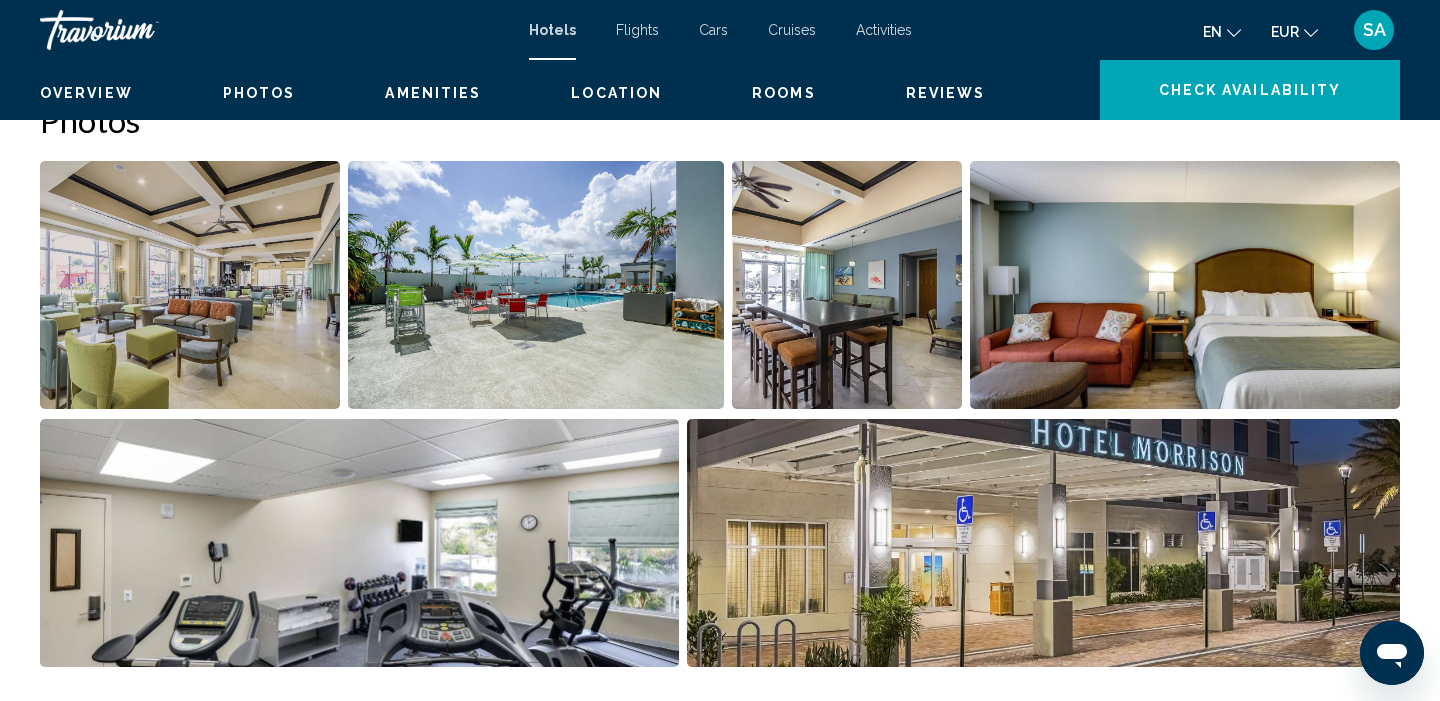scroll, scrollTop: 0, scrollLeft: 0, axis: both 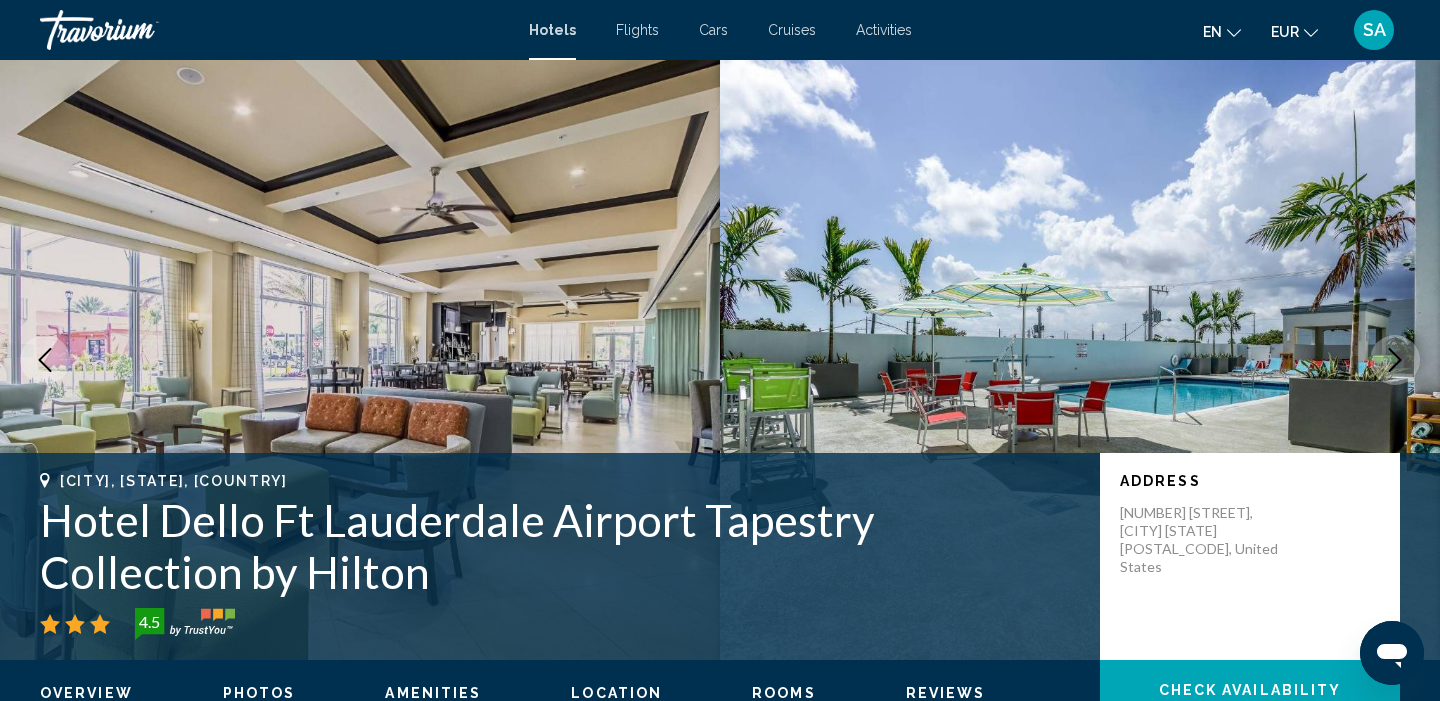 click 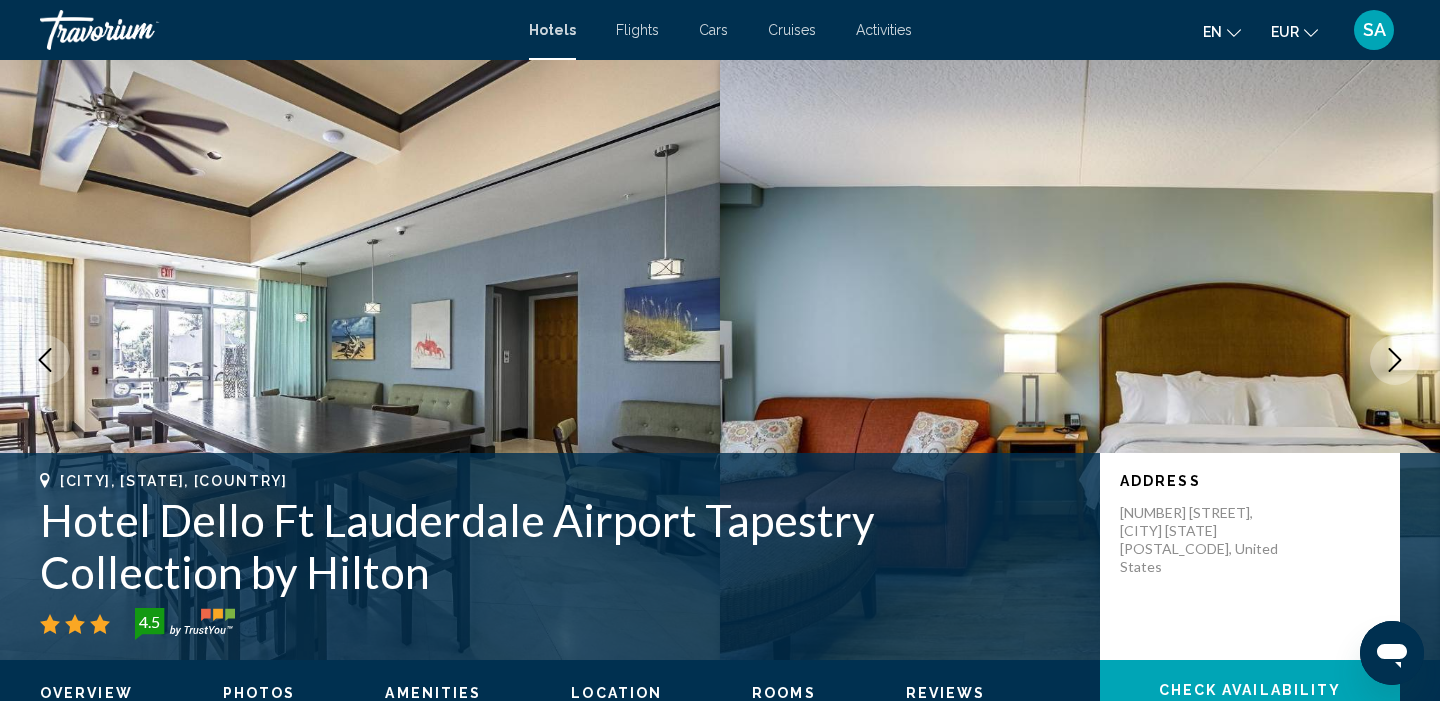 click 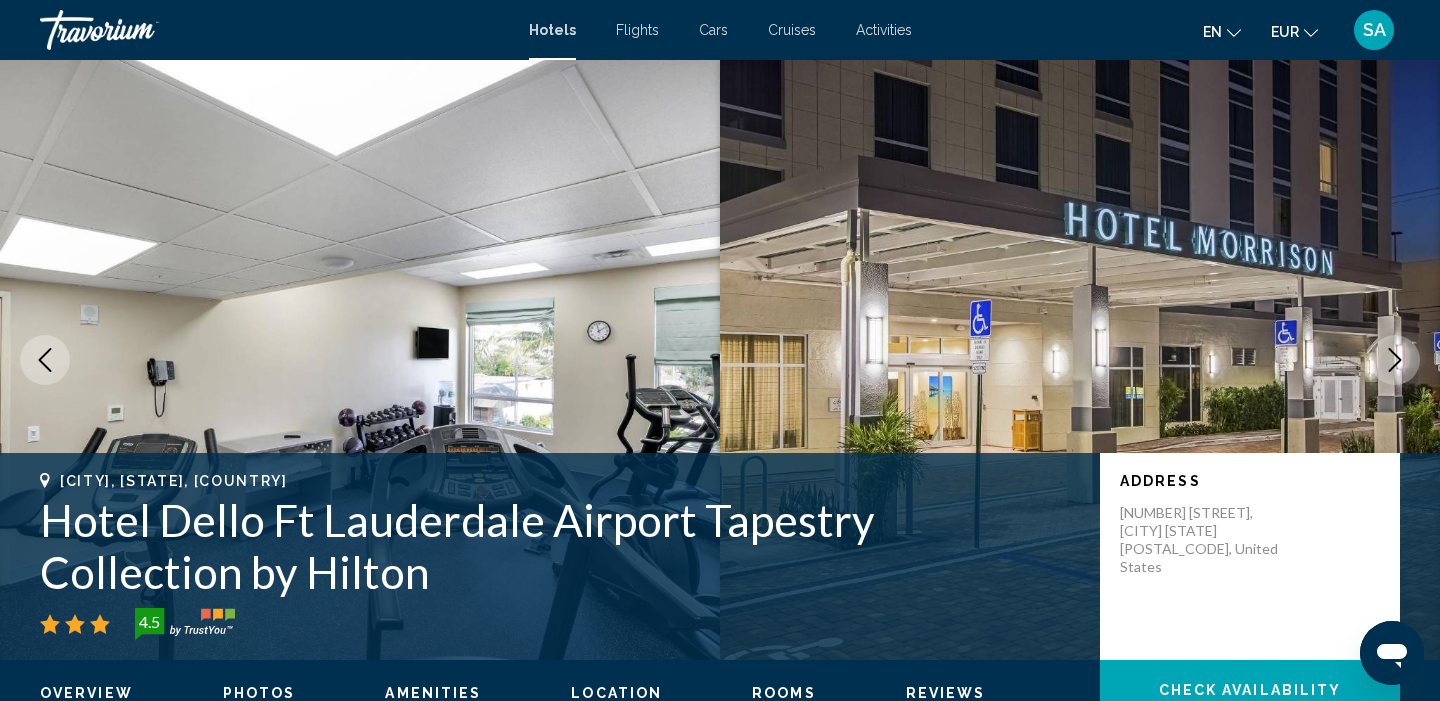 click 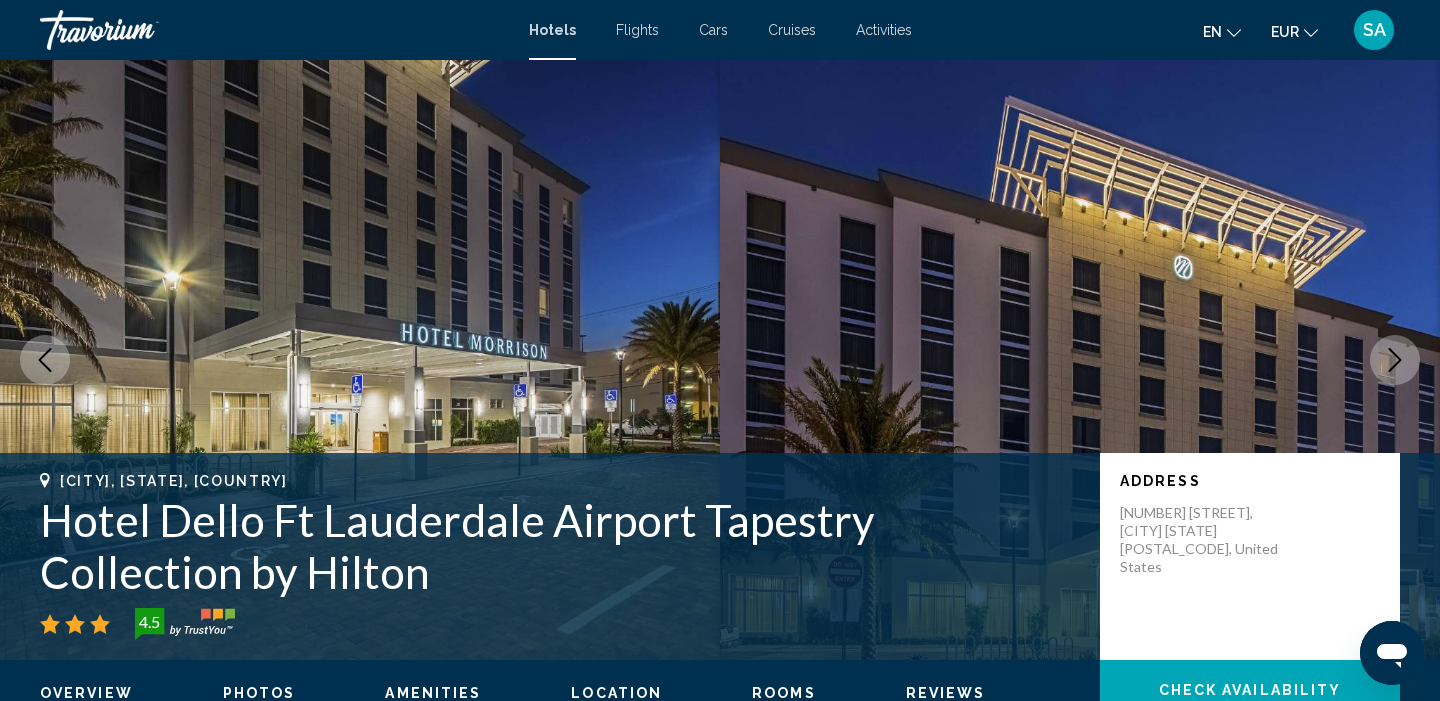 click 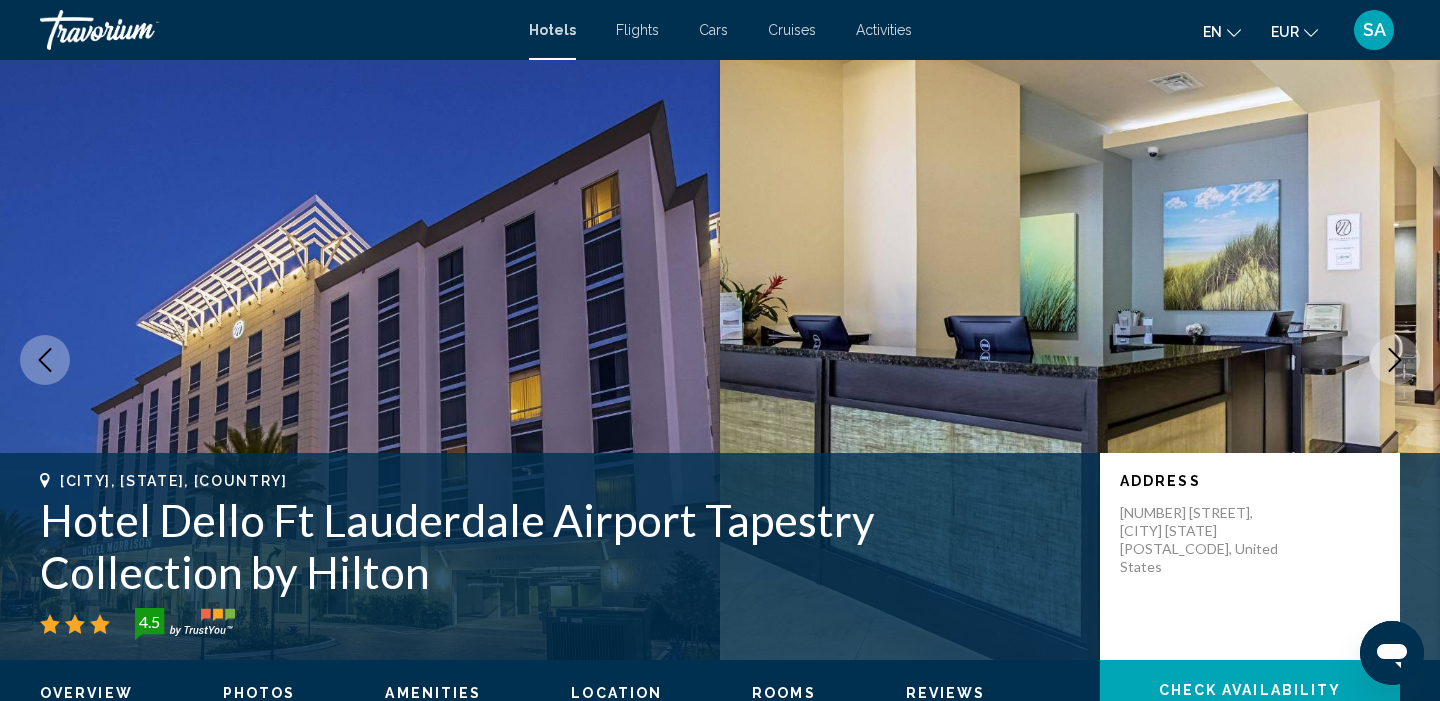 click 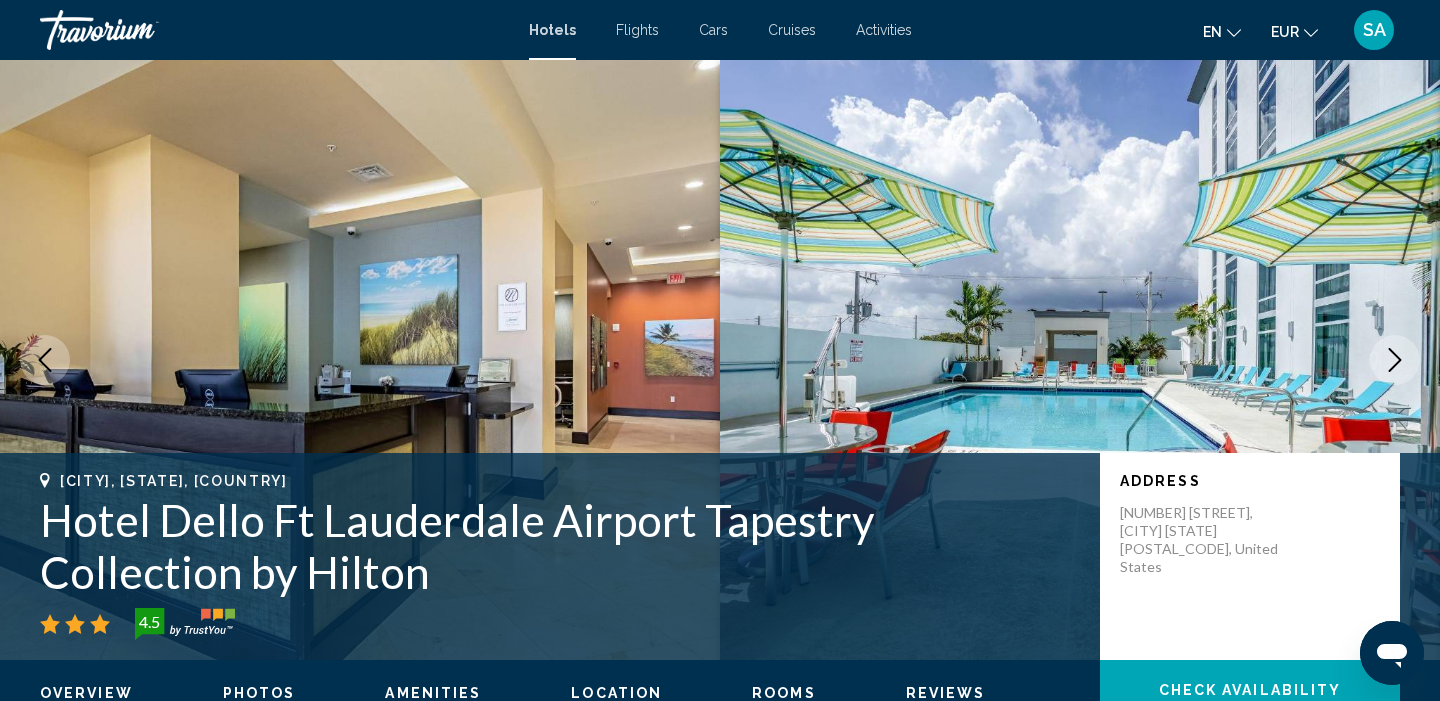 click 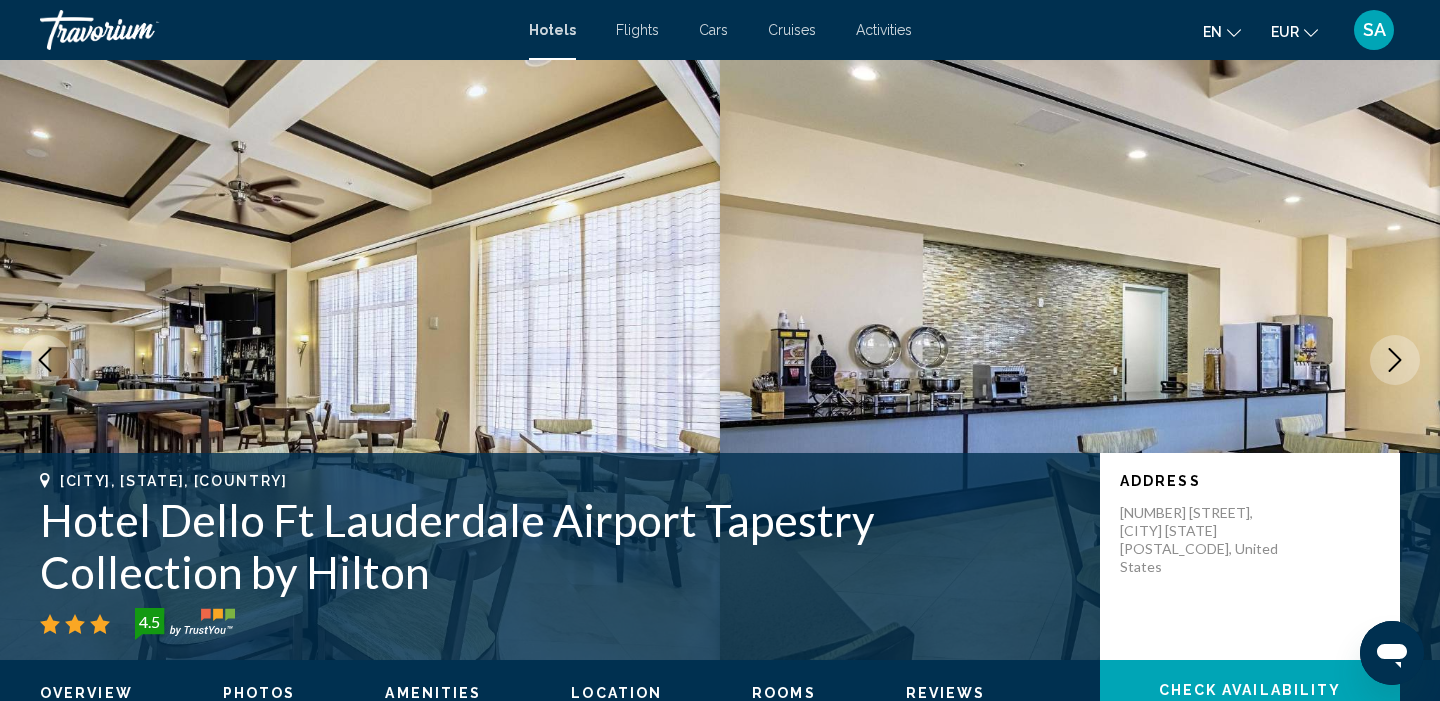 click 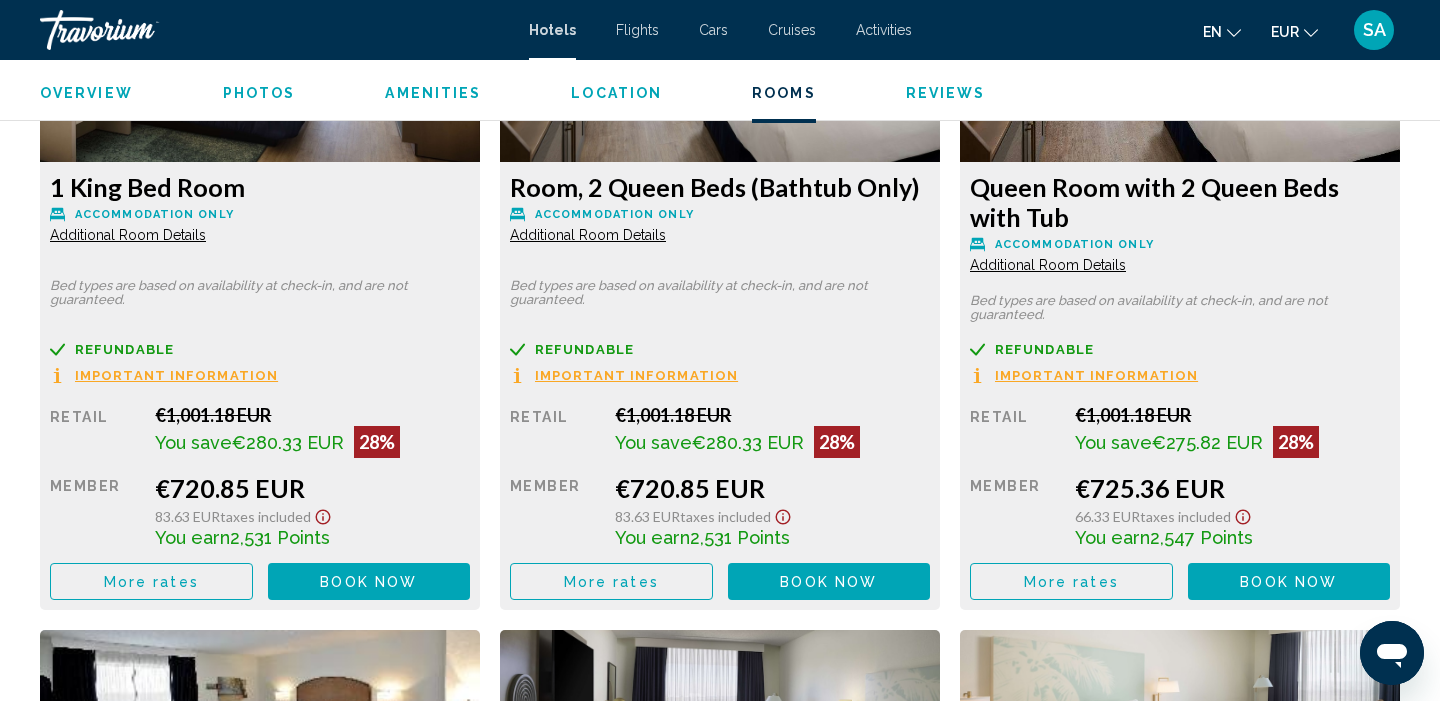 scroll, scrollTop: 2922, scrollLeft: 0, axis: vertical 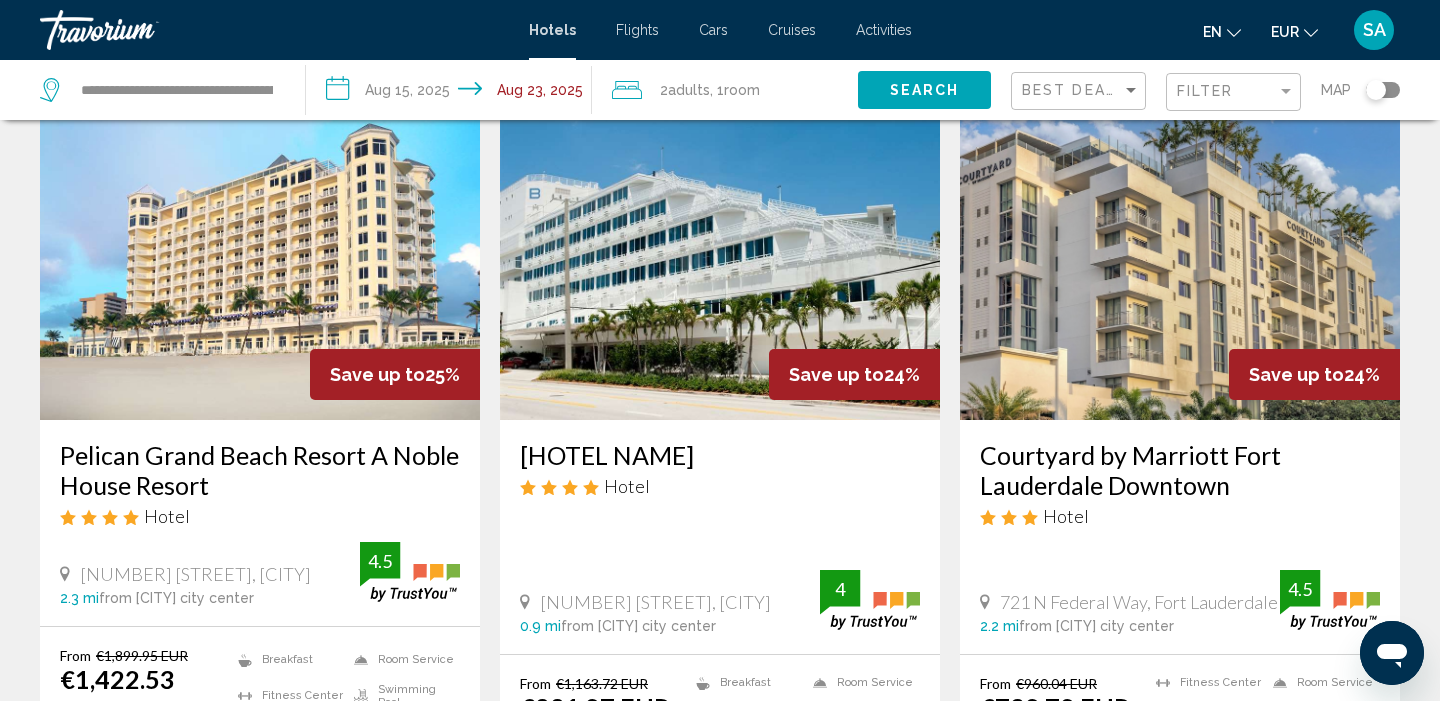 click at bounding box center [720, 260] 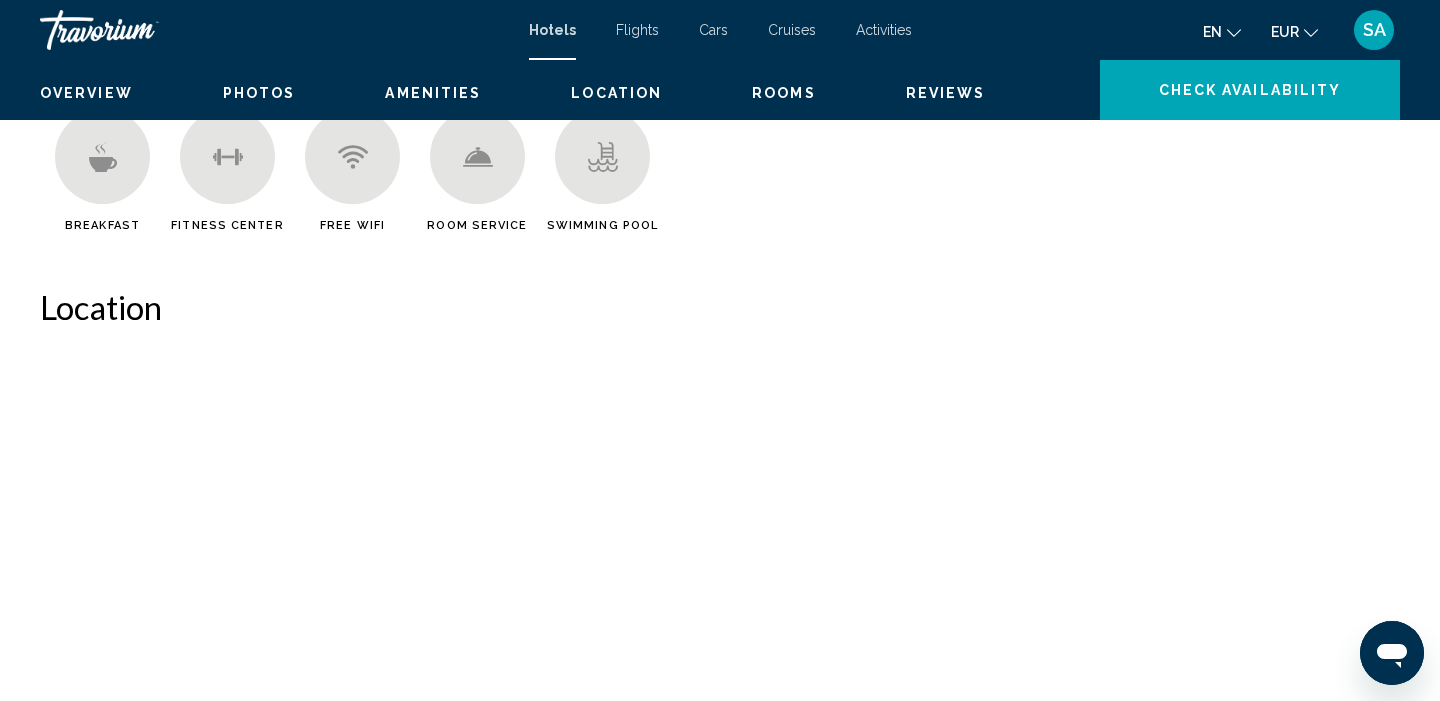 scroll, scrollTop: 0, scrollLeft: 0, axis: both 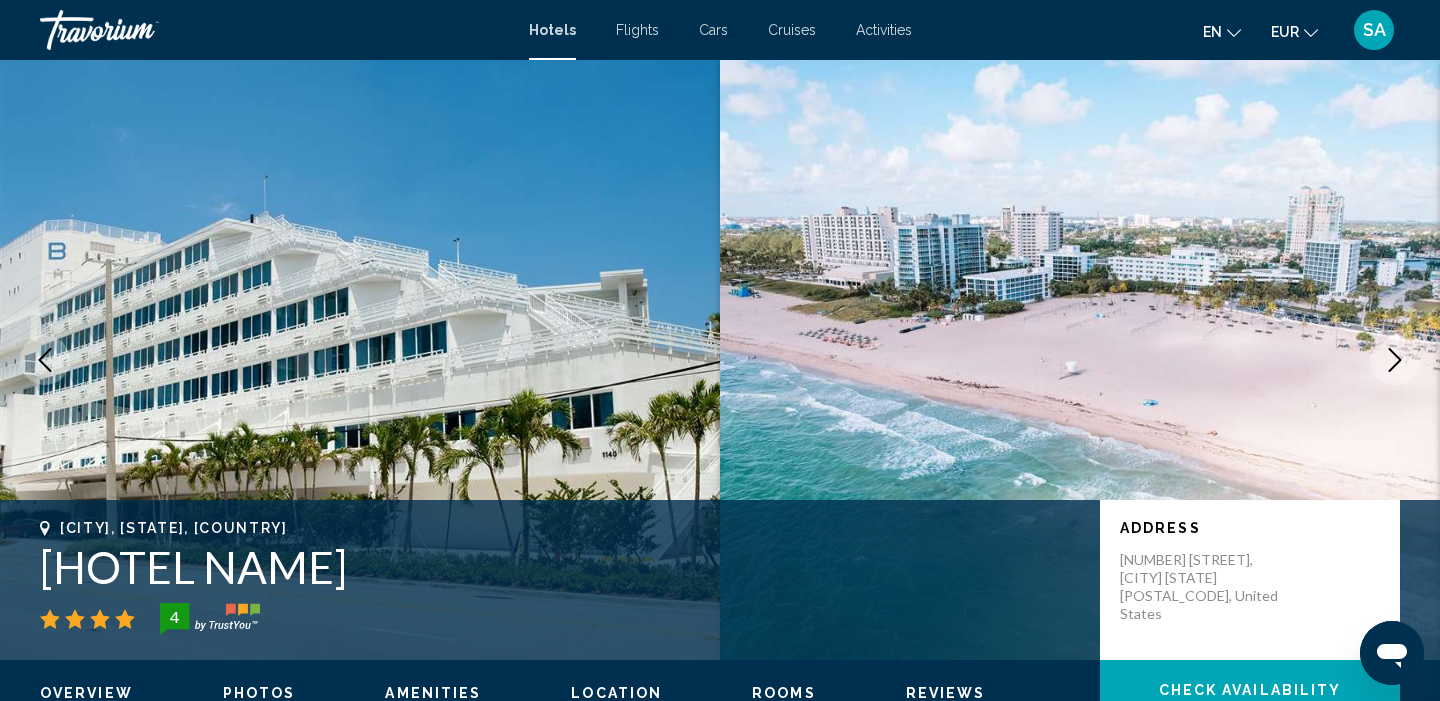 click 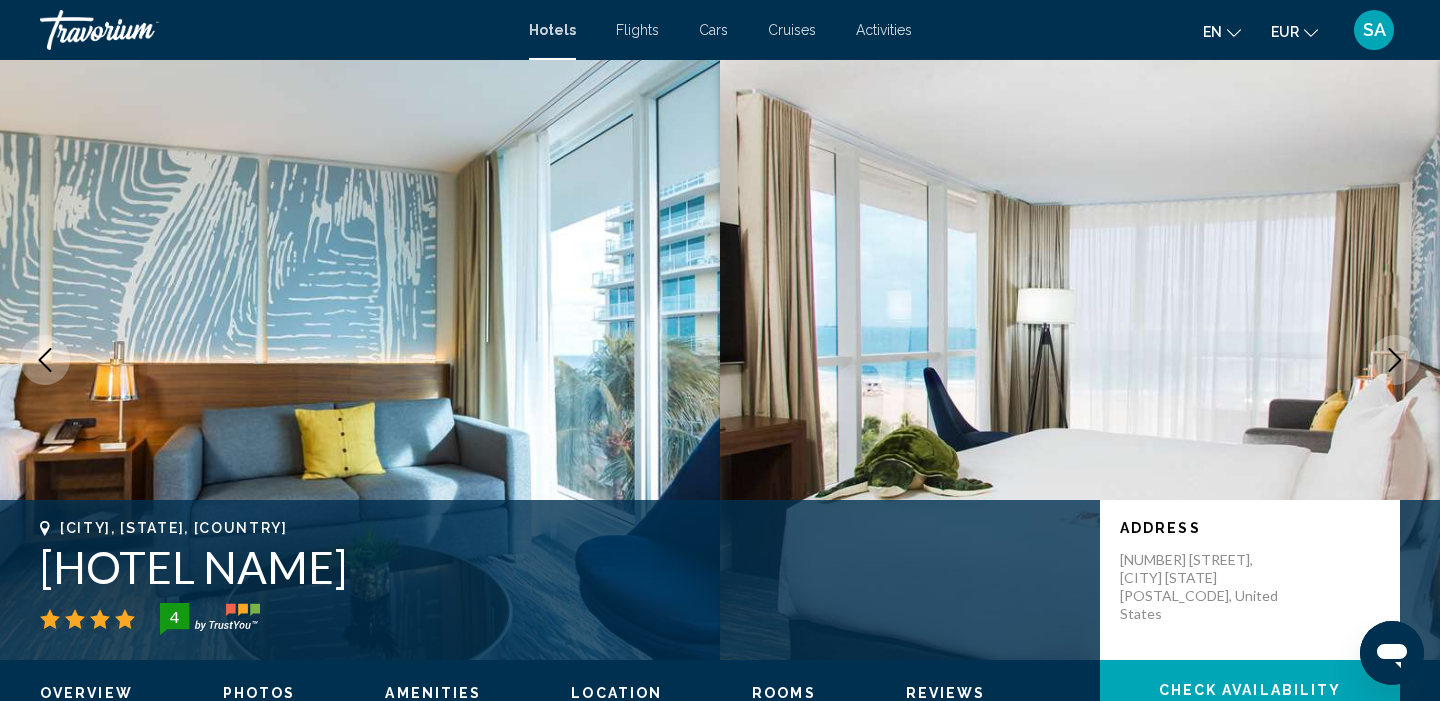 click 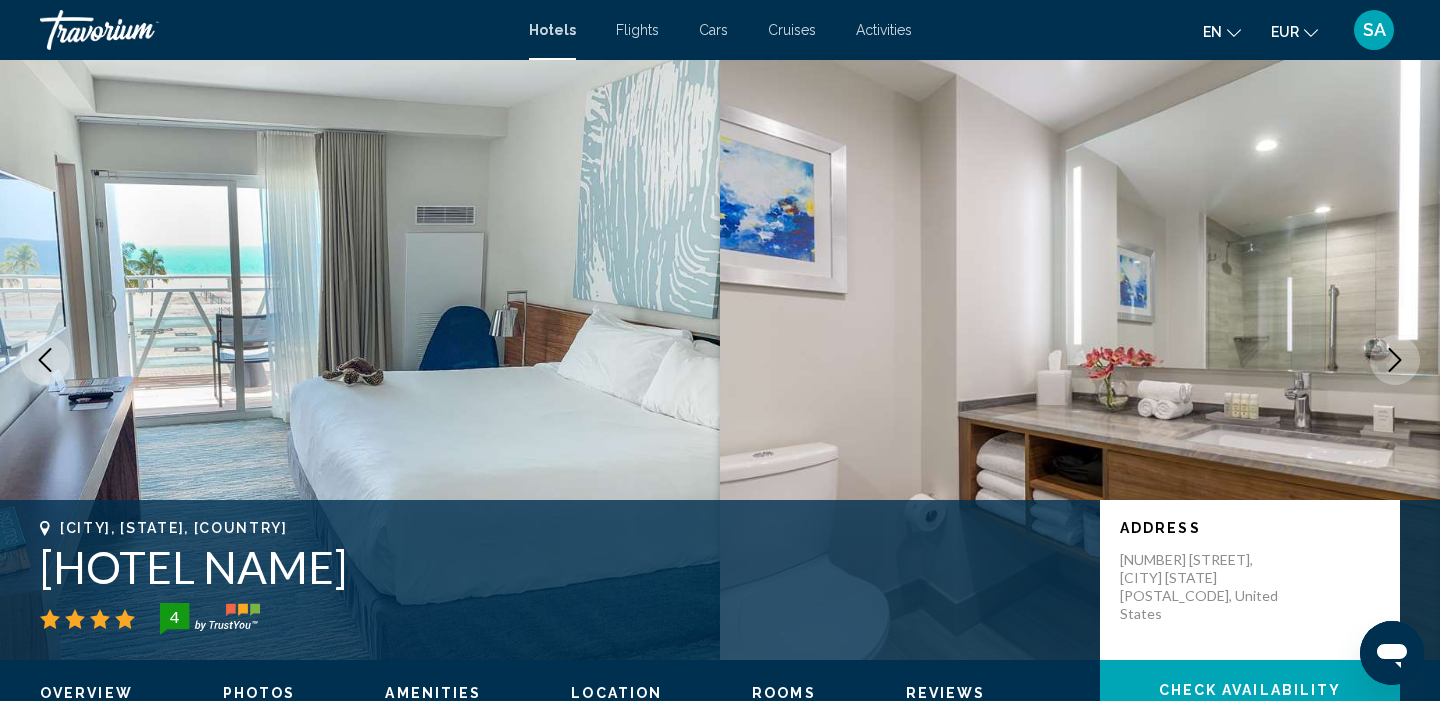 click 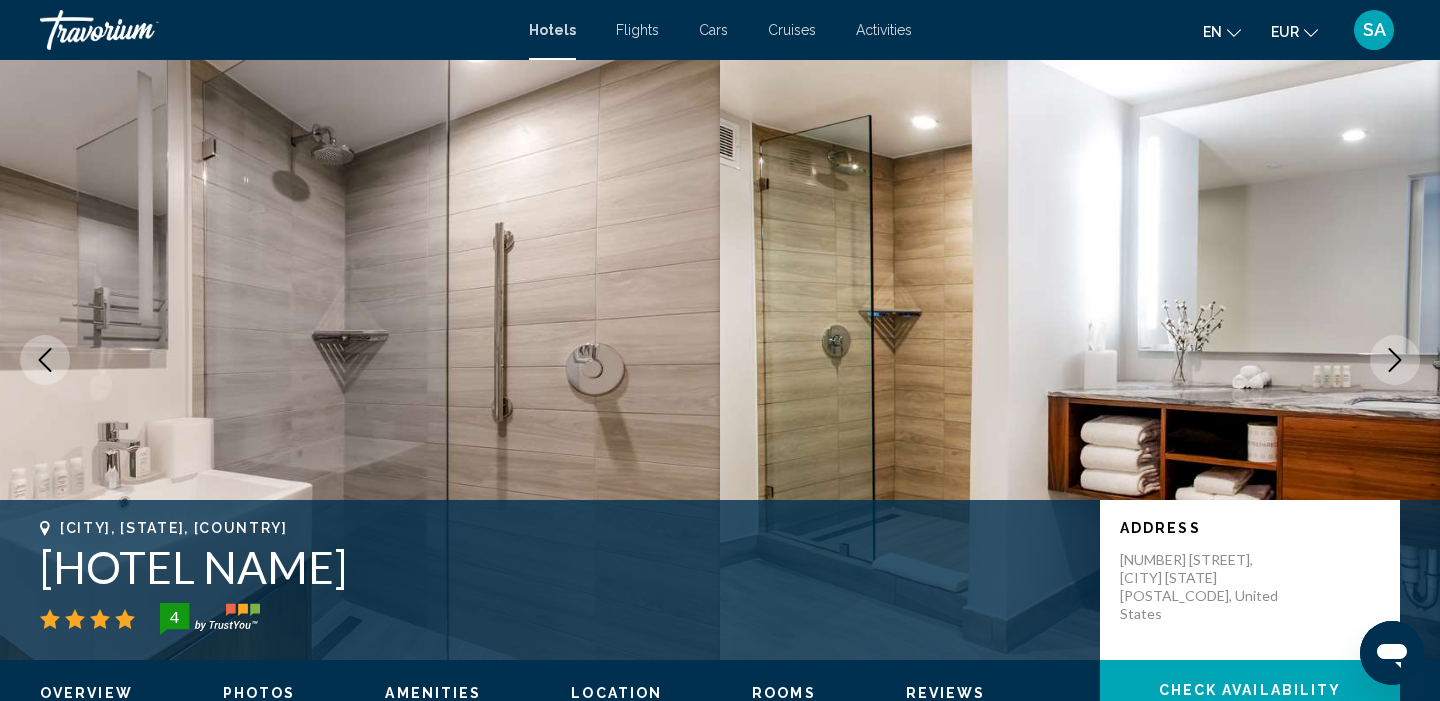 click 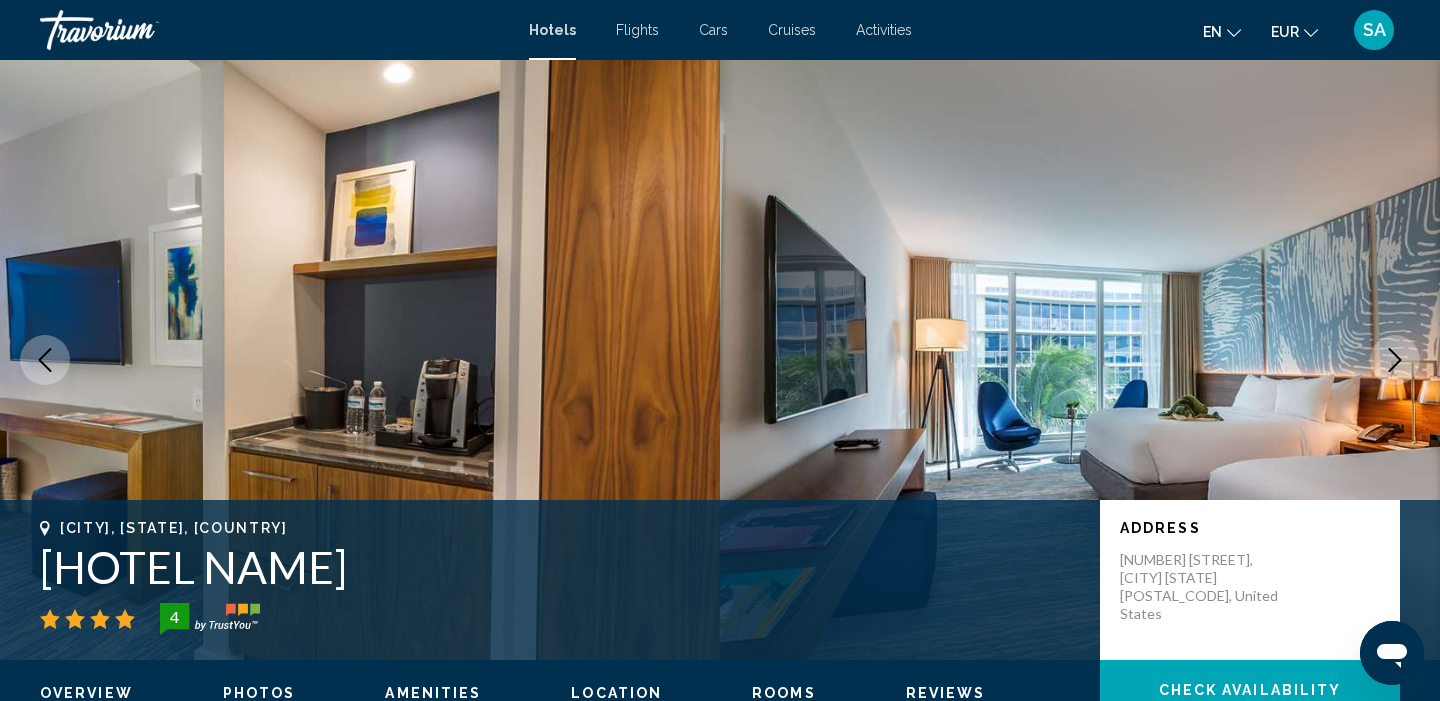 click 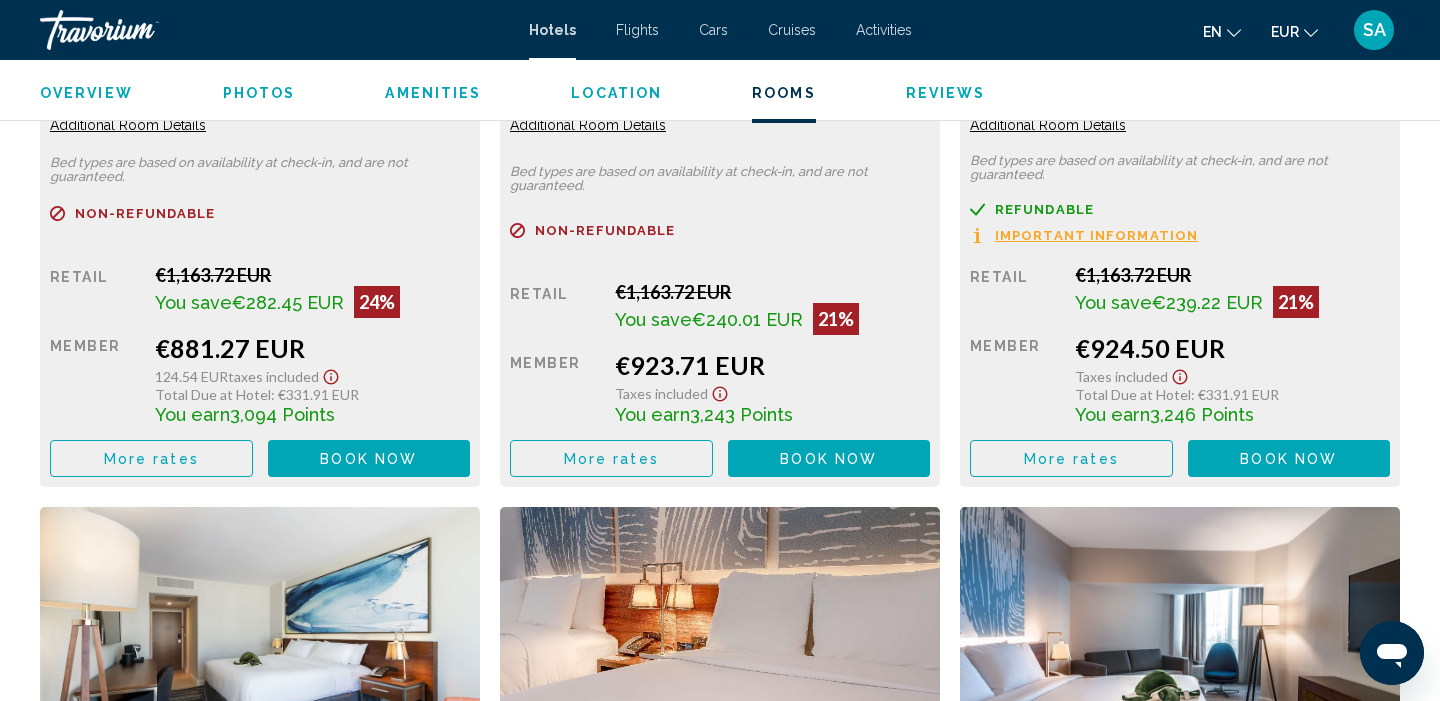 scroll, scrollTop: 2985, scrollLeft: 0, axis: vertical 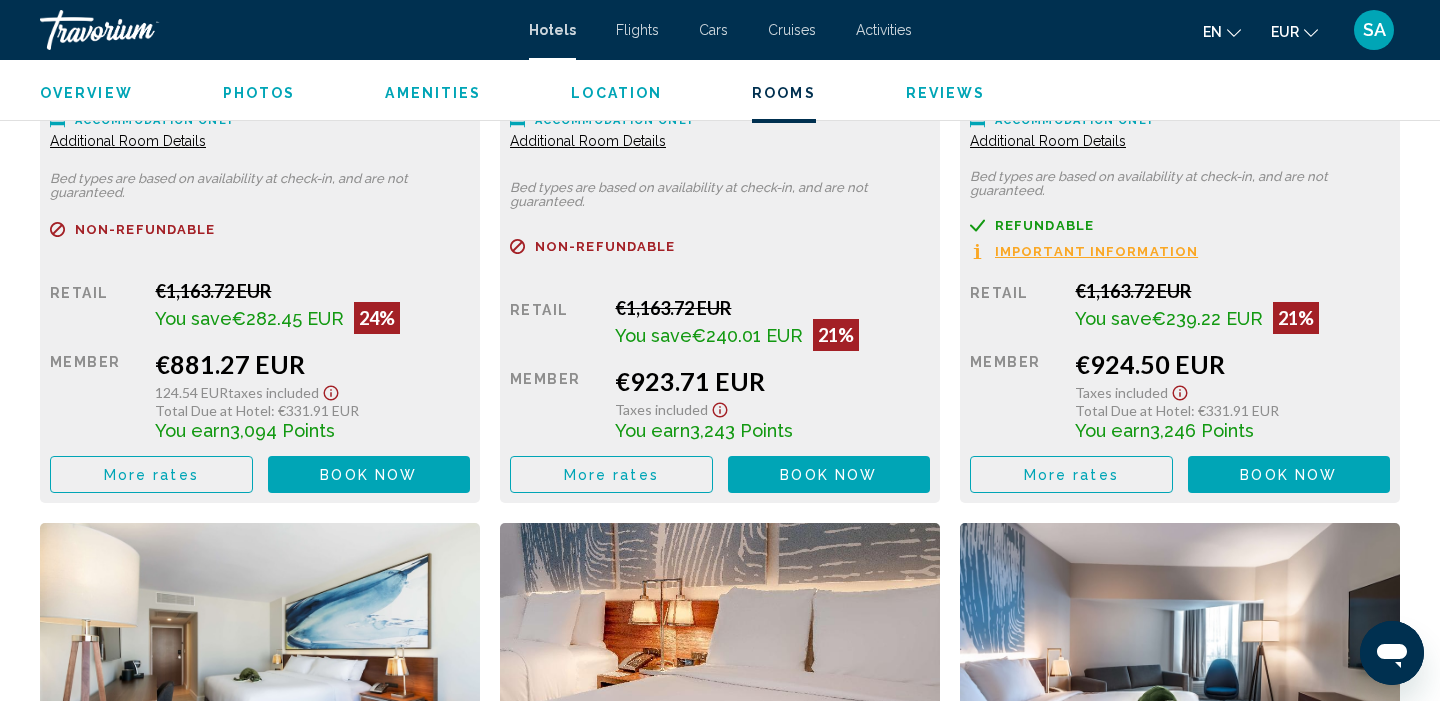 click on "More rates" at bounding box center [151, 475] 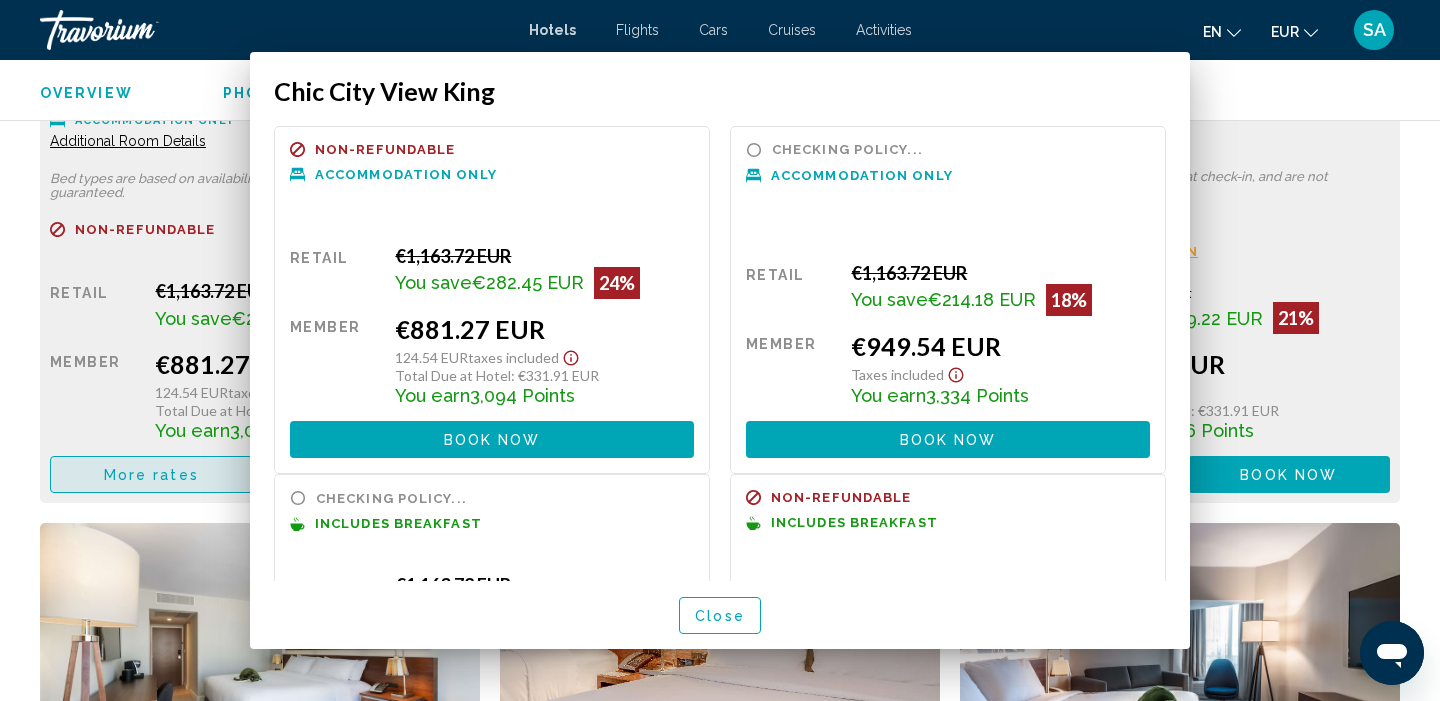 scroll, scrollTop: 0, scrollLeft: 0, axis: both 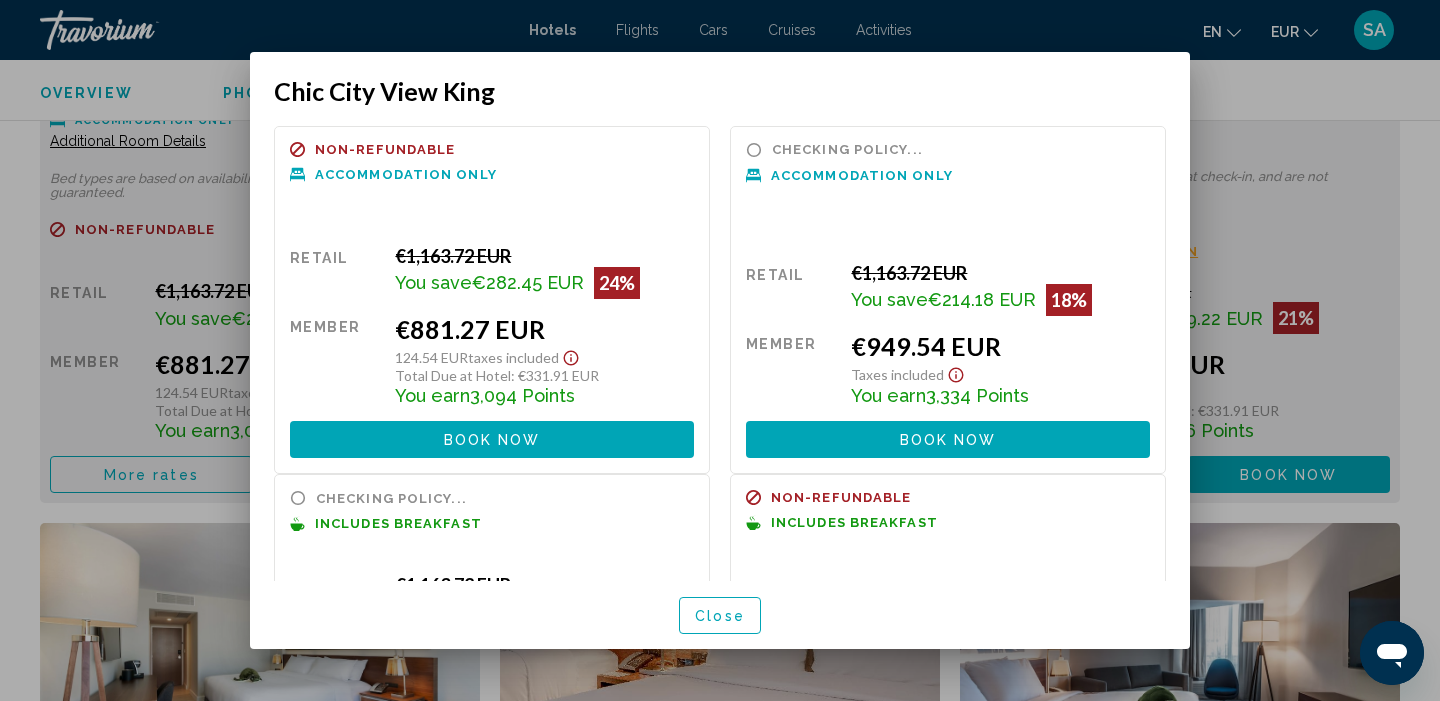 click on "Close" at bounding box center [720, 616] 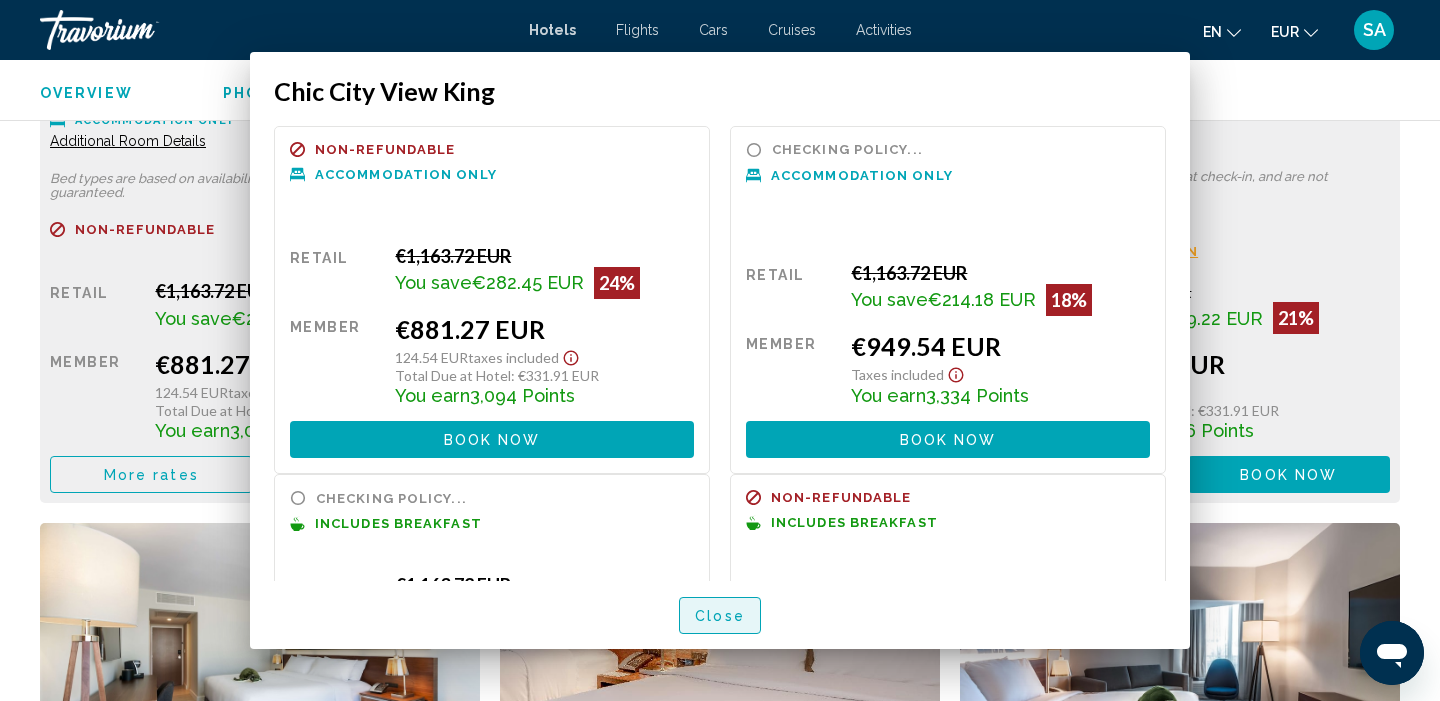 scroll, scrollTop: 2985, scrollLeft: 0, axis: vertical 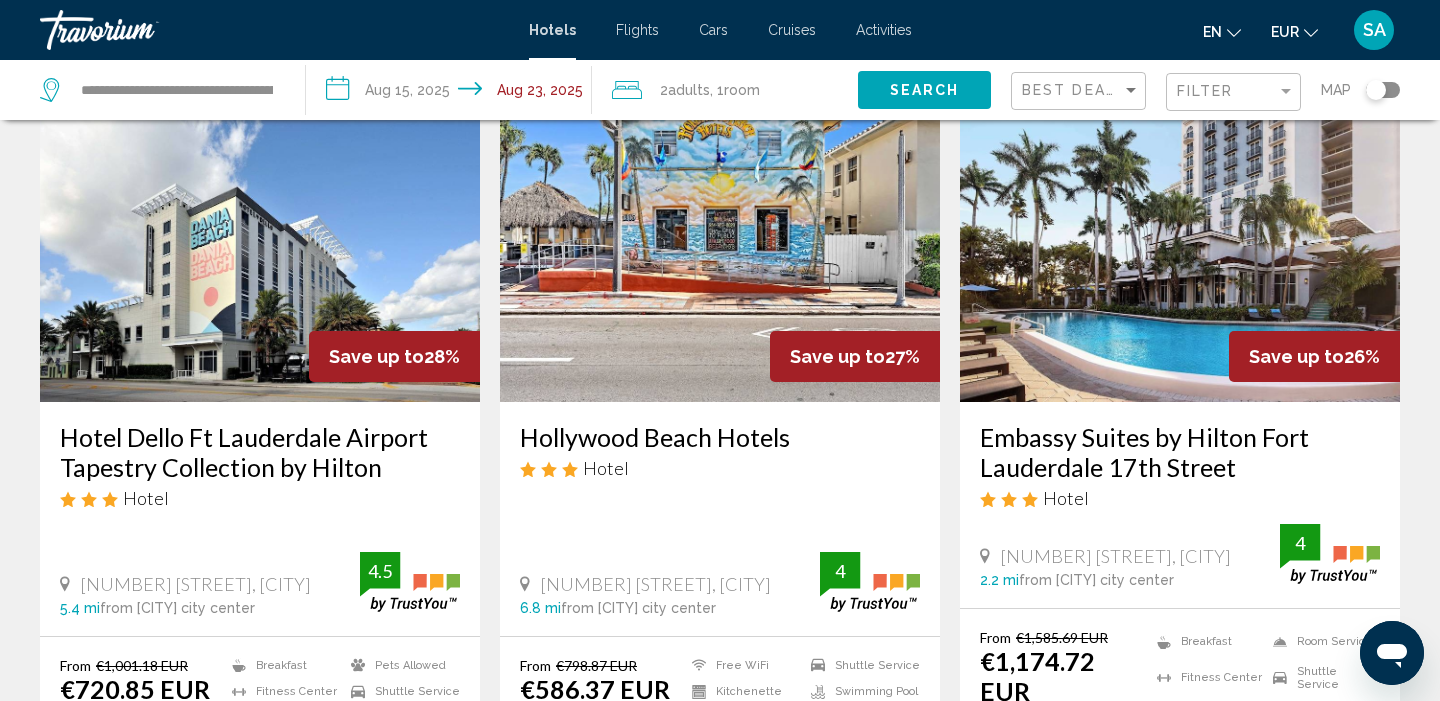 click at bounding box center (260, 242) 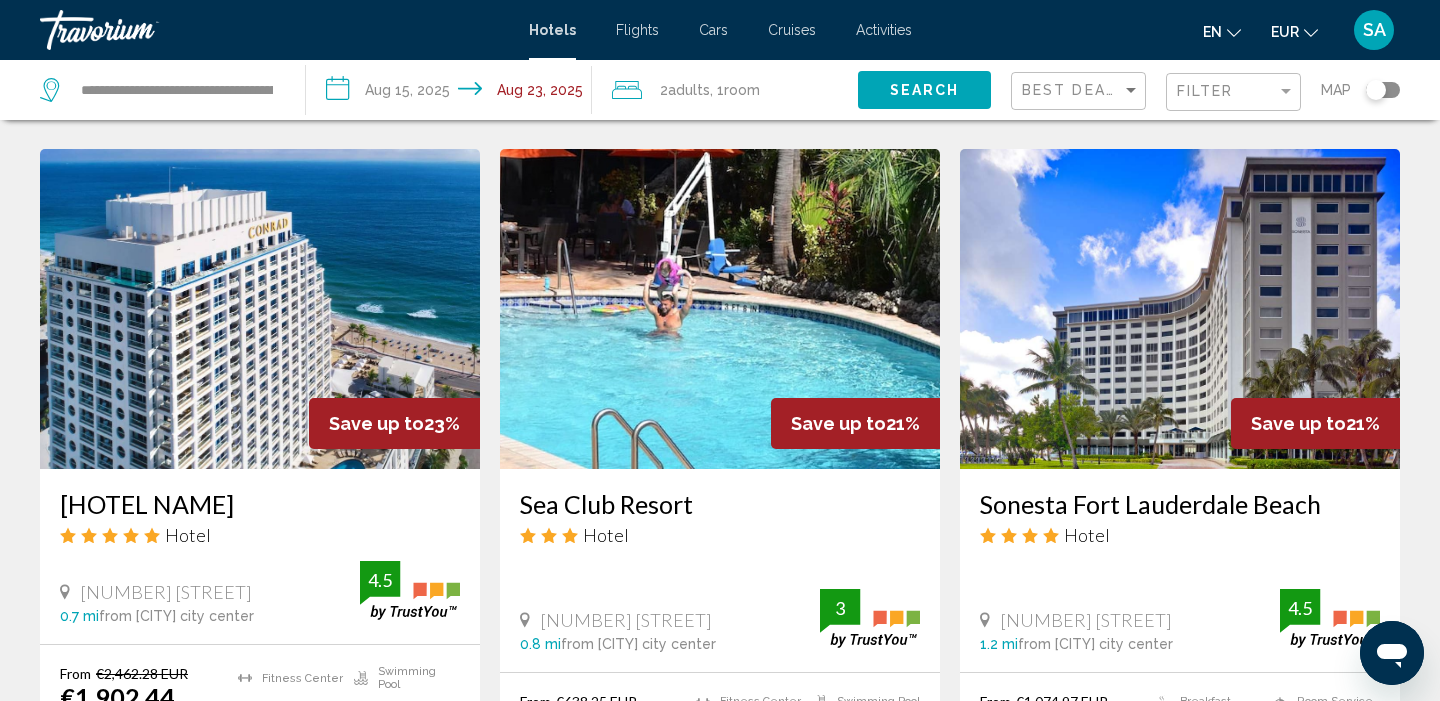 scroll, scrollTop: 2351, scrollLeft: 0, axis: vertical 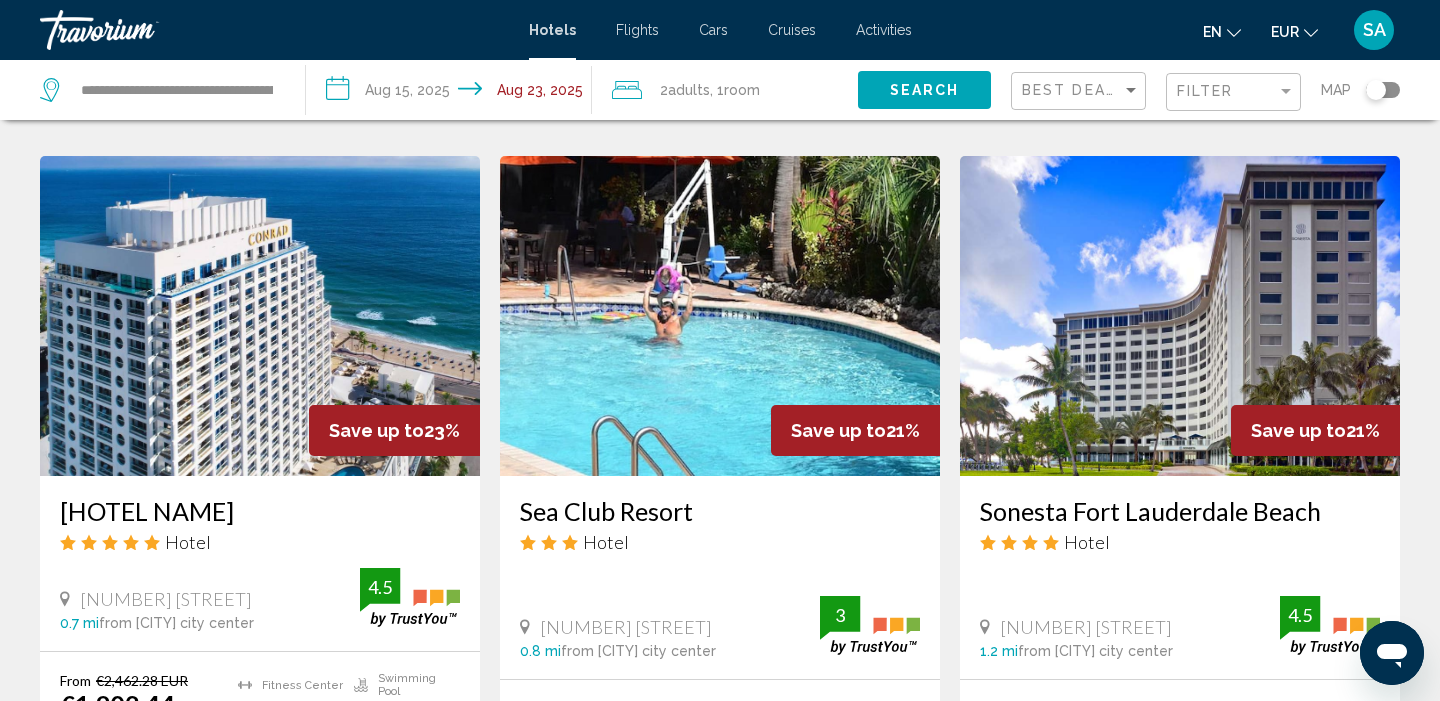 click at bounding box center [1180, 316] 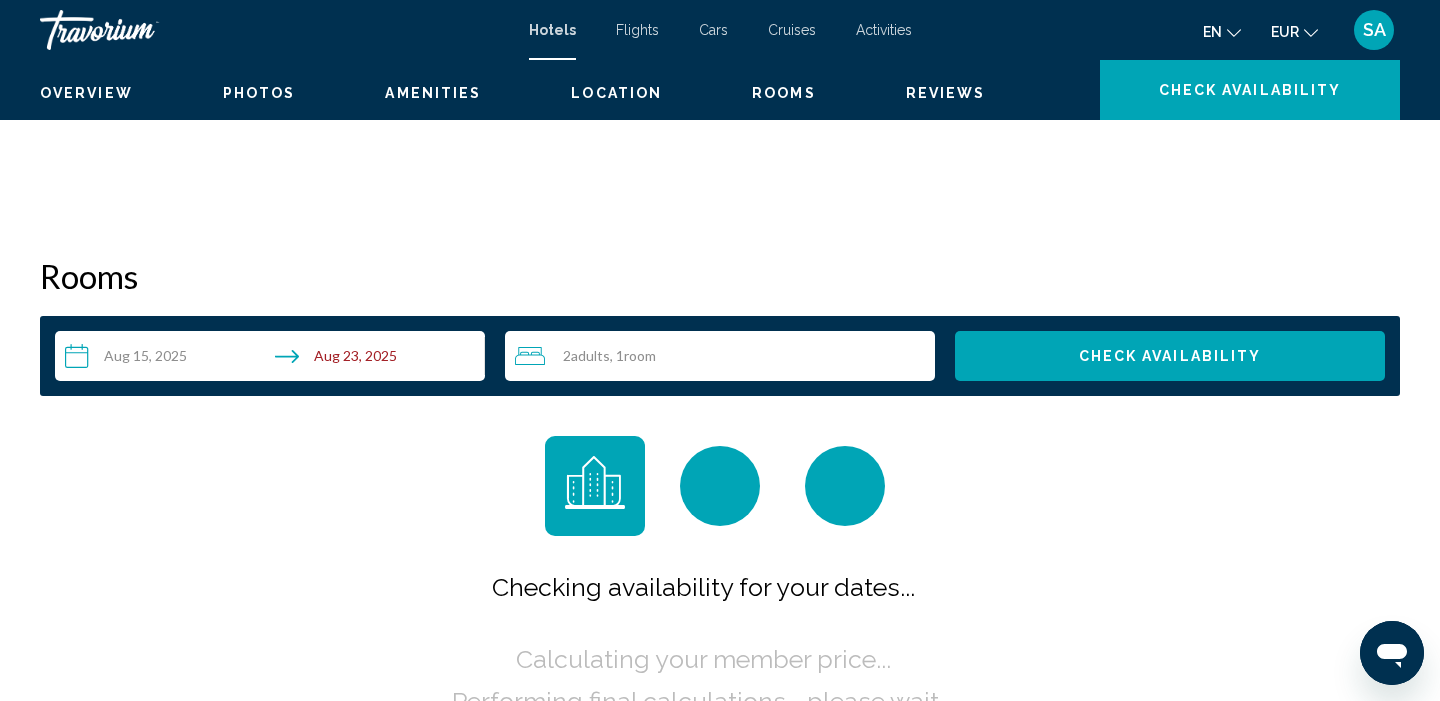 scroll, scrollTop: 0, scrollLeft: 0, axis: both 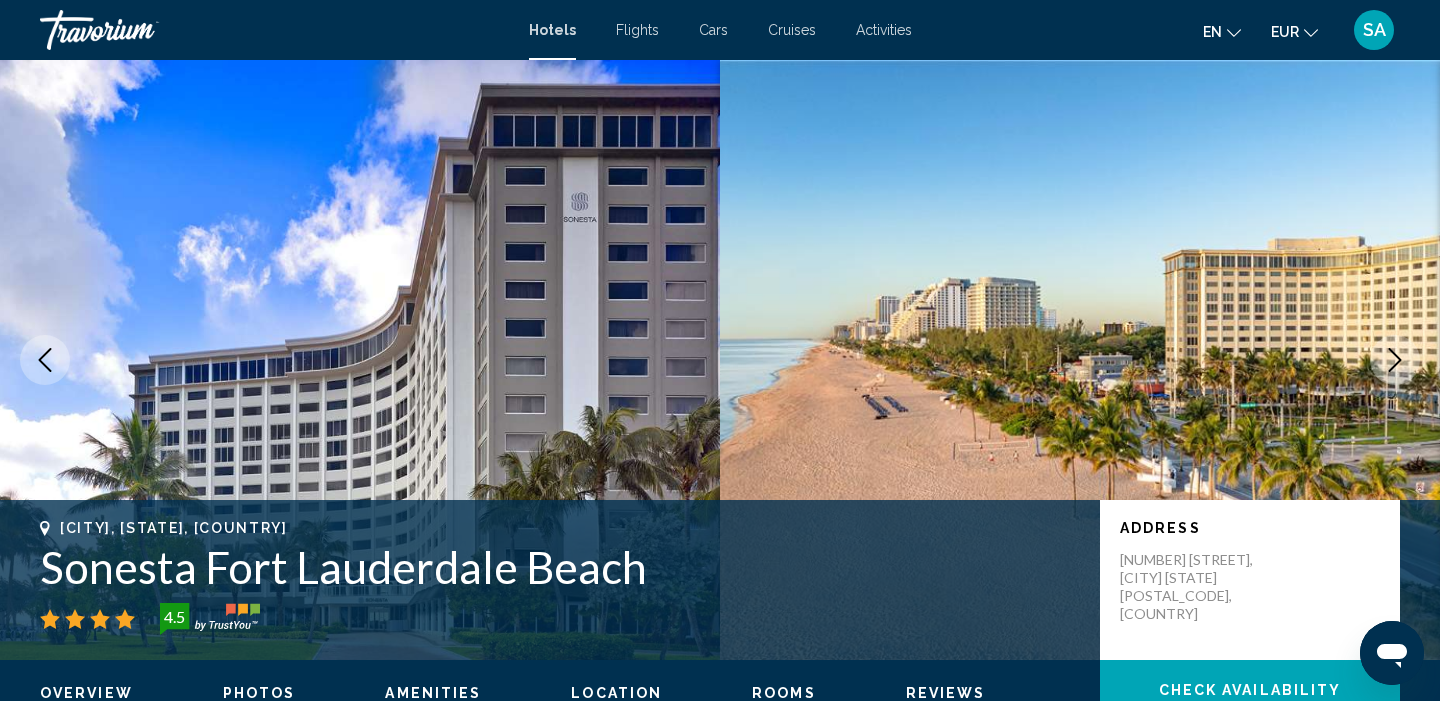 click at bounding box center [1395, 360] 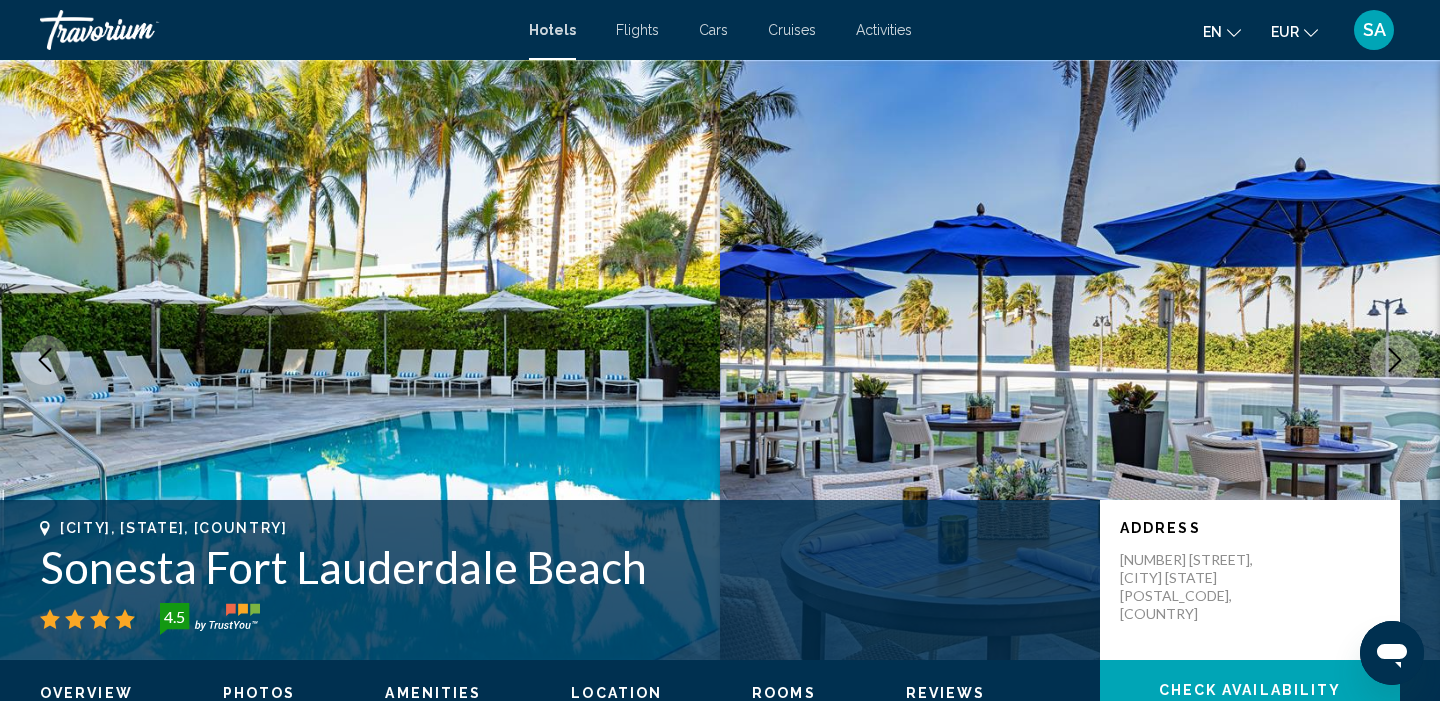 click 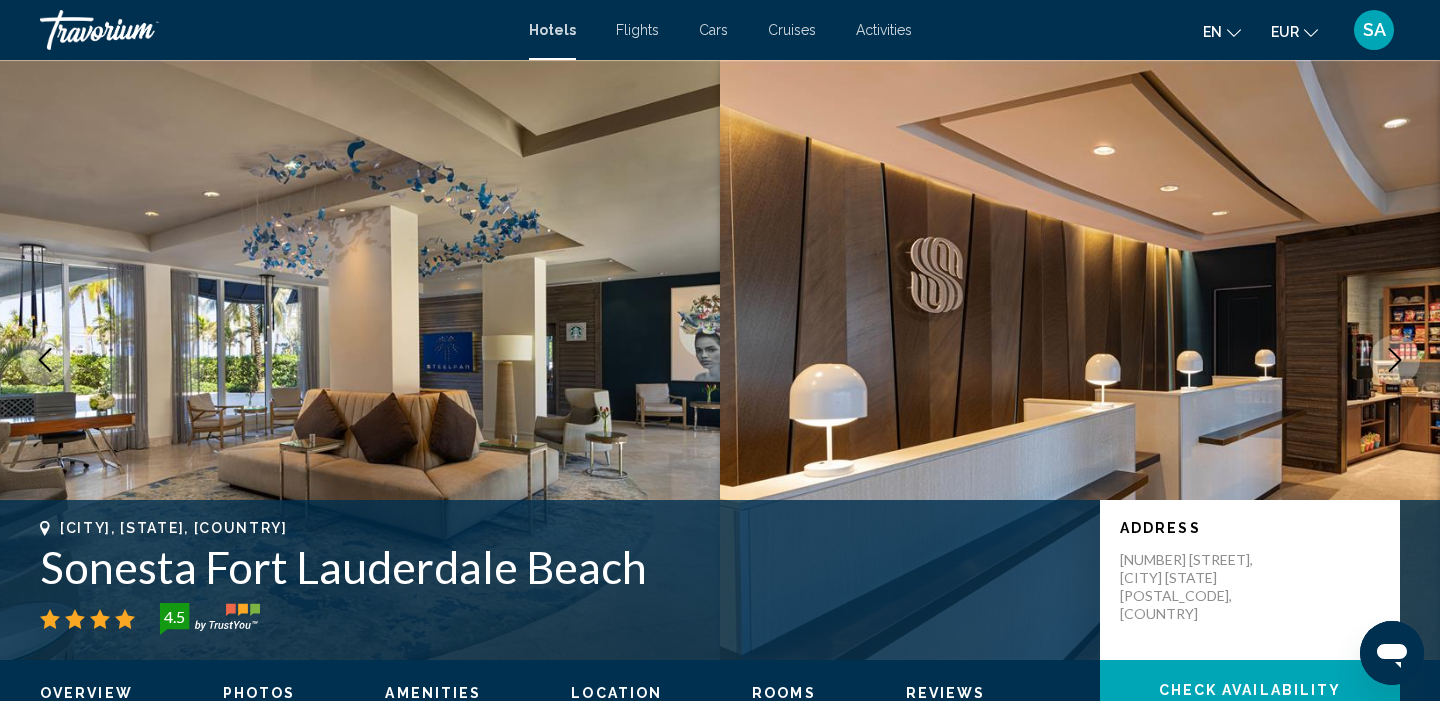 click 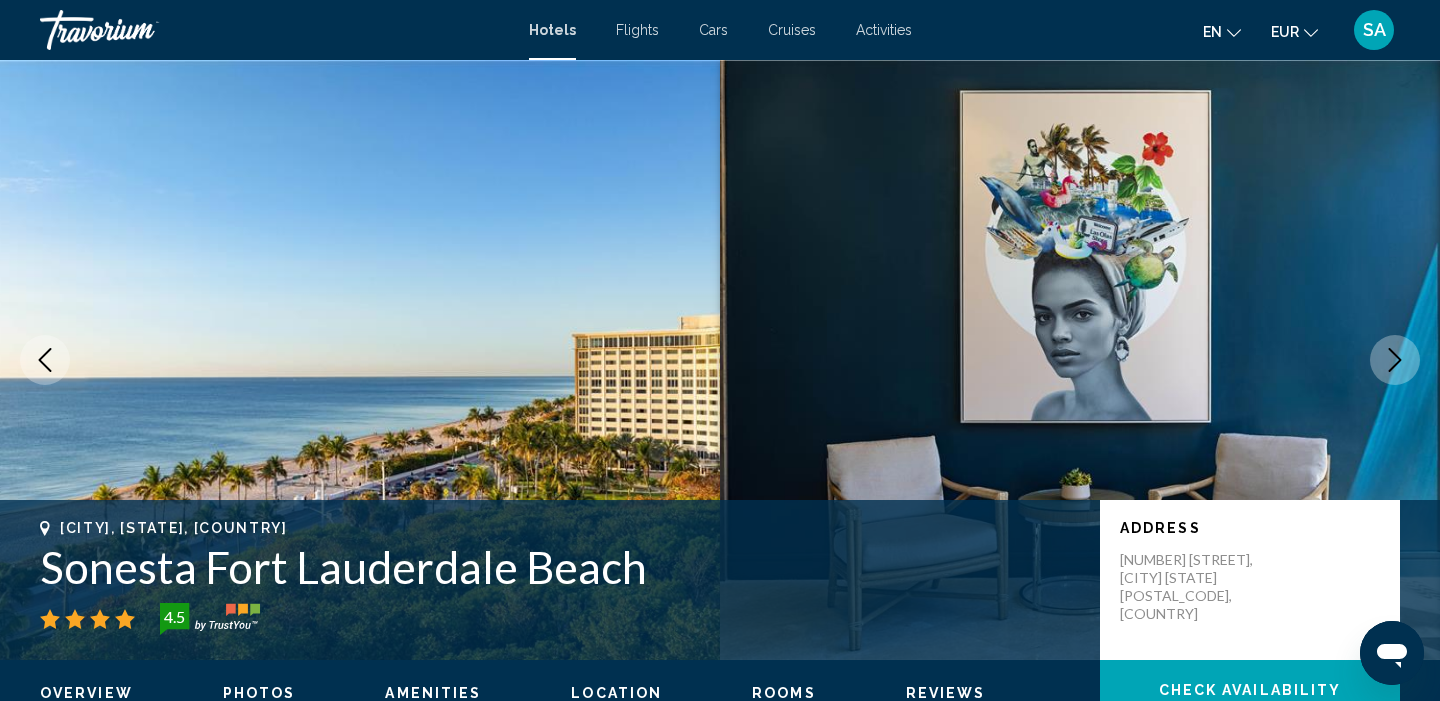 click 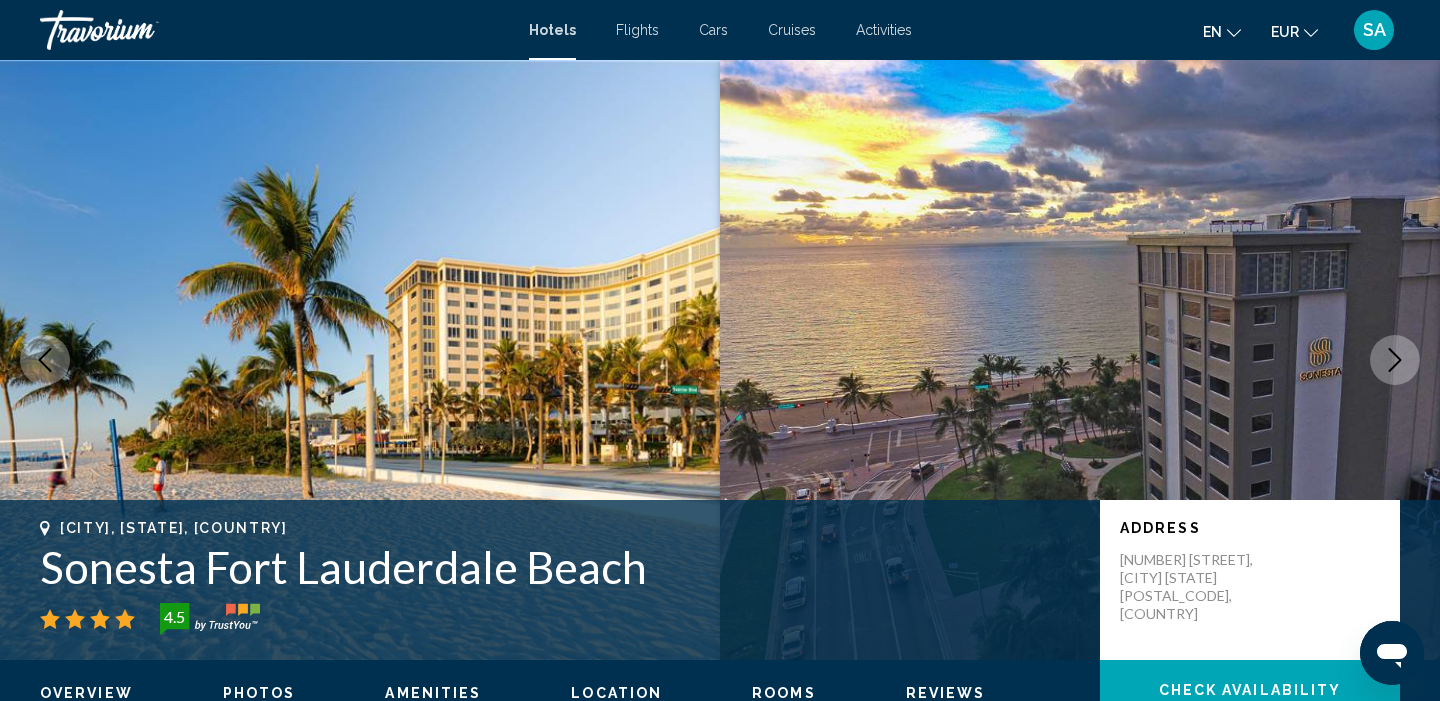 click 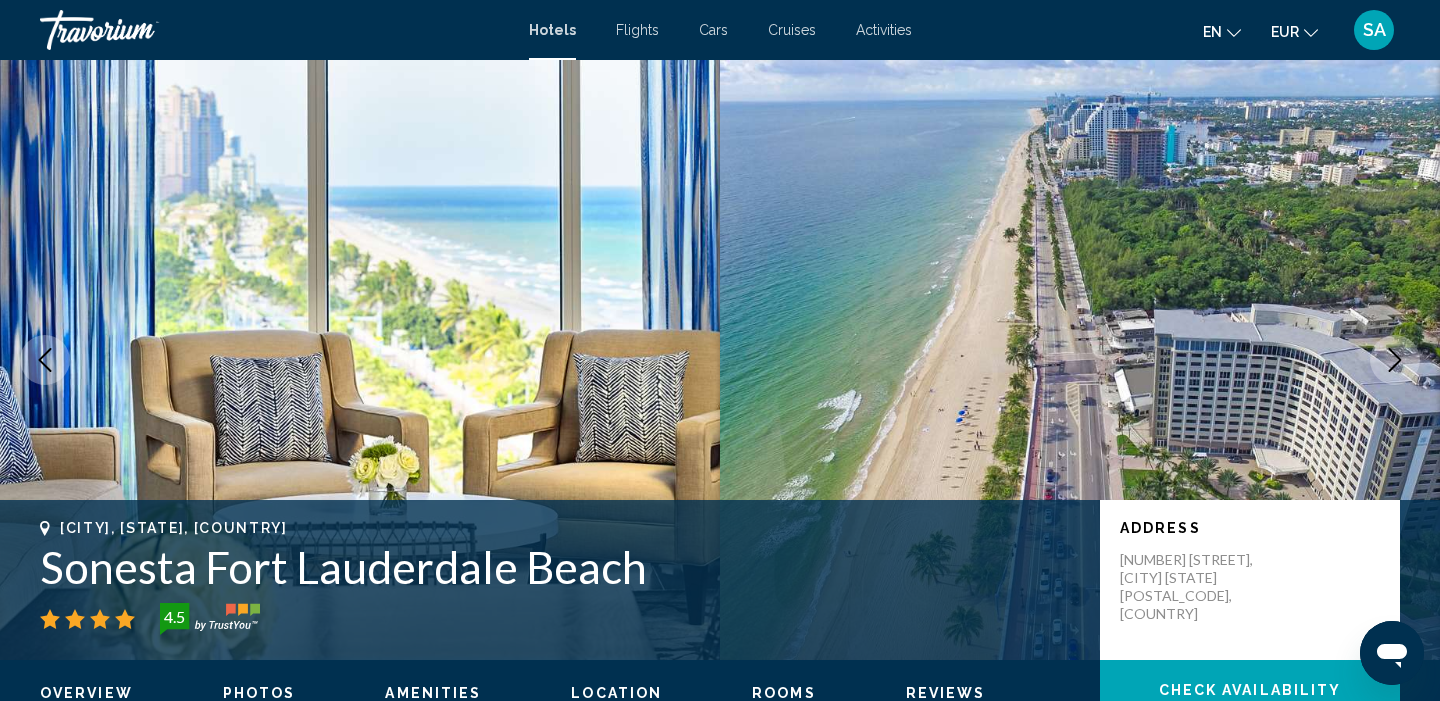 click 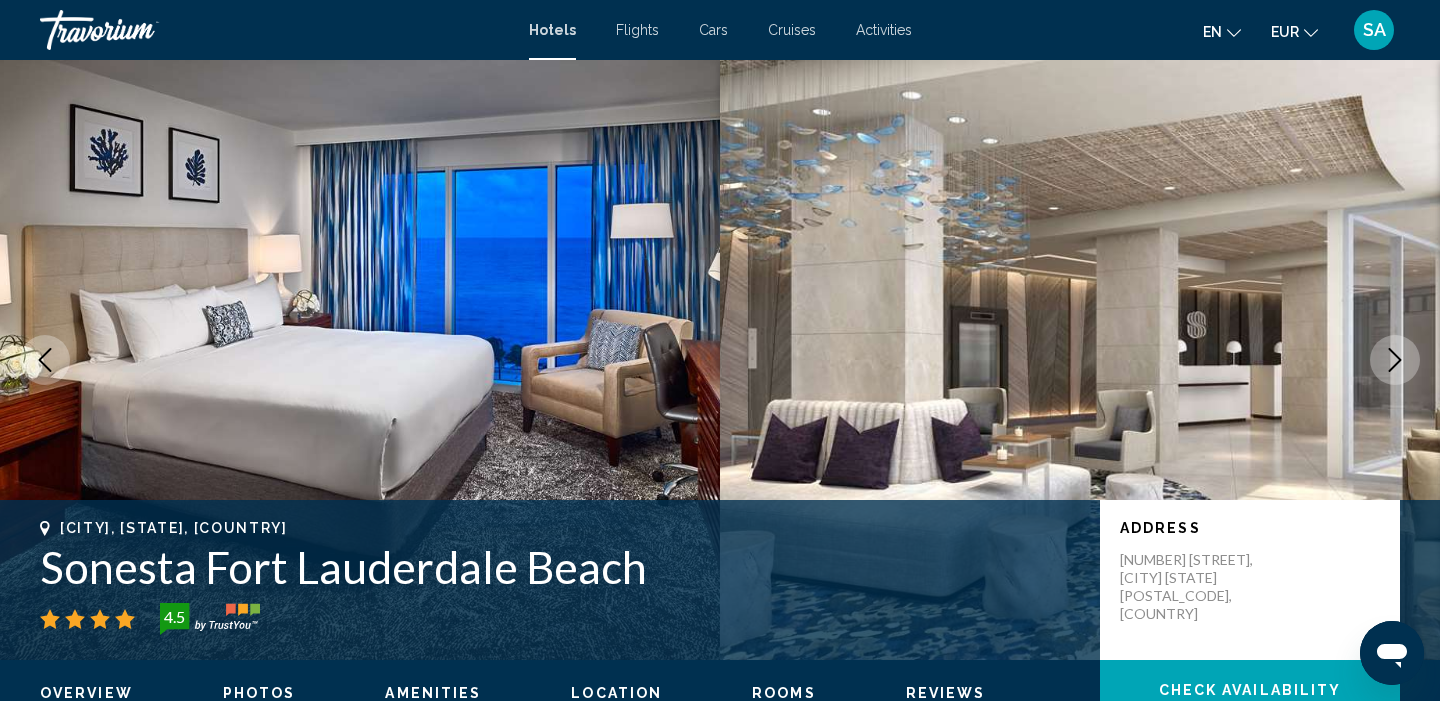 click 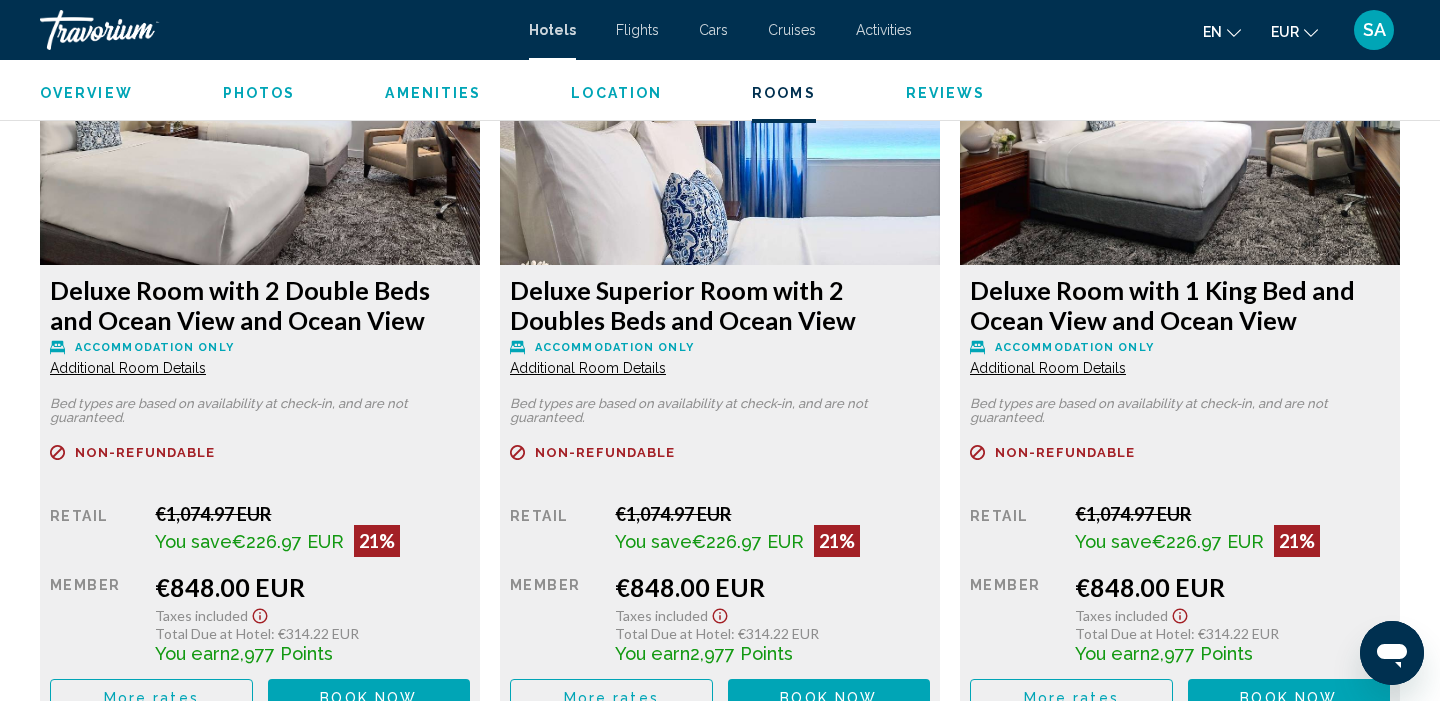scroll, scrollTop: 2758, scrollLeft: 0, axis: vertical 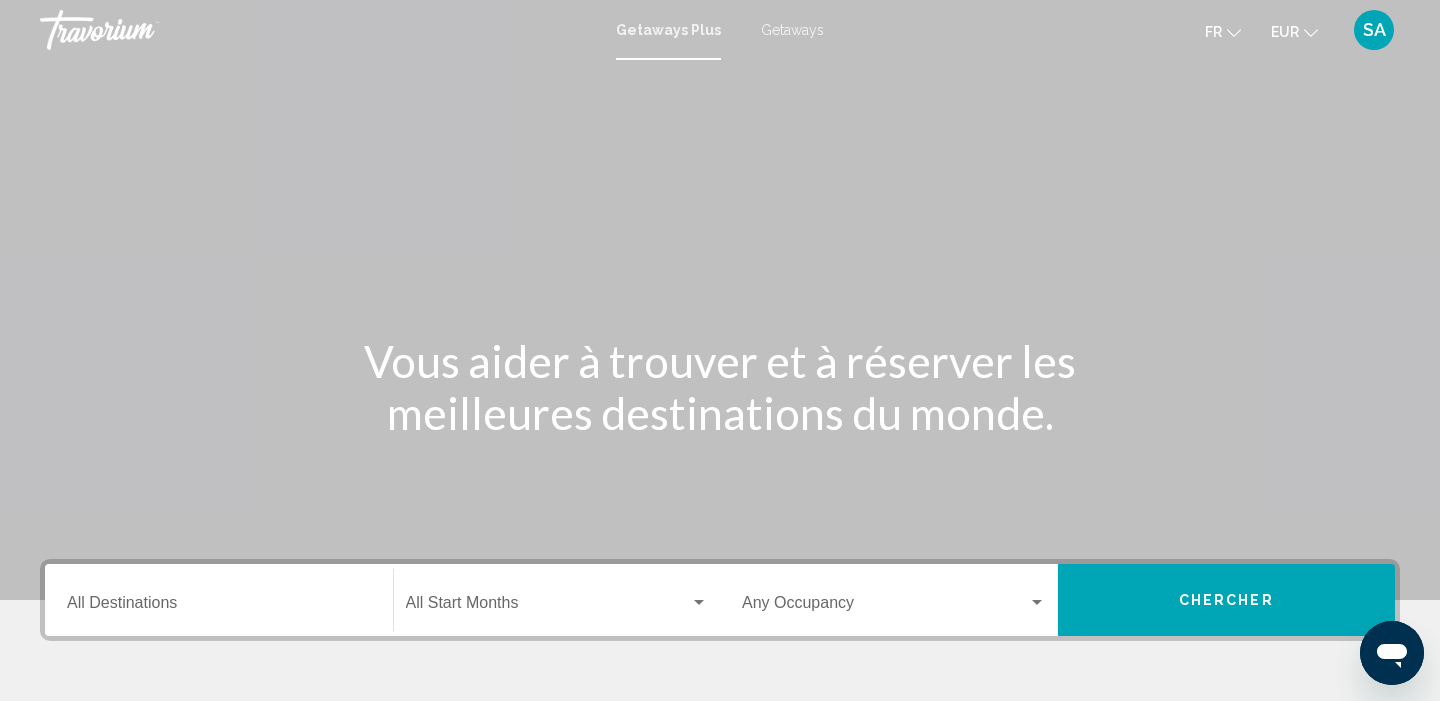 click on "Getaways" at bounding box center (792, 30) 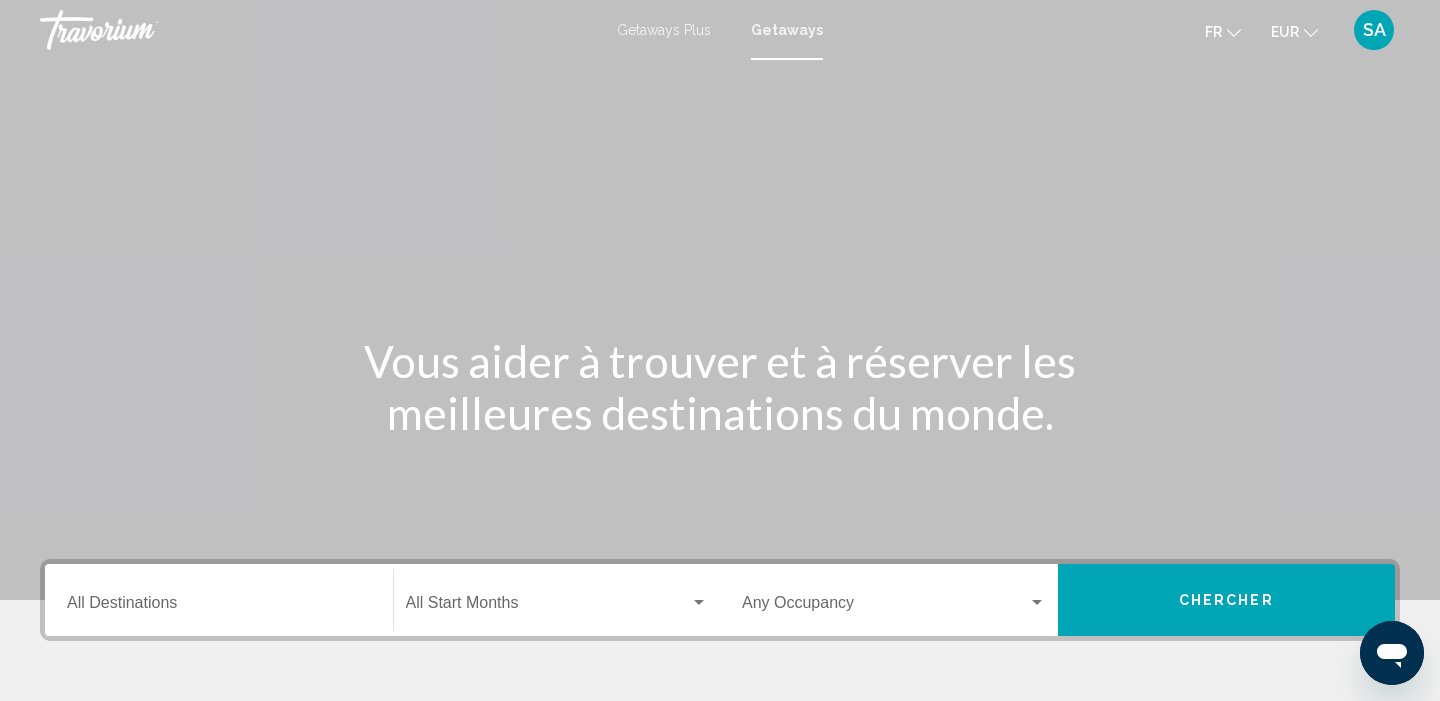 click on "Destination All Destinations" at bounding box center (219, 600) 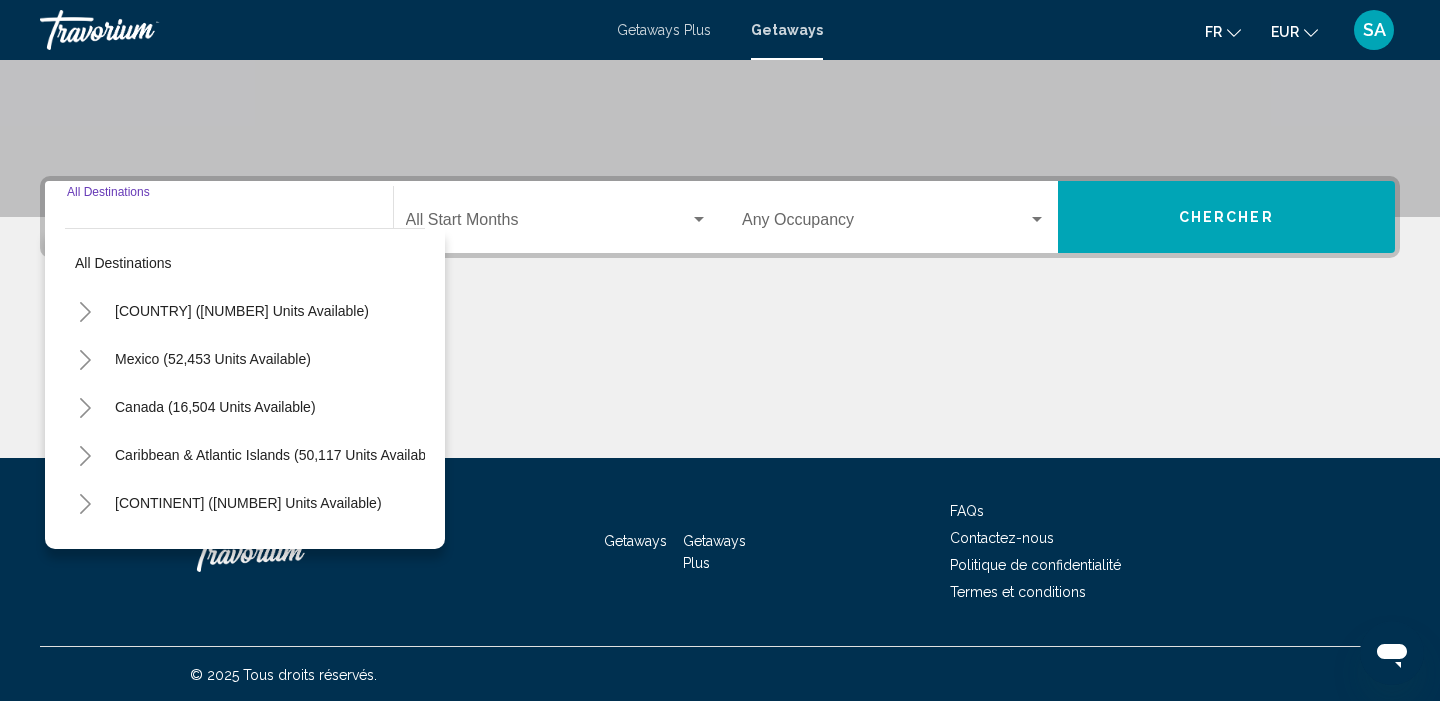 scroll, scrollTop: 385, scrollLeft: 0, axis: vertical 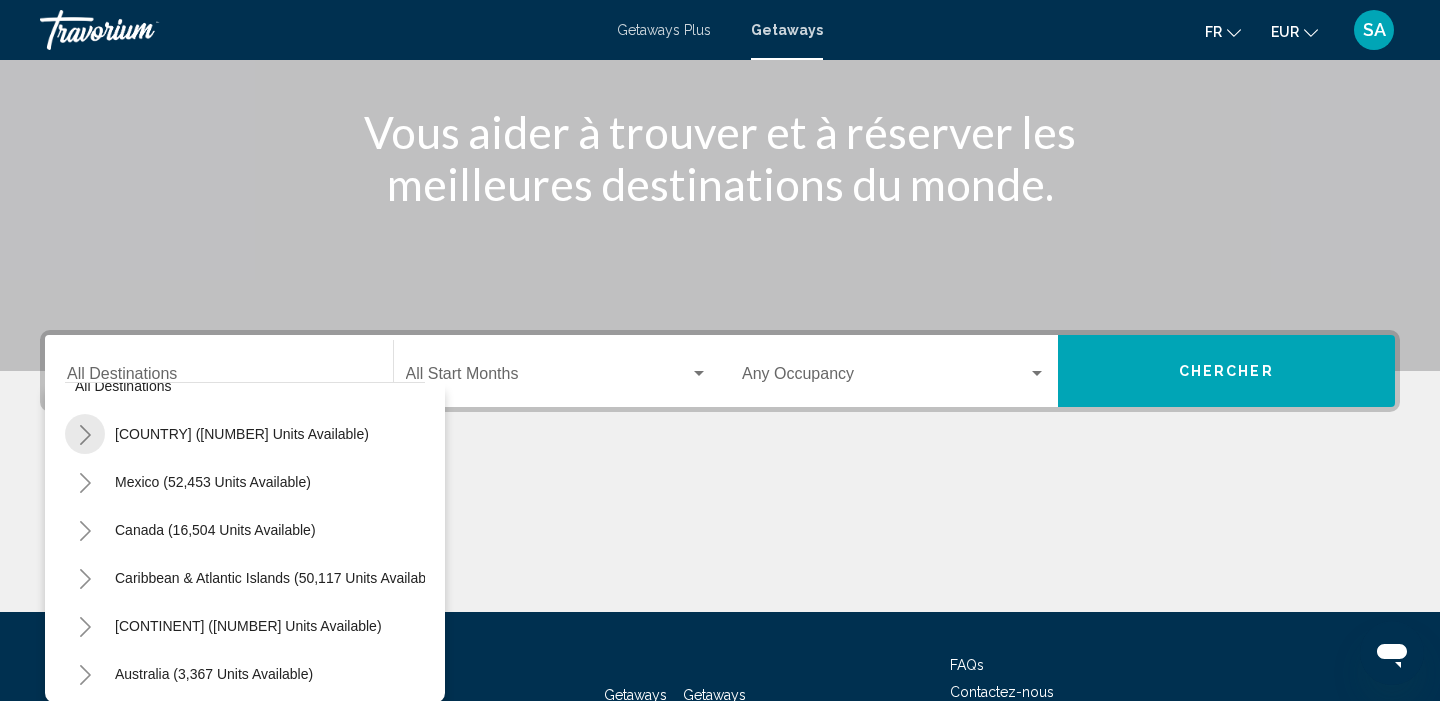 click 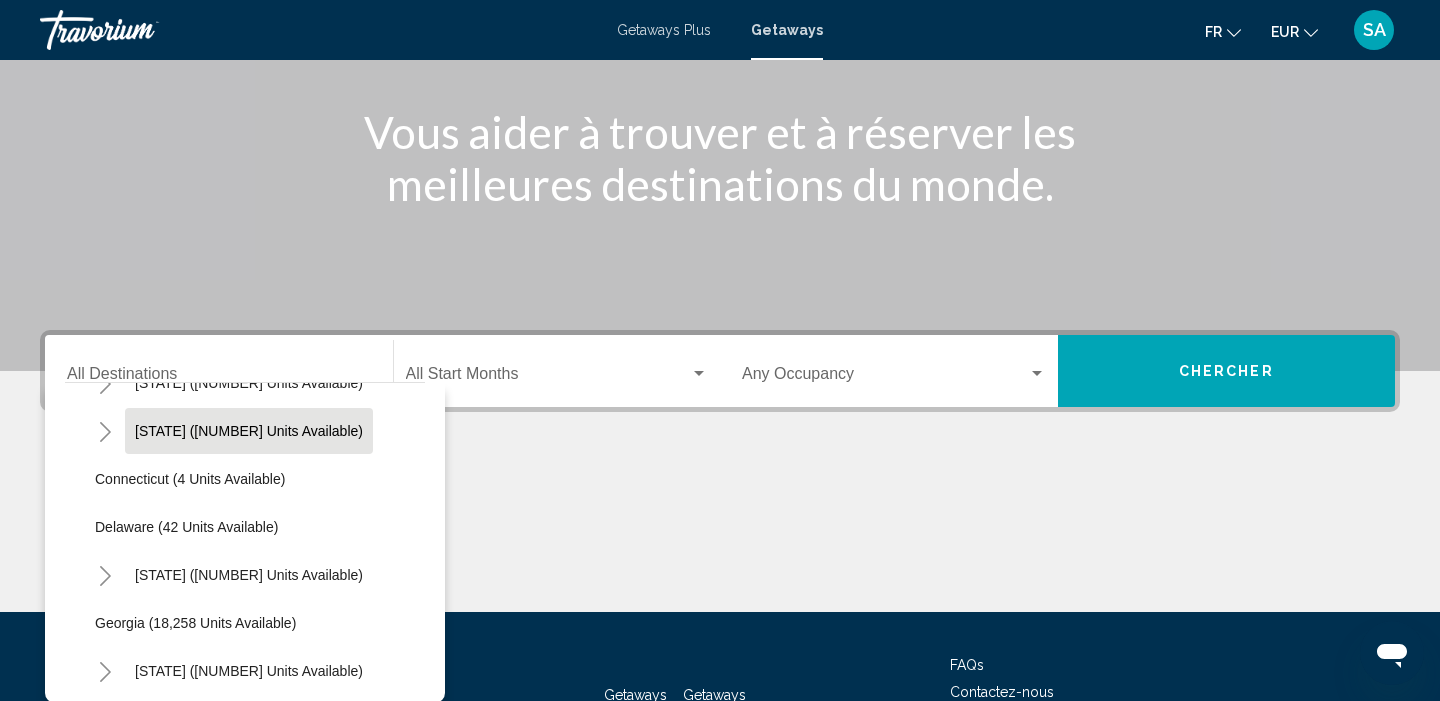scroll, scrollTop: 232, scrollLeft: 0, axis: vertical 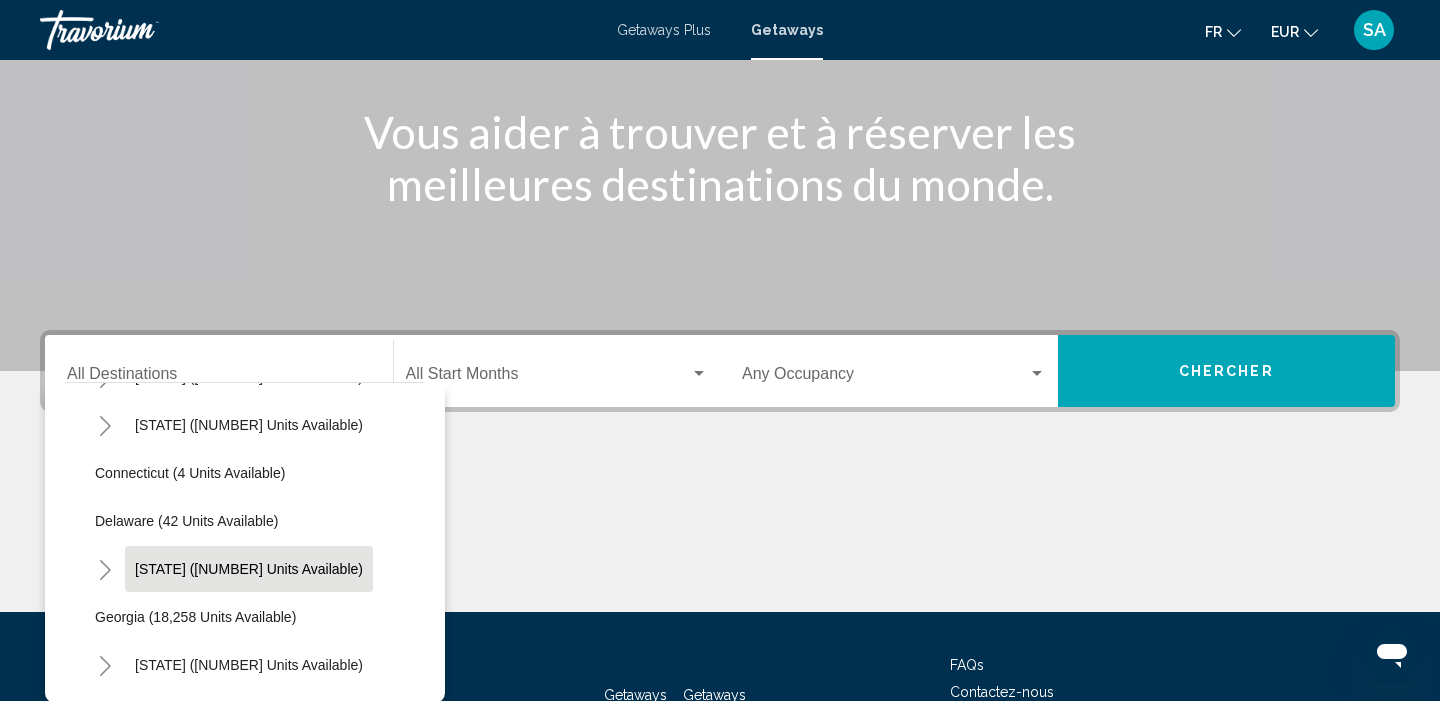 click on "[STATE] ([NUMBER] units available)" 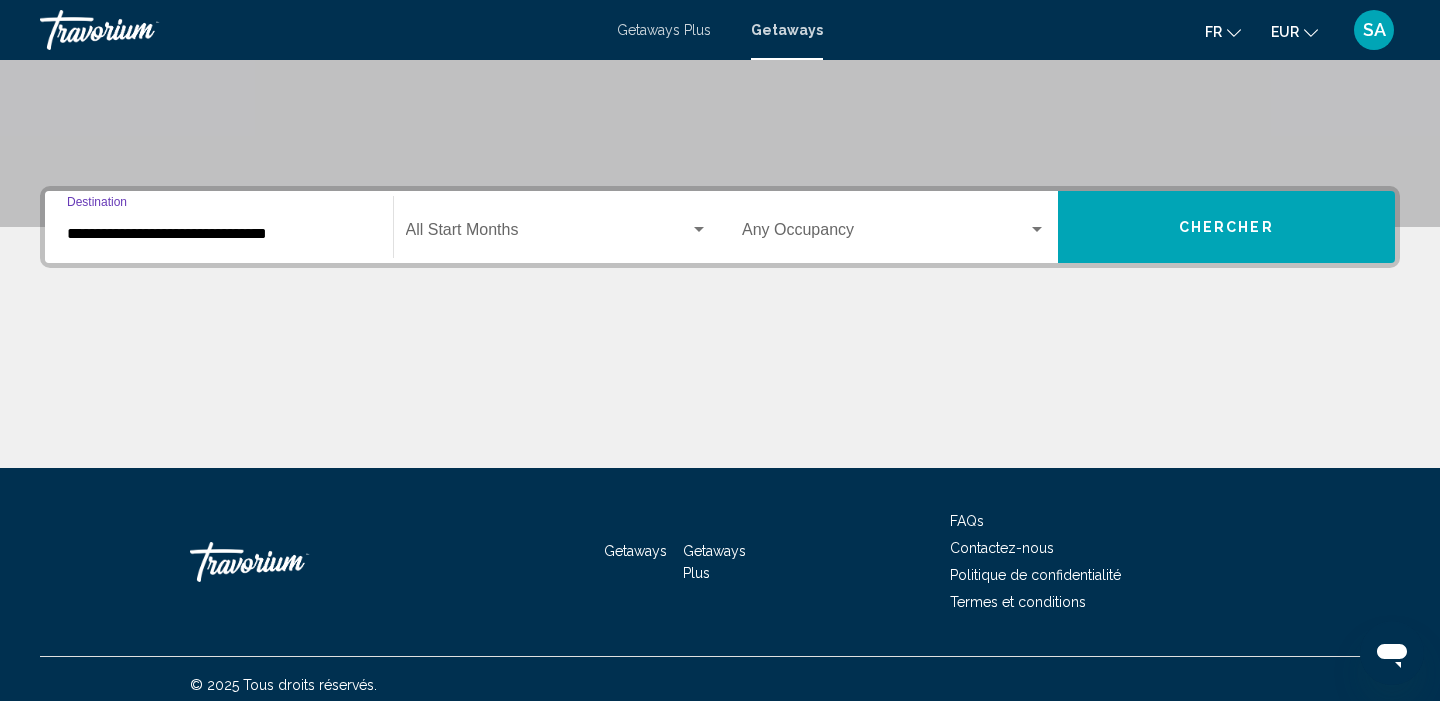 scroll, scrollTop: 385, scrollLeft: 0, axis: vertical 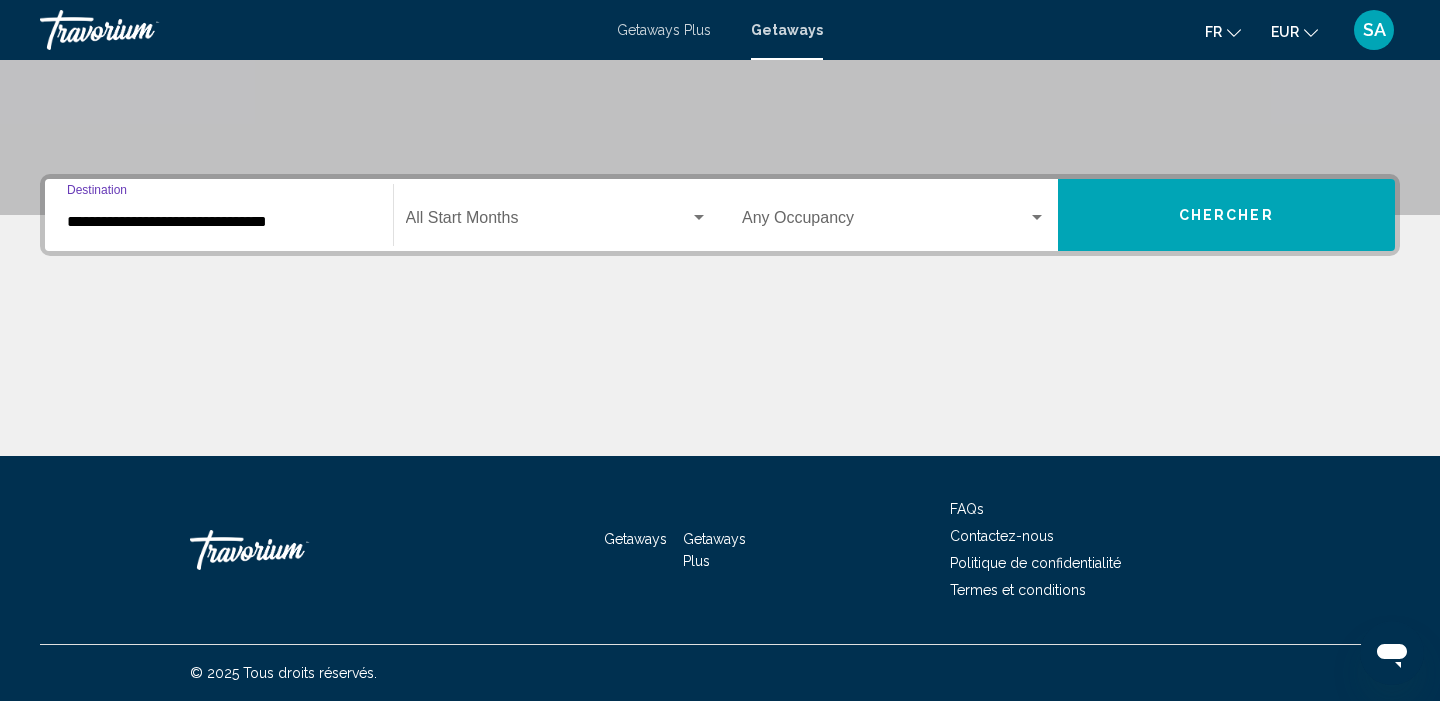 click at bounding box center (548, 222) 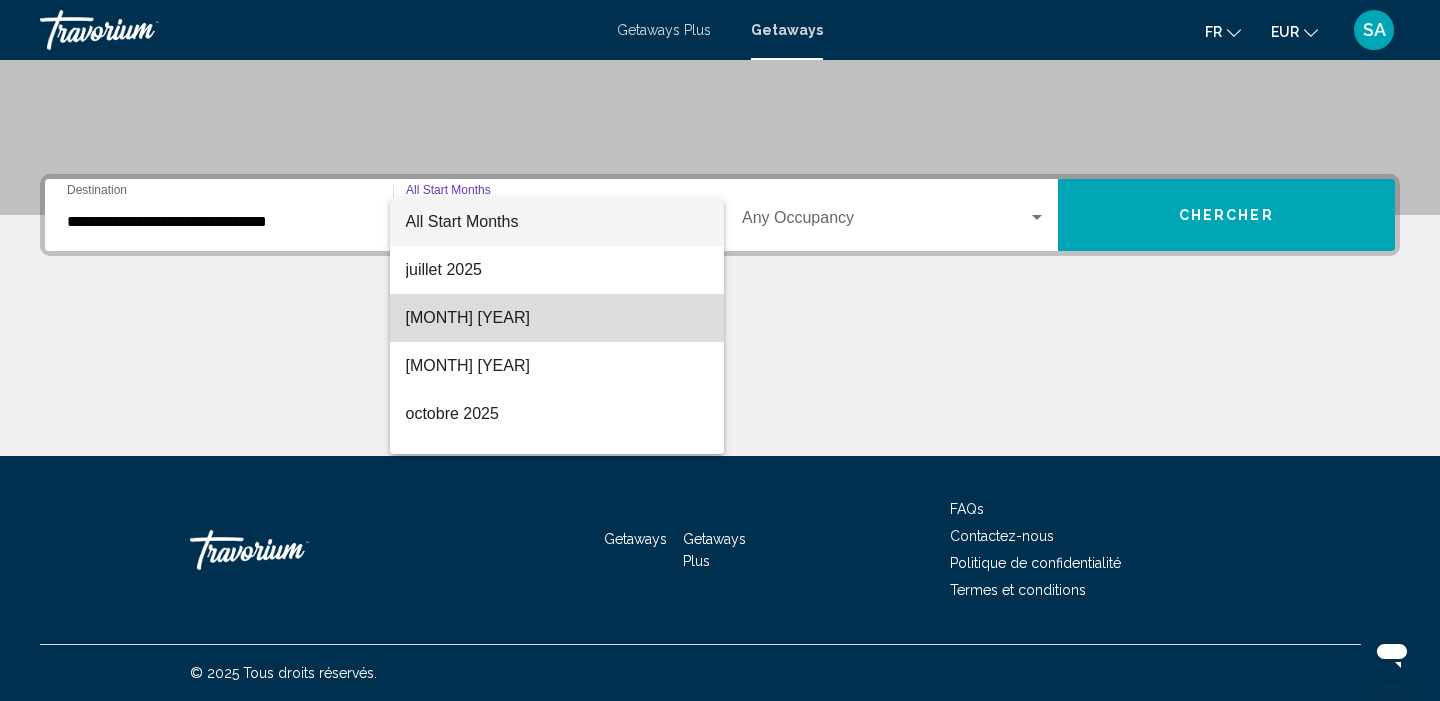 click on "[MONTH] [YEAR]" at bounding box center (557, 318) 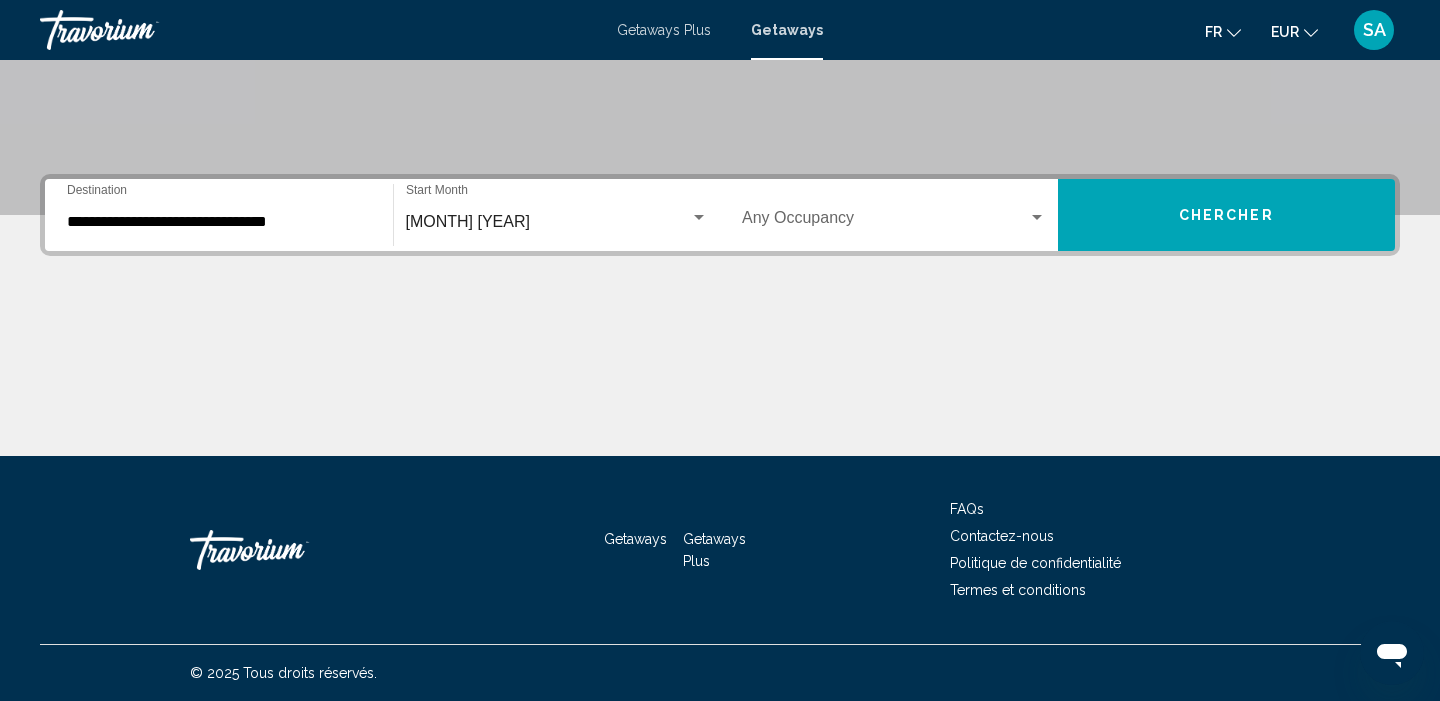 click on "Occupancy Any Occupancy" at bounding box center [894, 215] 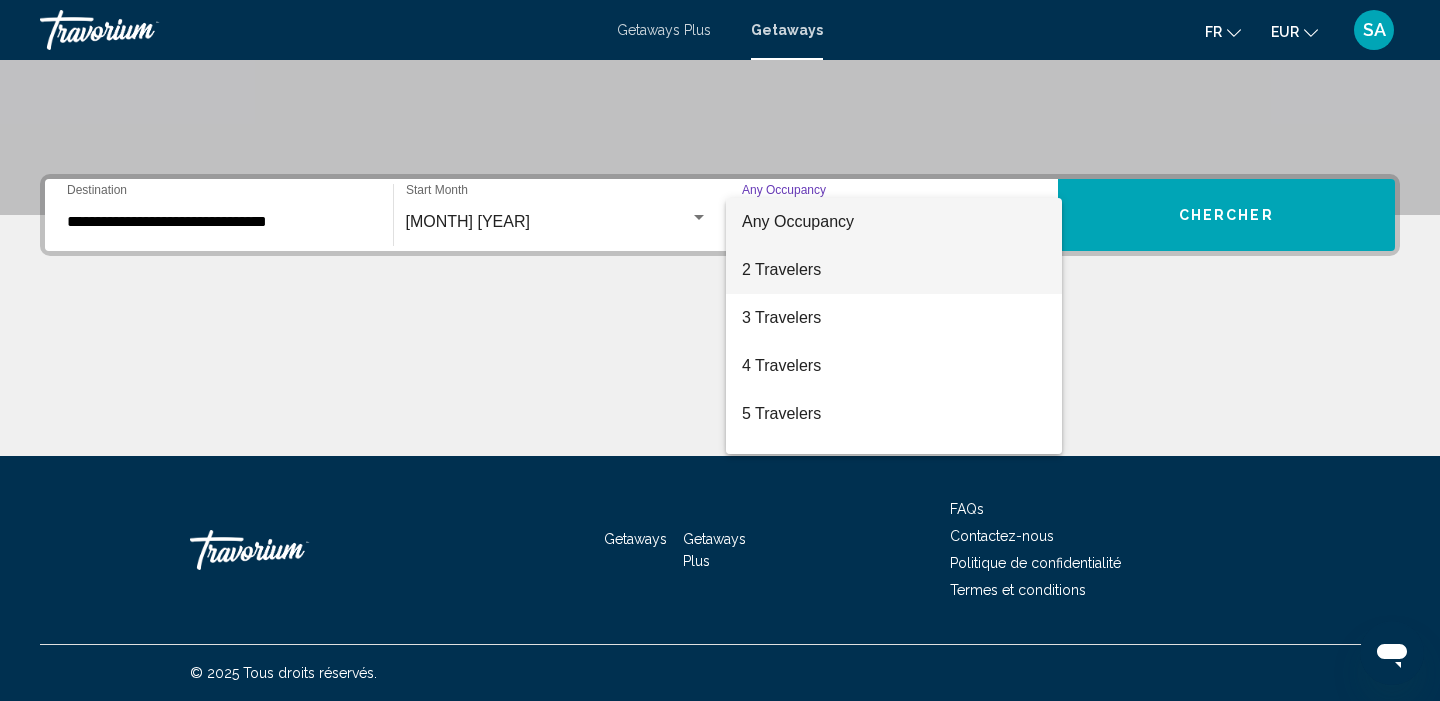 click on "2 Travelers" at bounding box center (894, 270) 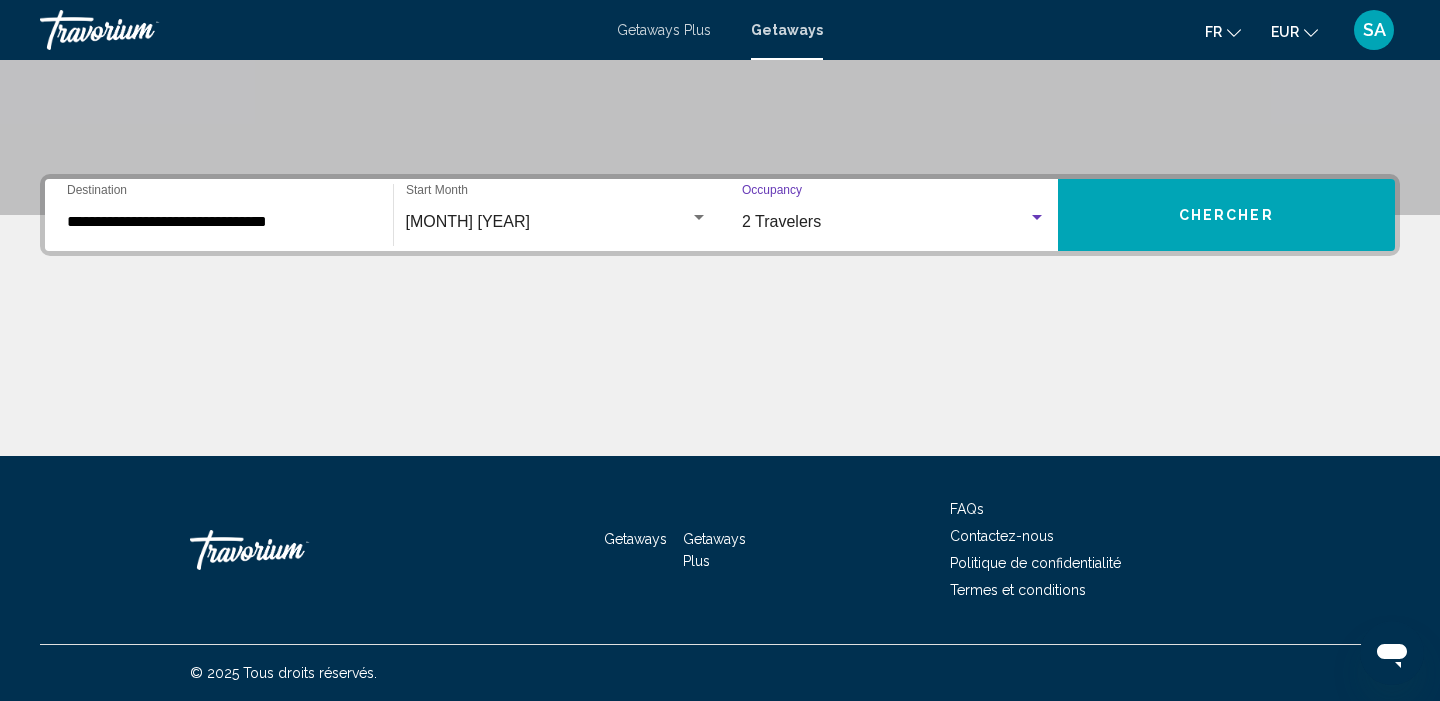 click on "Chercher" at bounding box center (1227, 215) 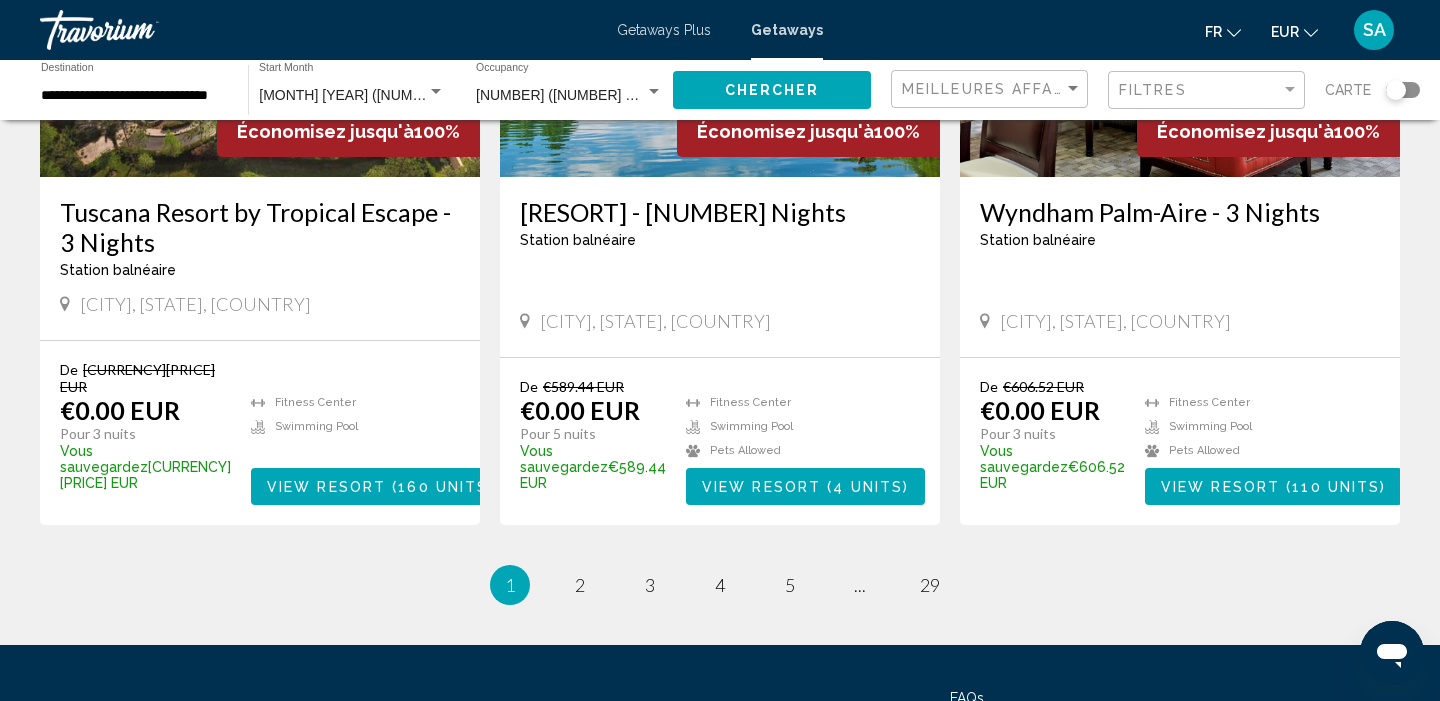 scroll, scrollTop: 2398, scrollLeft: 0, axis: vertical 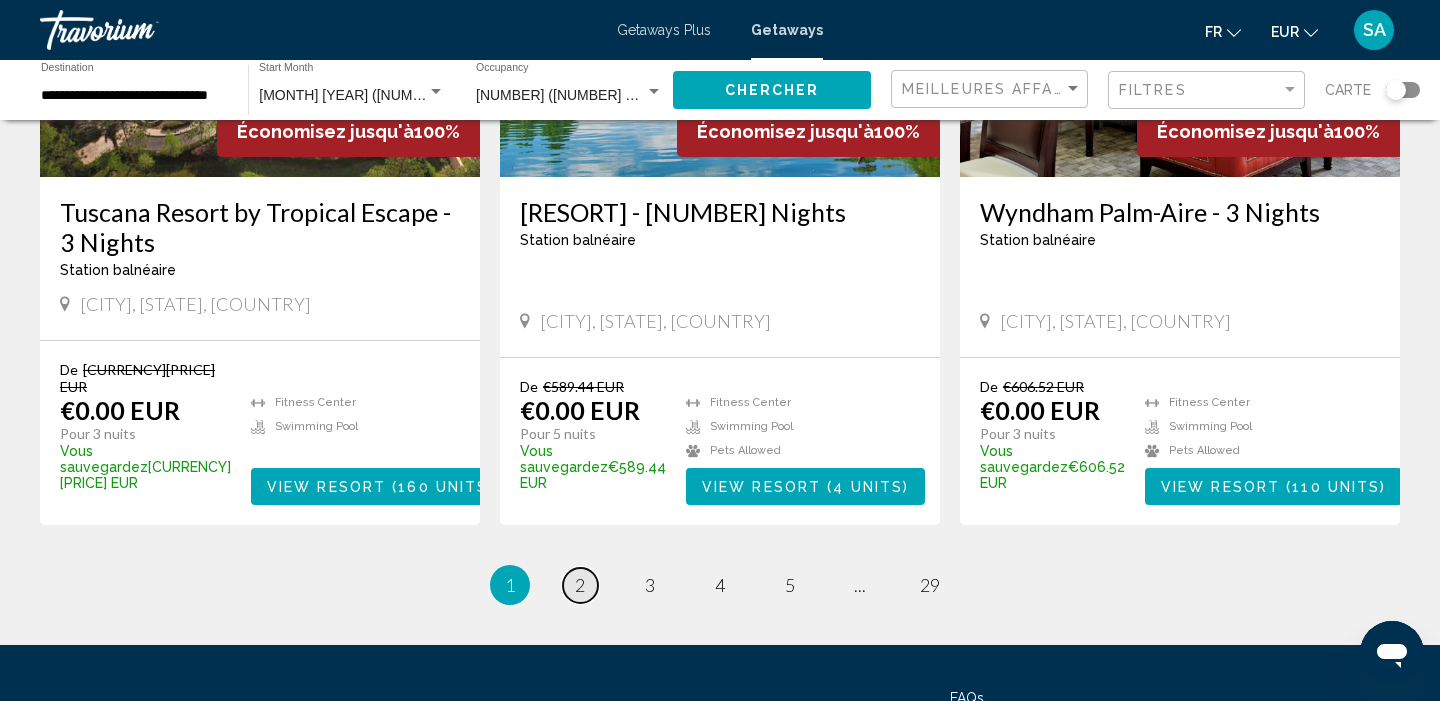 click on "2" at bounding box center [580, 585] 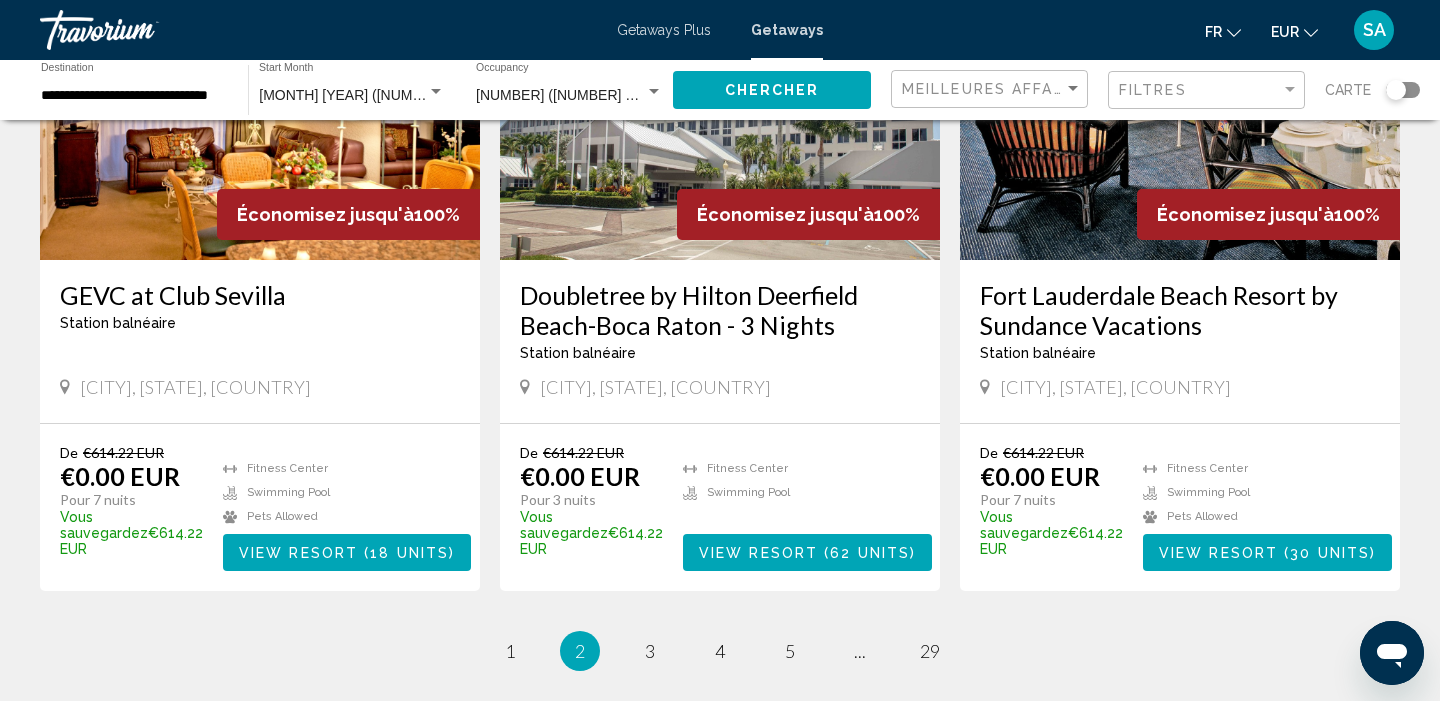scroll, scrollTop: 2345, scrollLeft: 0, axis: vertical 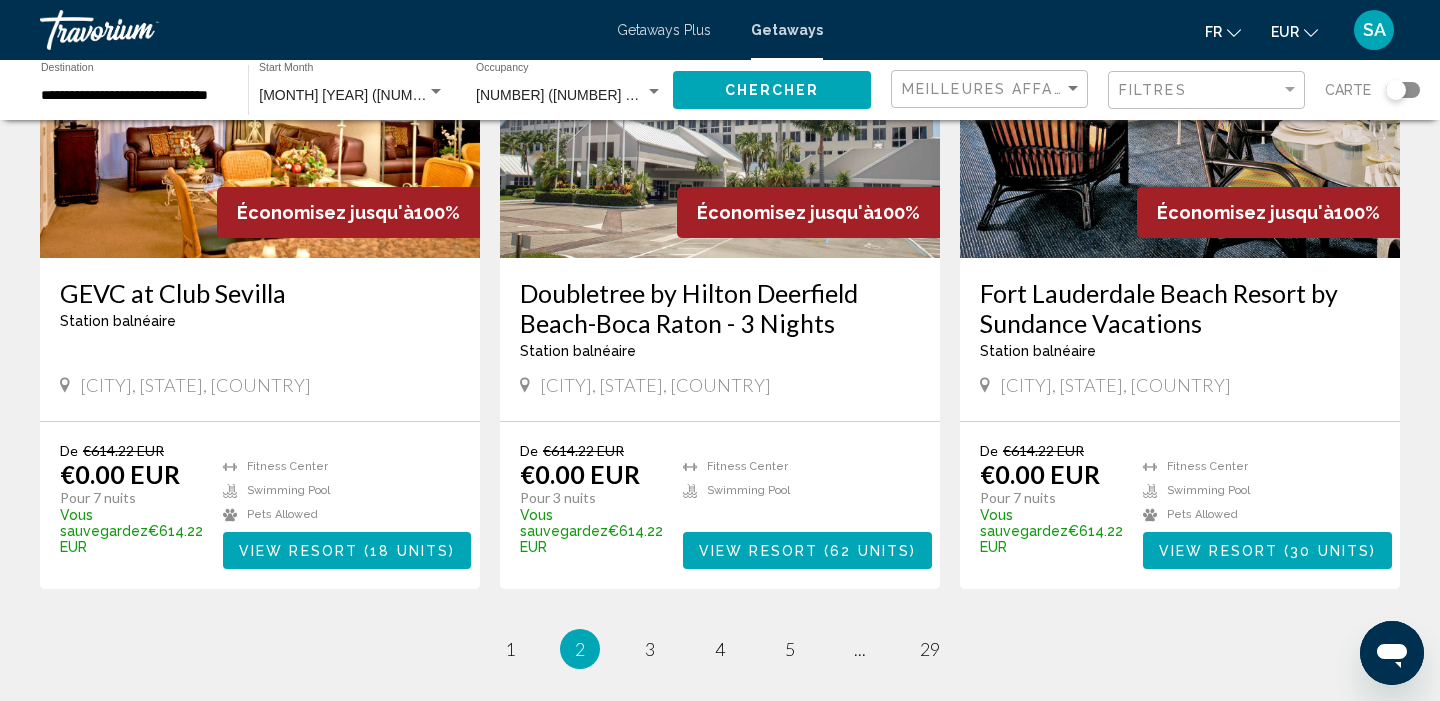 click on "View Resort" at bounding box center [1218, 551] 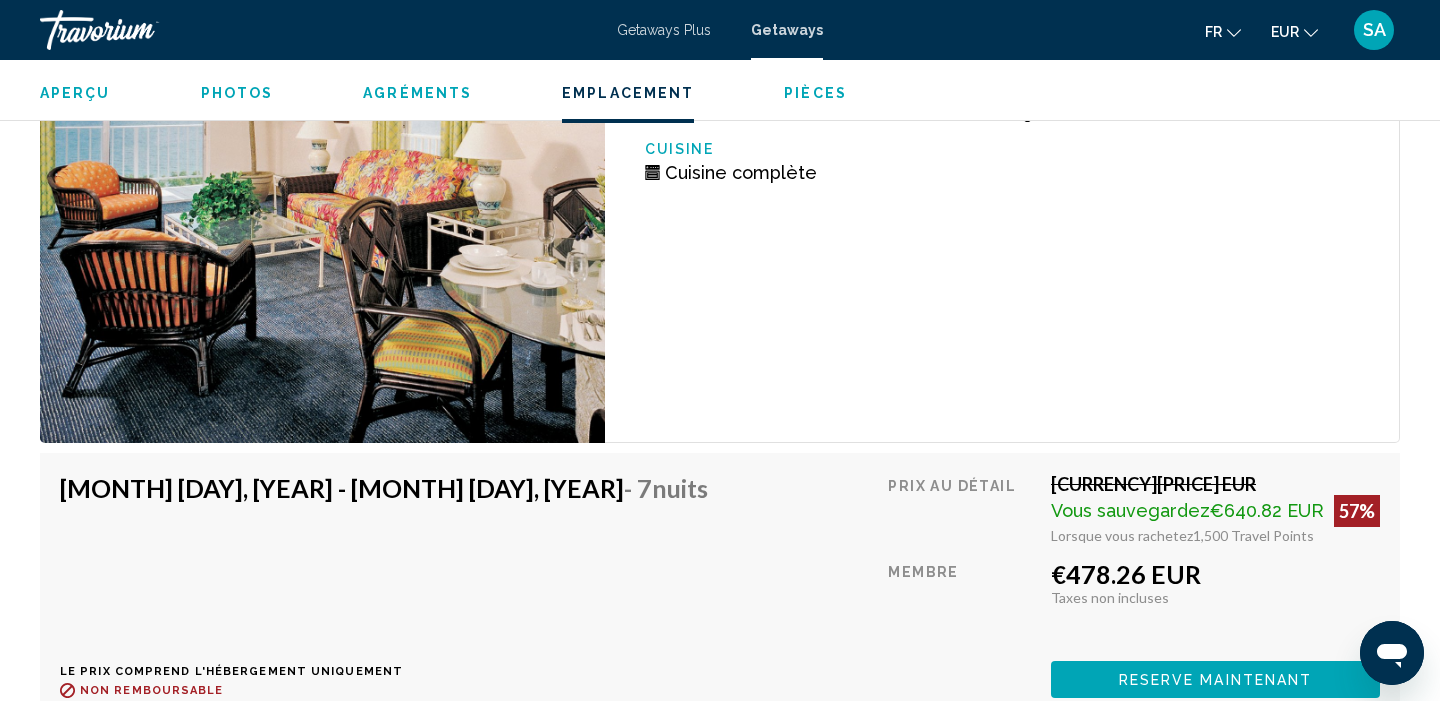 scroll, scrollTop: 5705, scrollLeft: 0, axis: vertical 